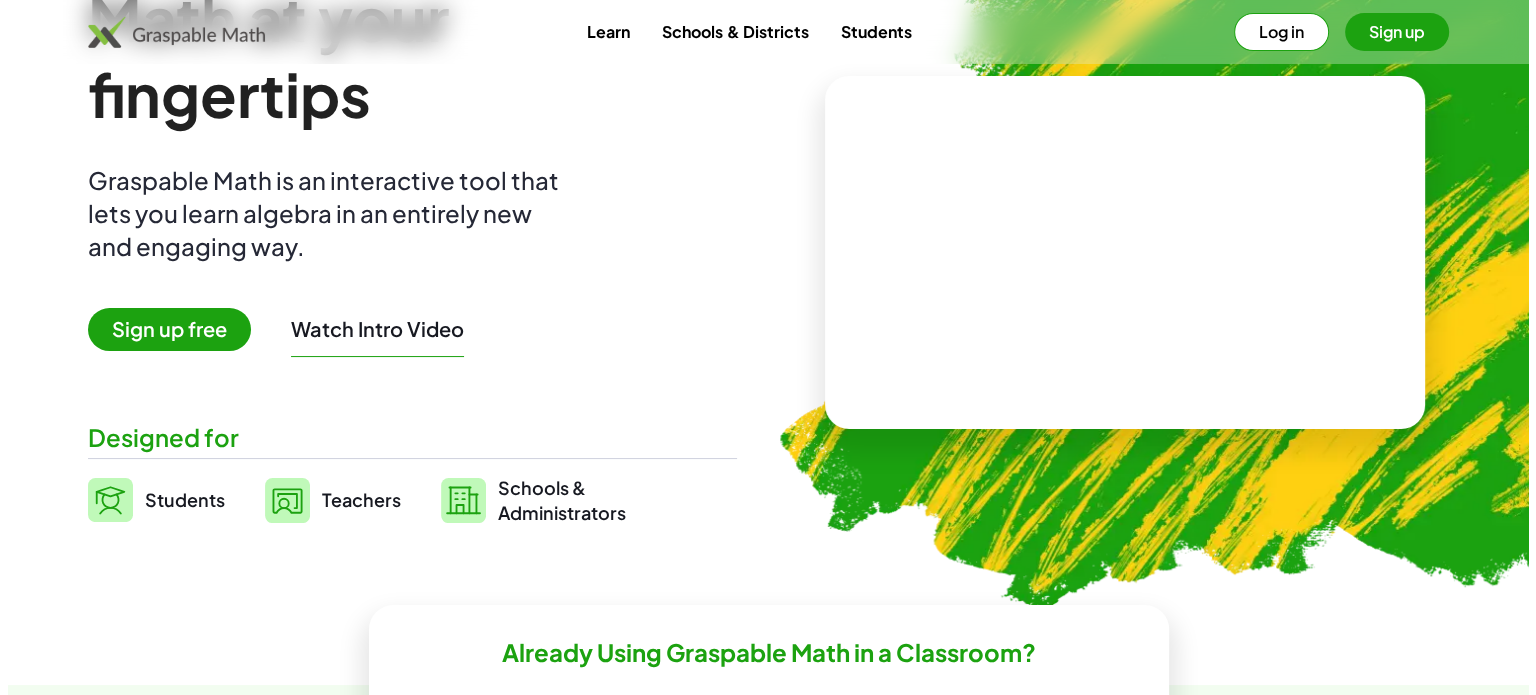 scroll, scrollTop: 0, scrollLeft: 0, axis: both 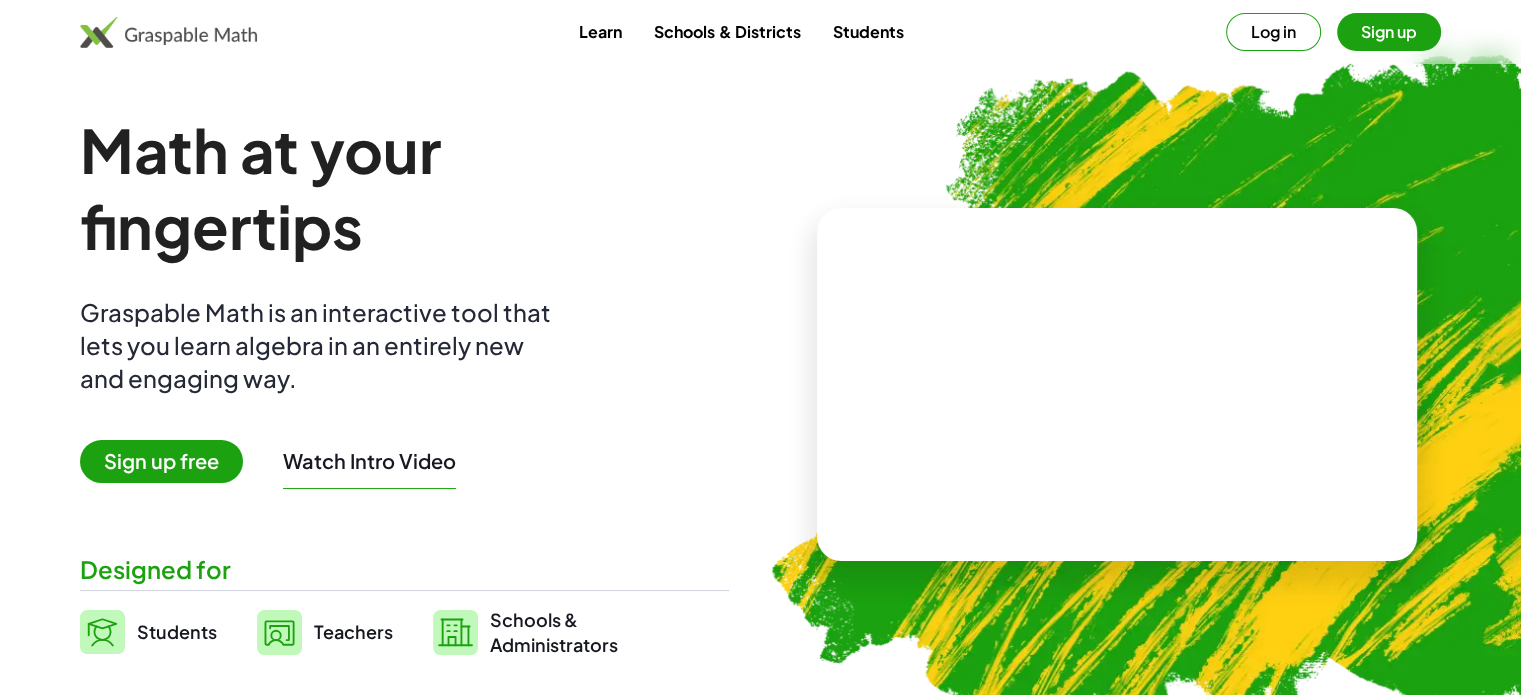 click on "Log in" at bounding box center (1273, 32) 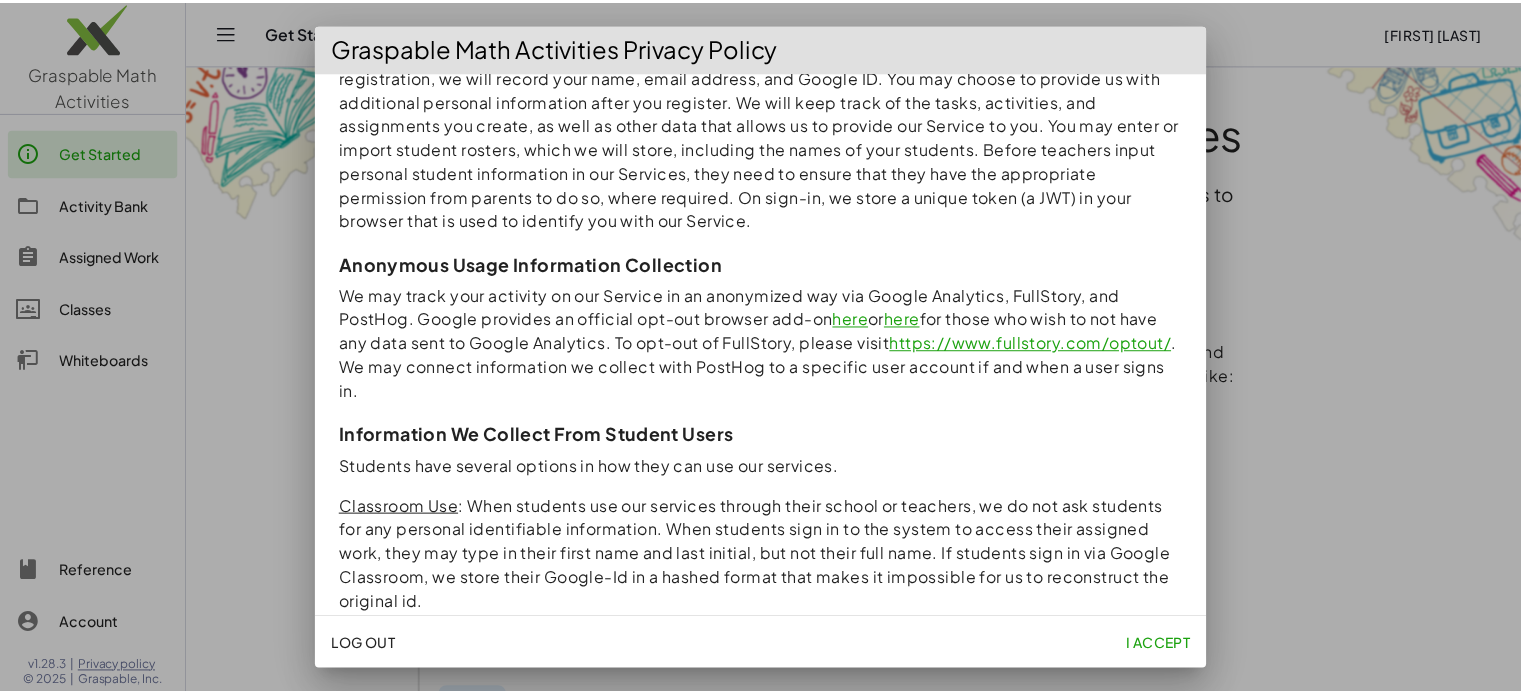 scroll, scrollTop: 600, scrollLeft: 0, axis: vertical 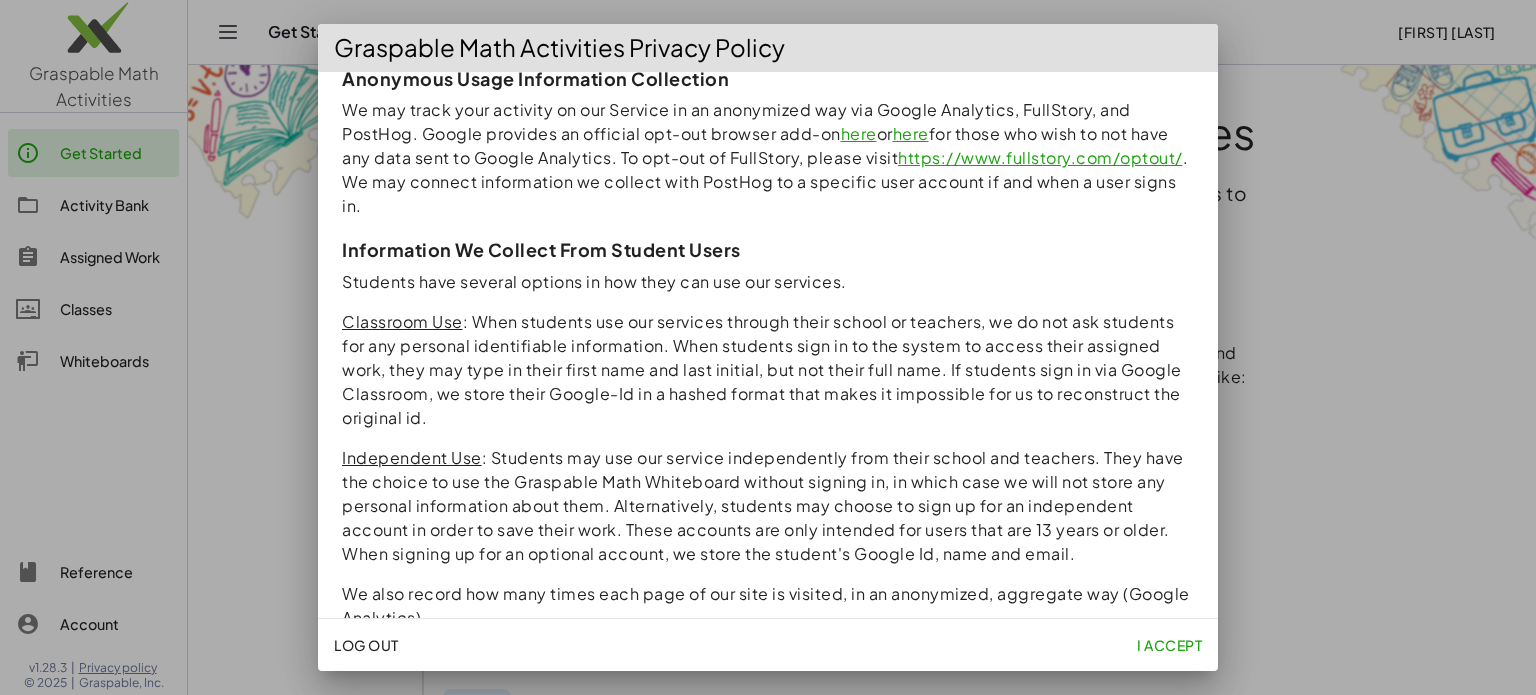 click on "I accept" 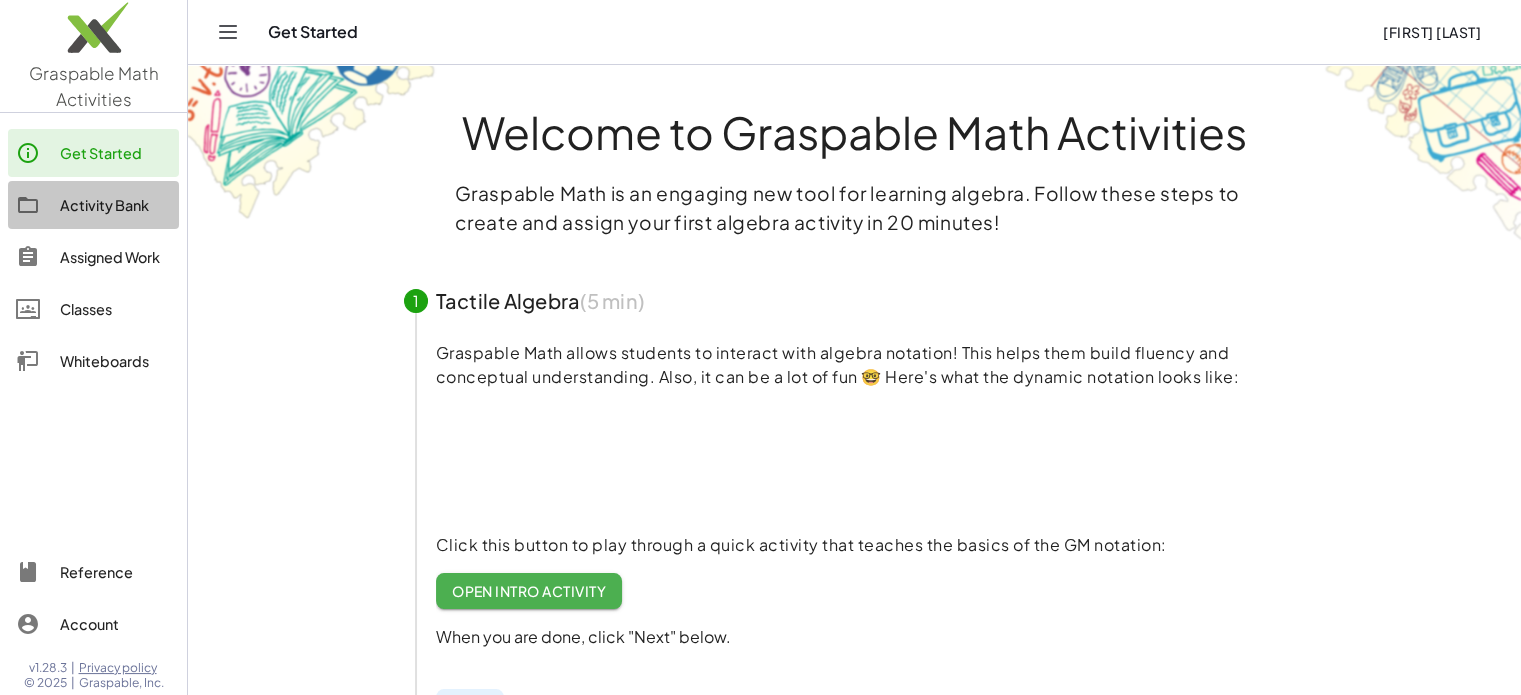 click on "Activity Bank" 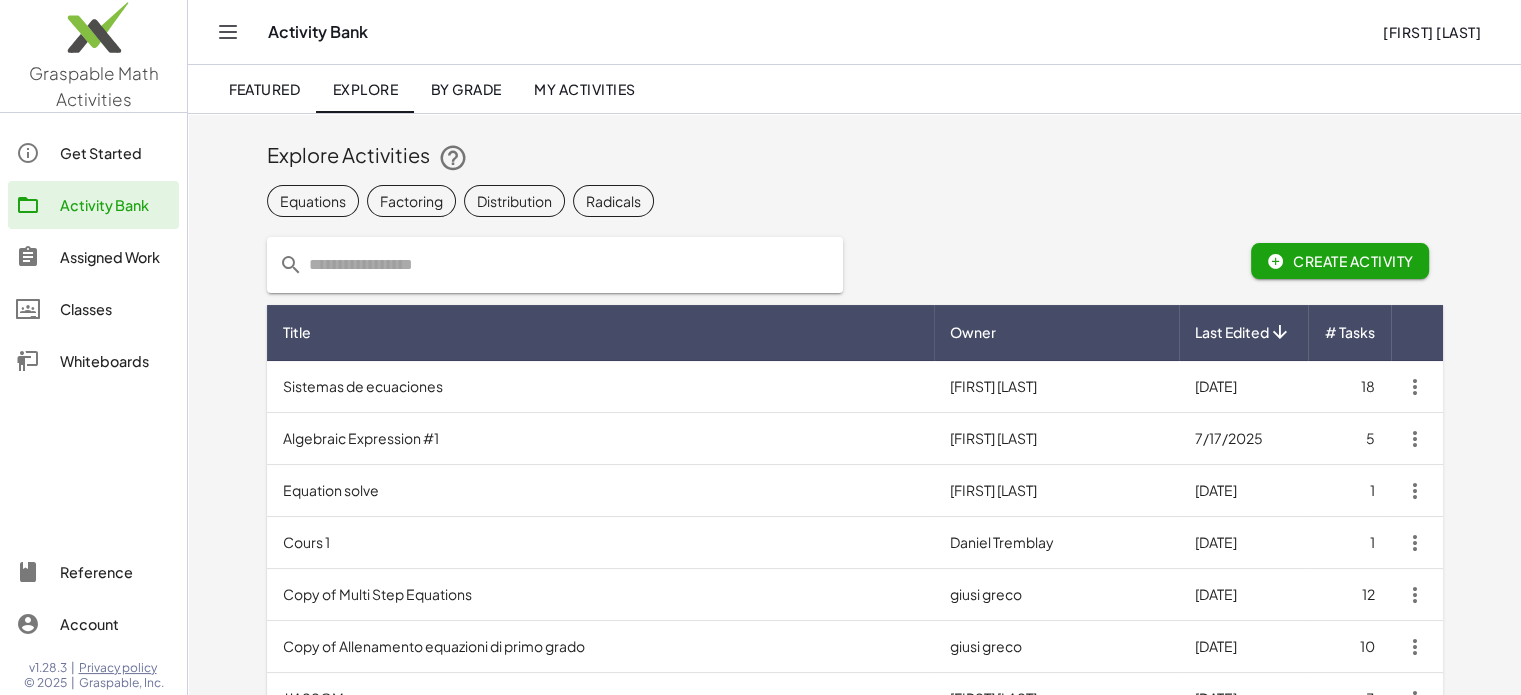 click 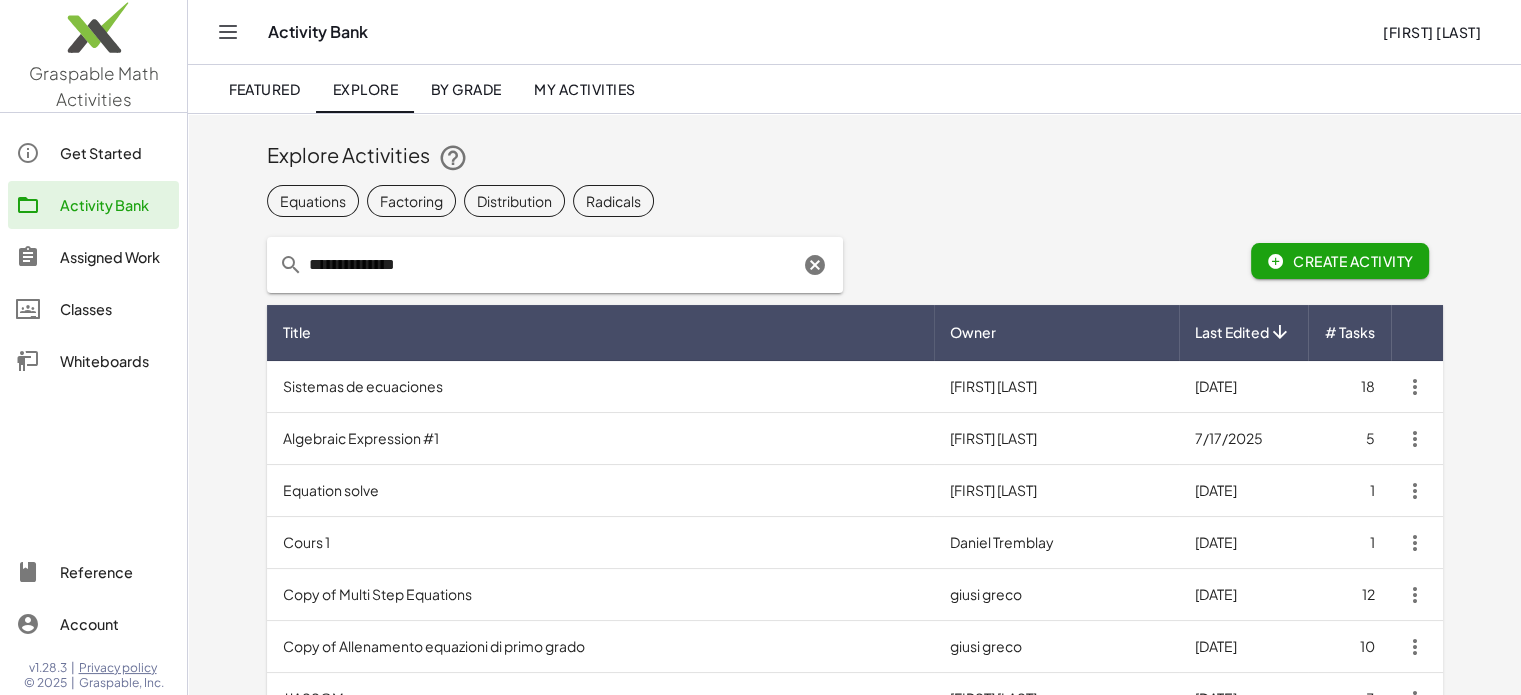 type on "**********" 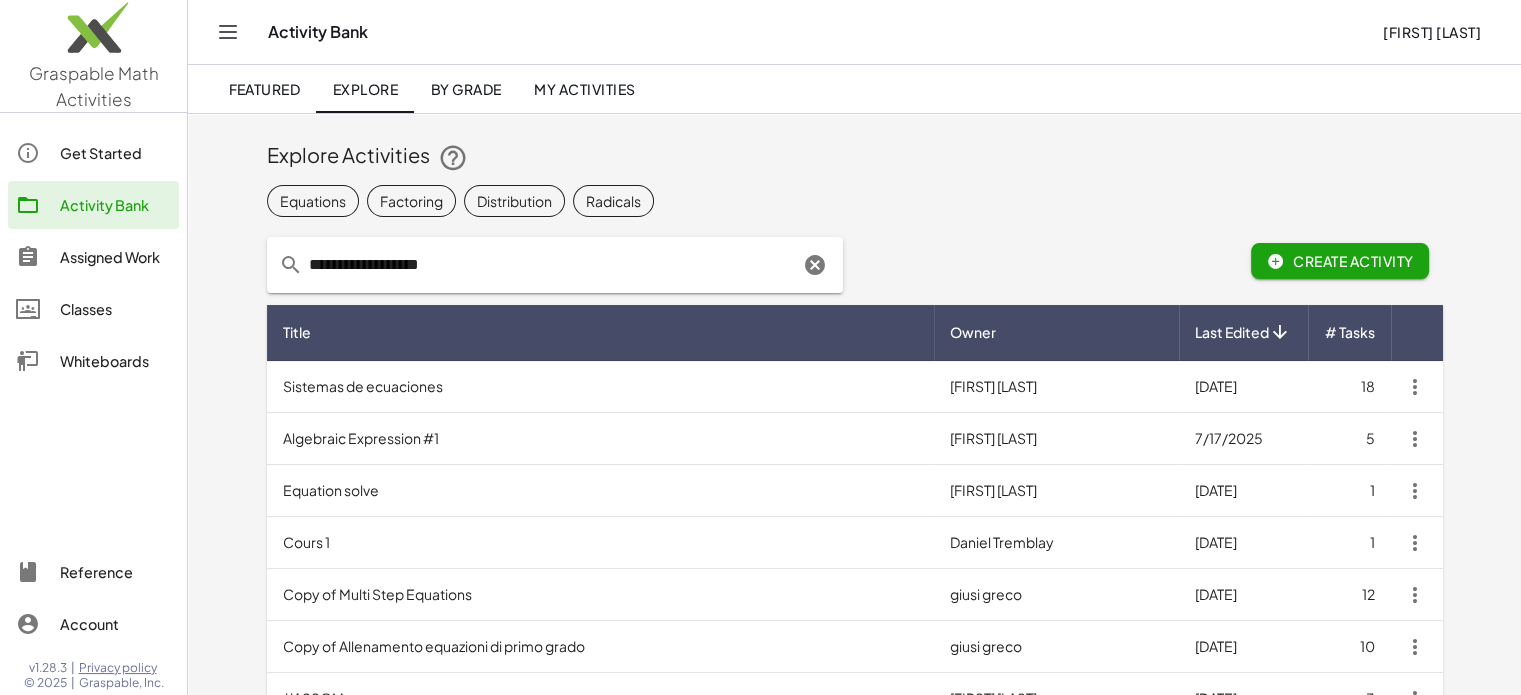 type on "**********" 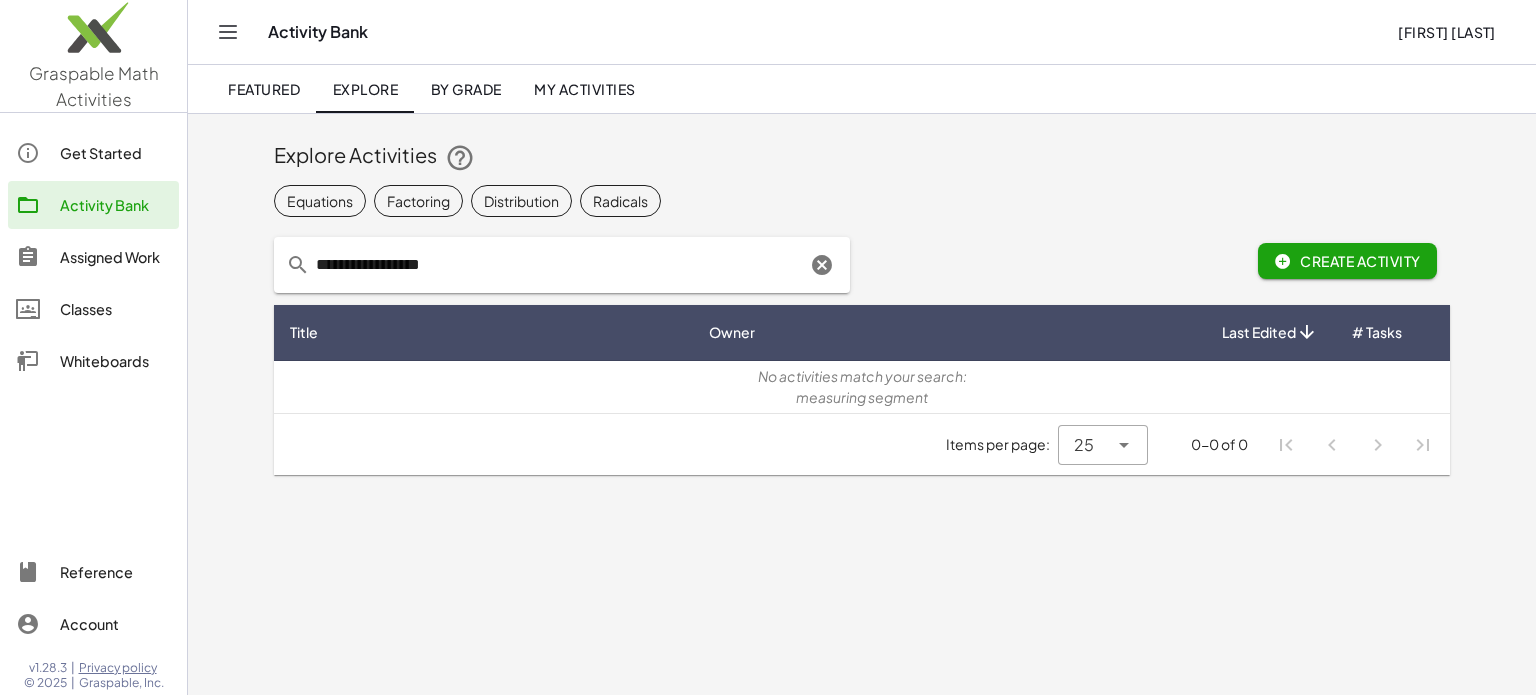 click 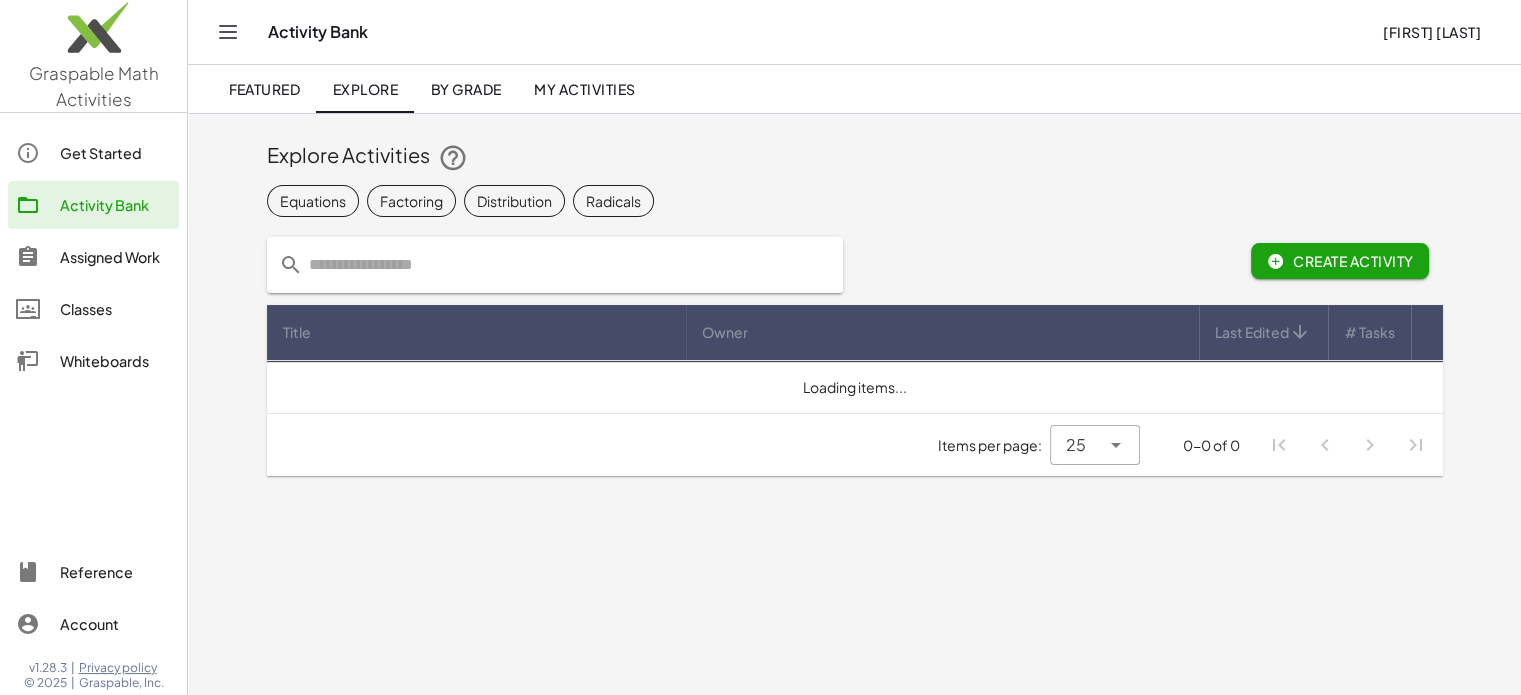 click 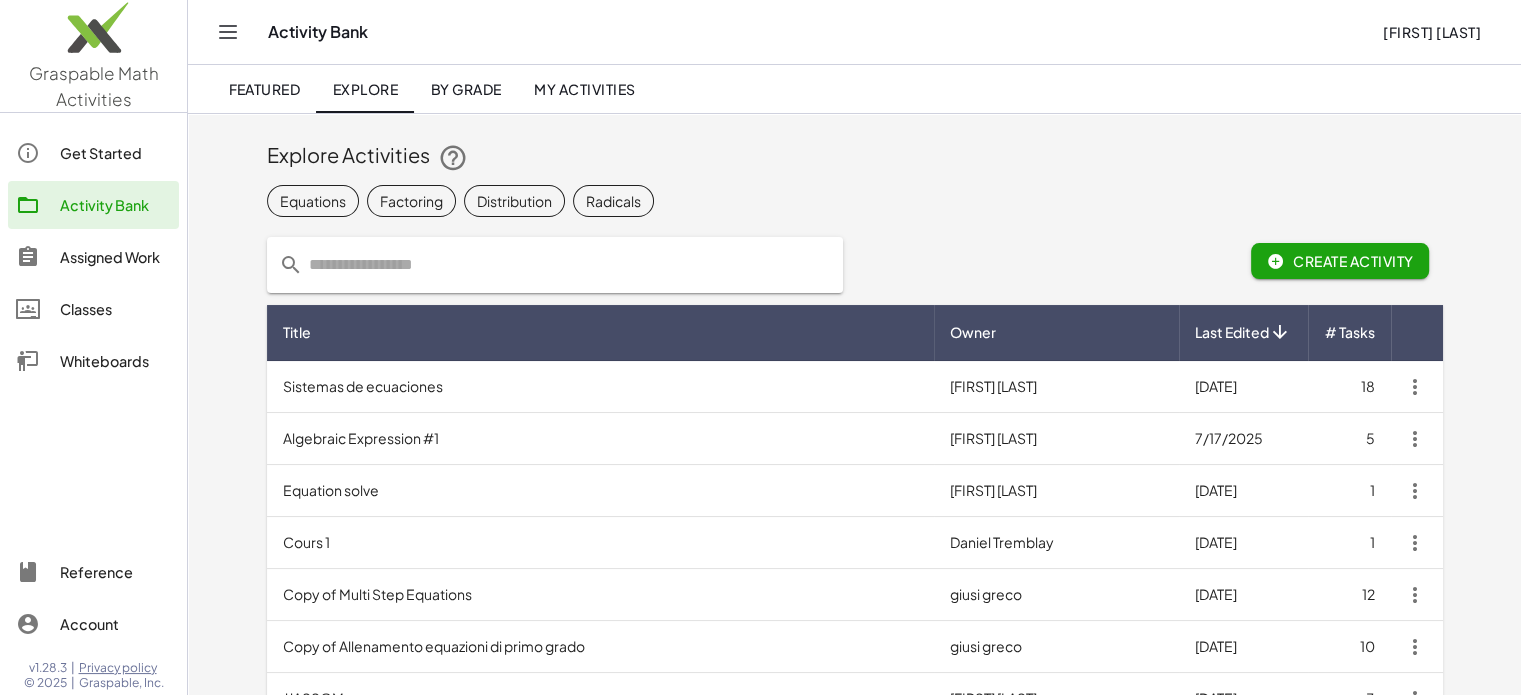 click 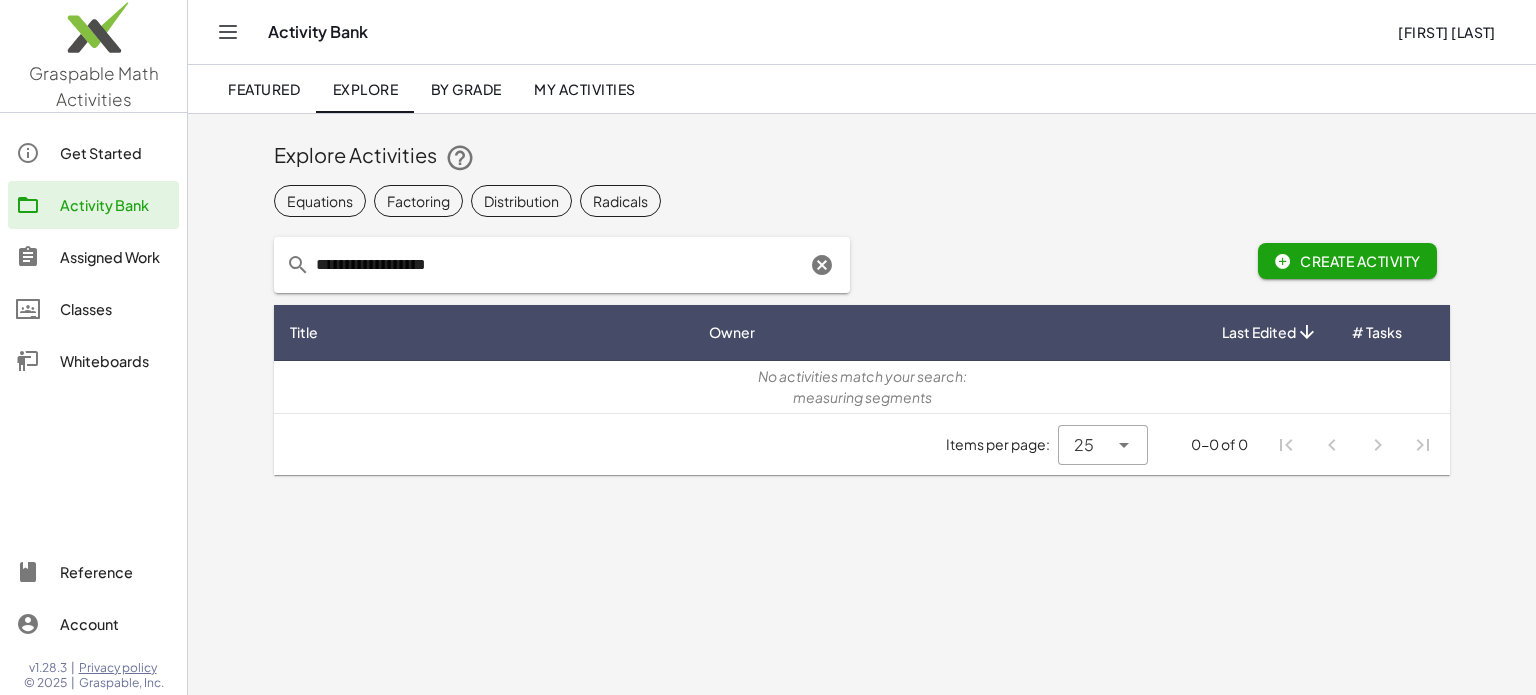 click on "**********" 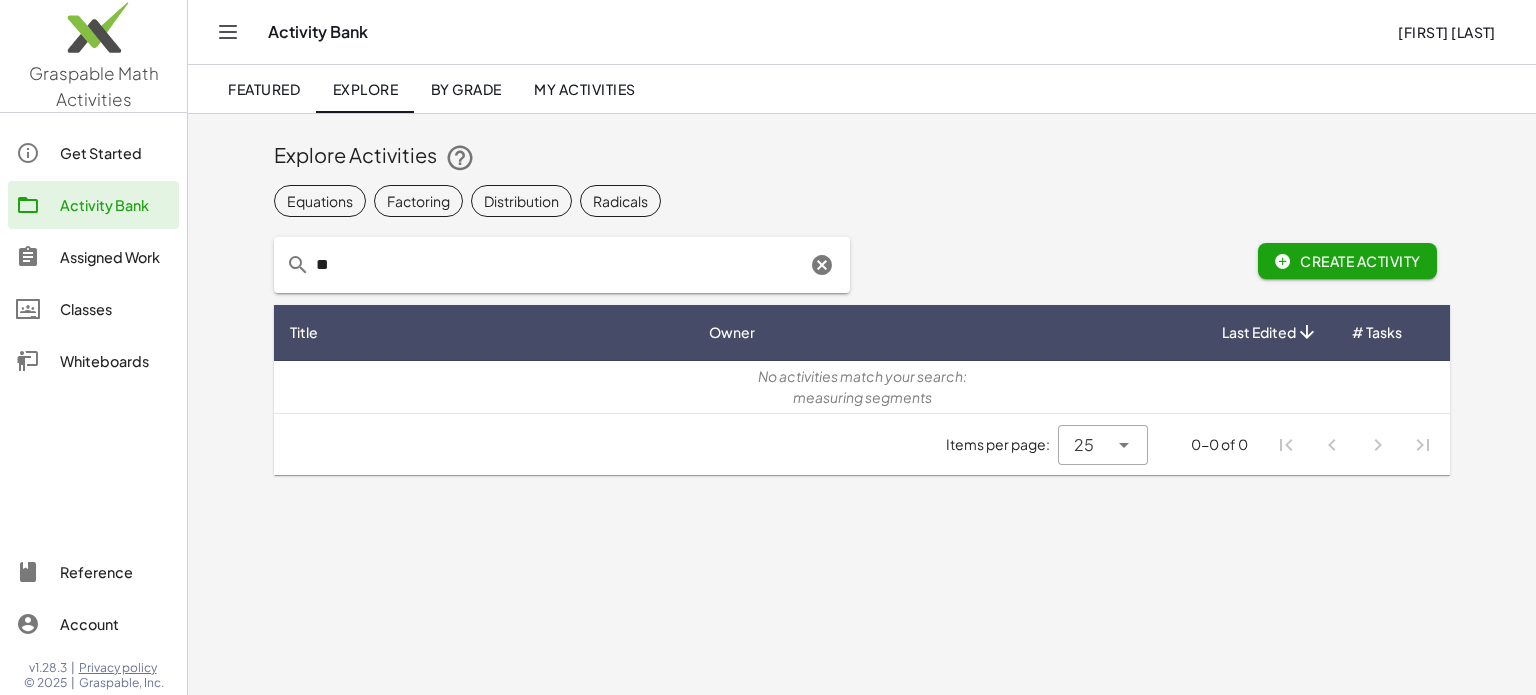 type on "*" 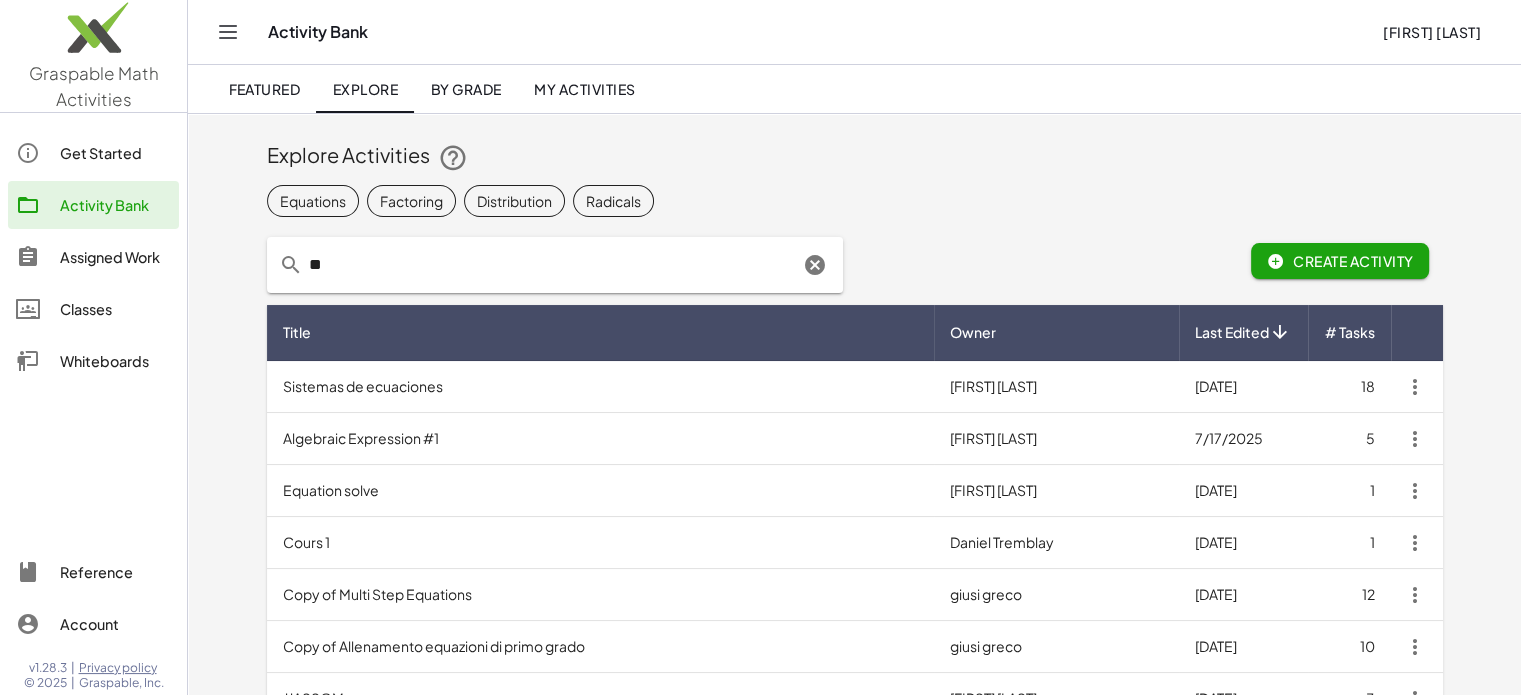type on "*" 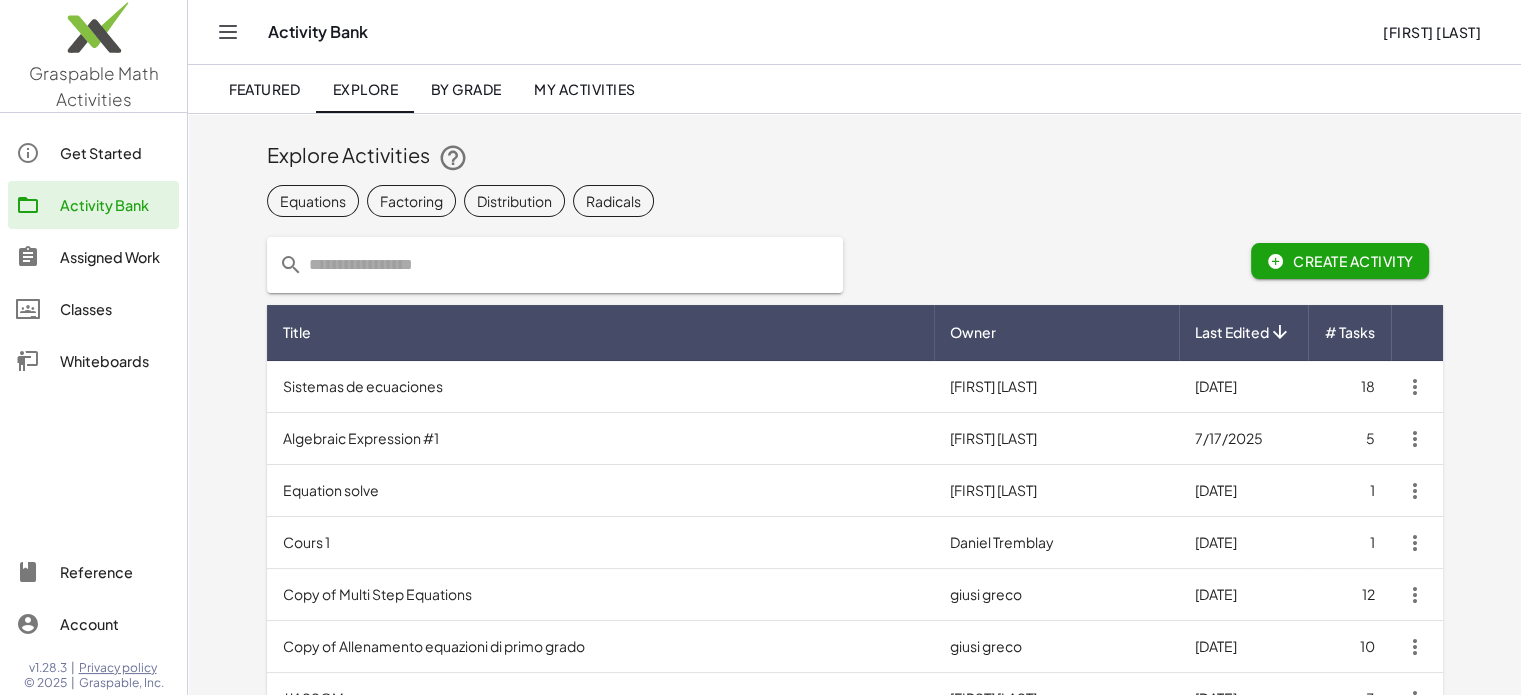 type on "*" 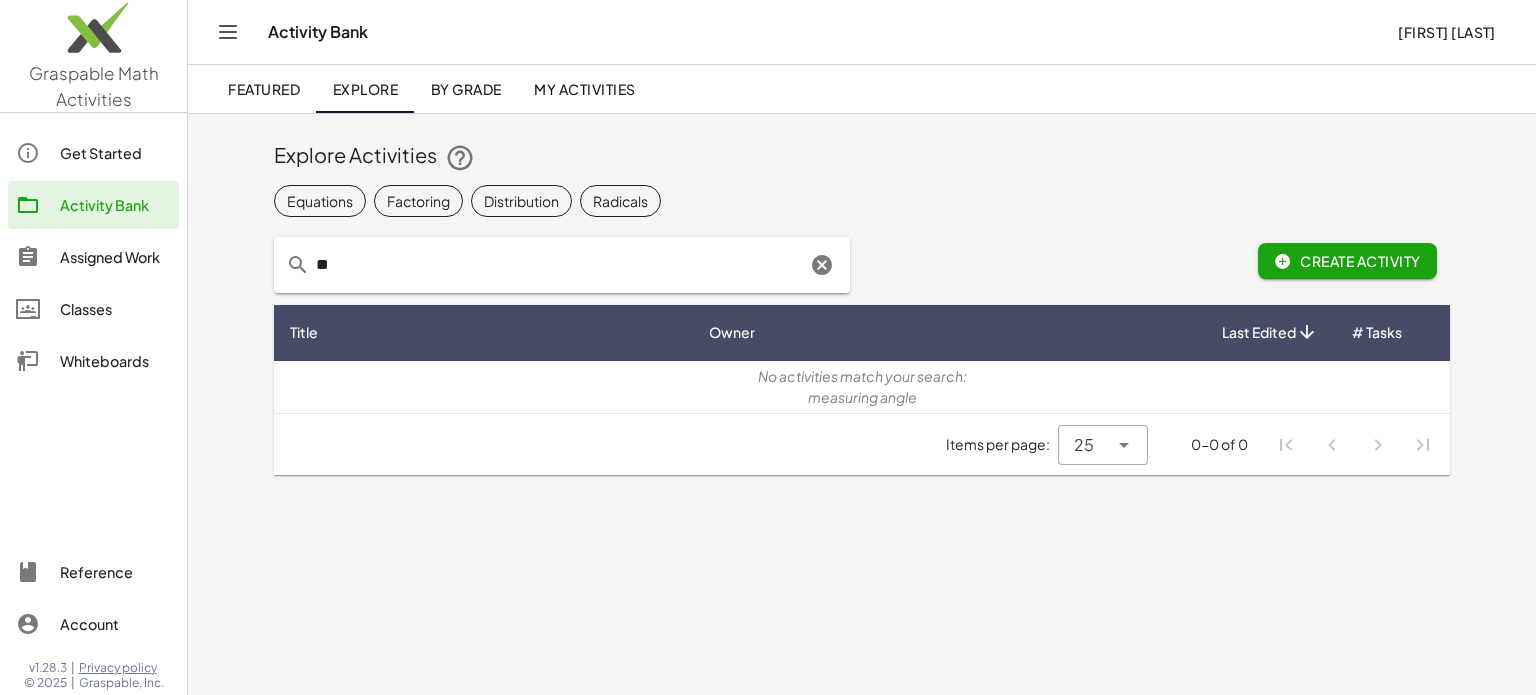type on "*" 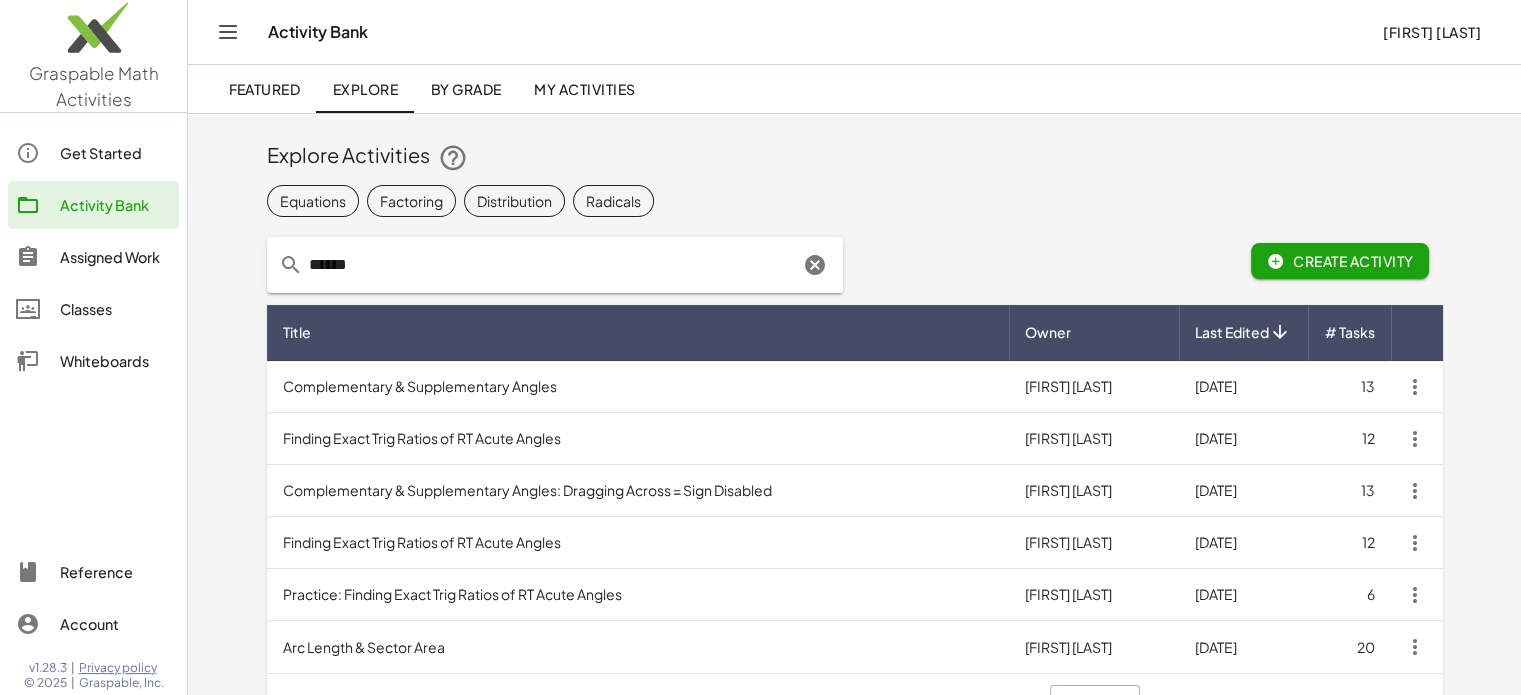 click on "Complementary & Supplementary Angles" at bounding box center [638, 387] 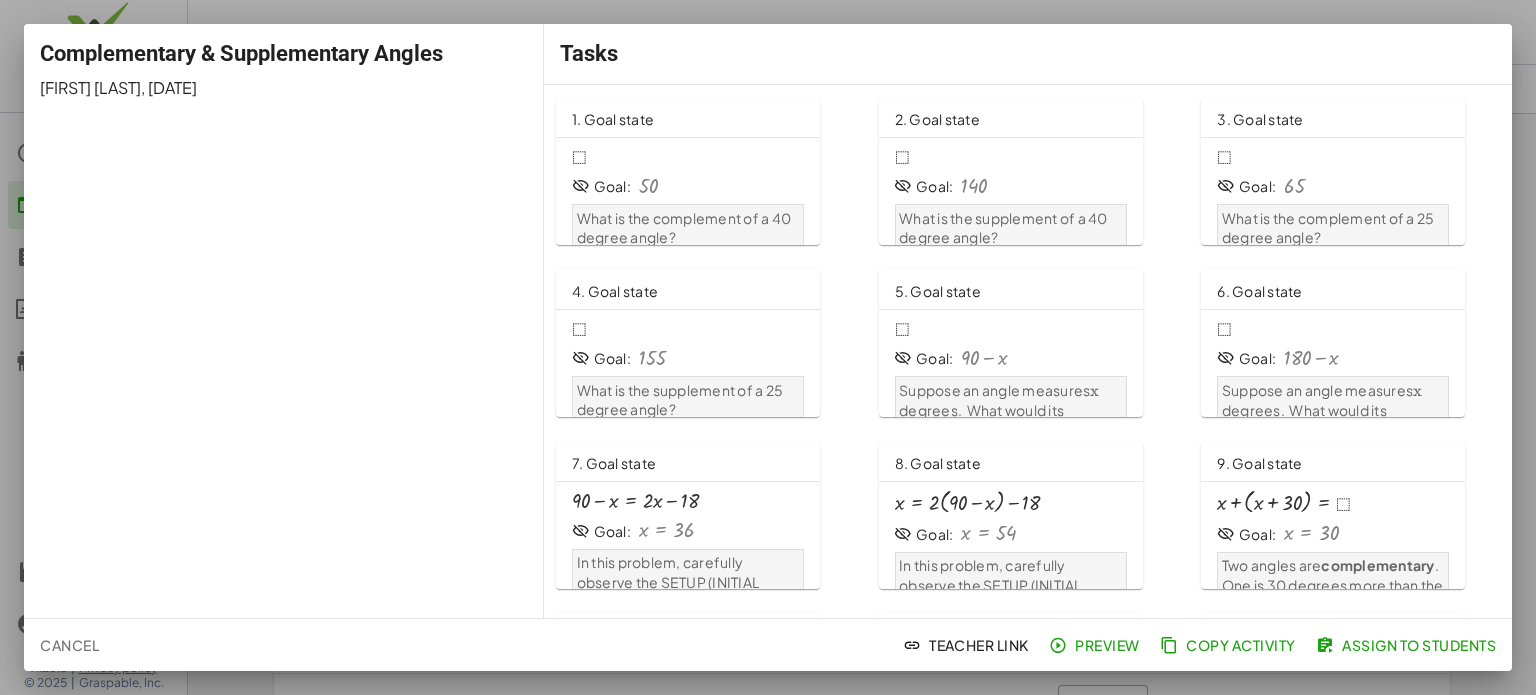 click at bounding box center [768, 347] 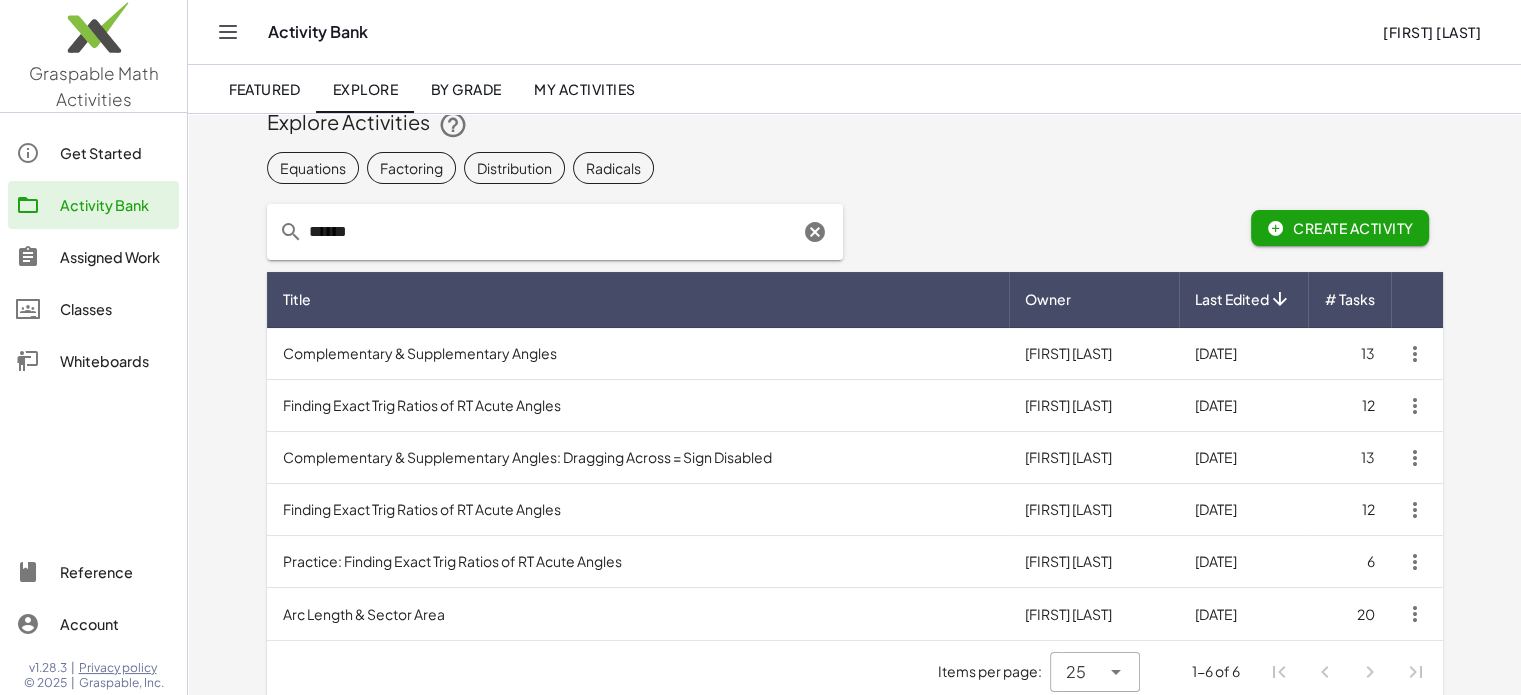 scroll, scrollTop: 52, scrollLeft: 0, axis: vertical 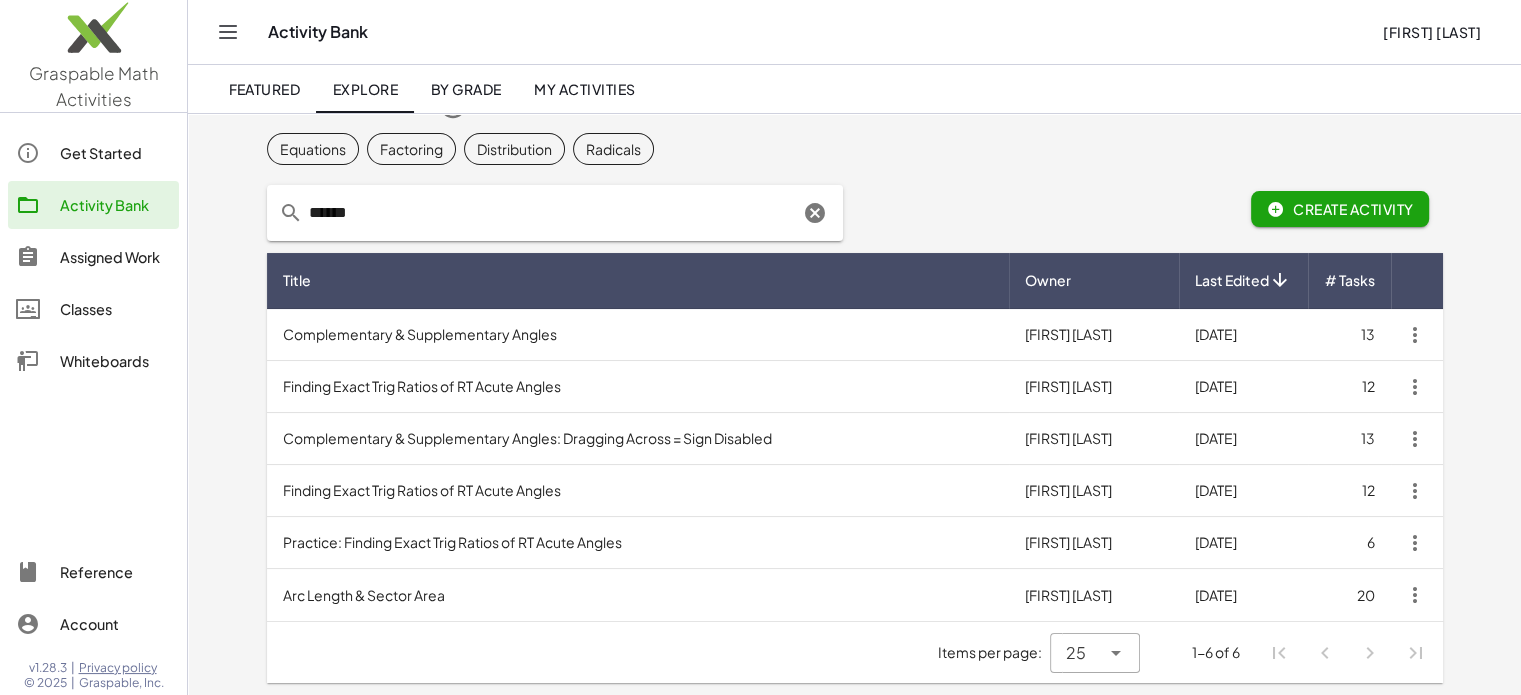 click on "******" 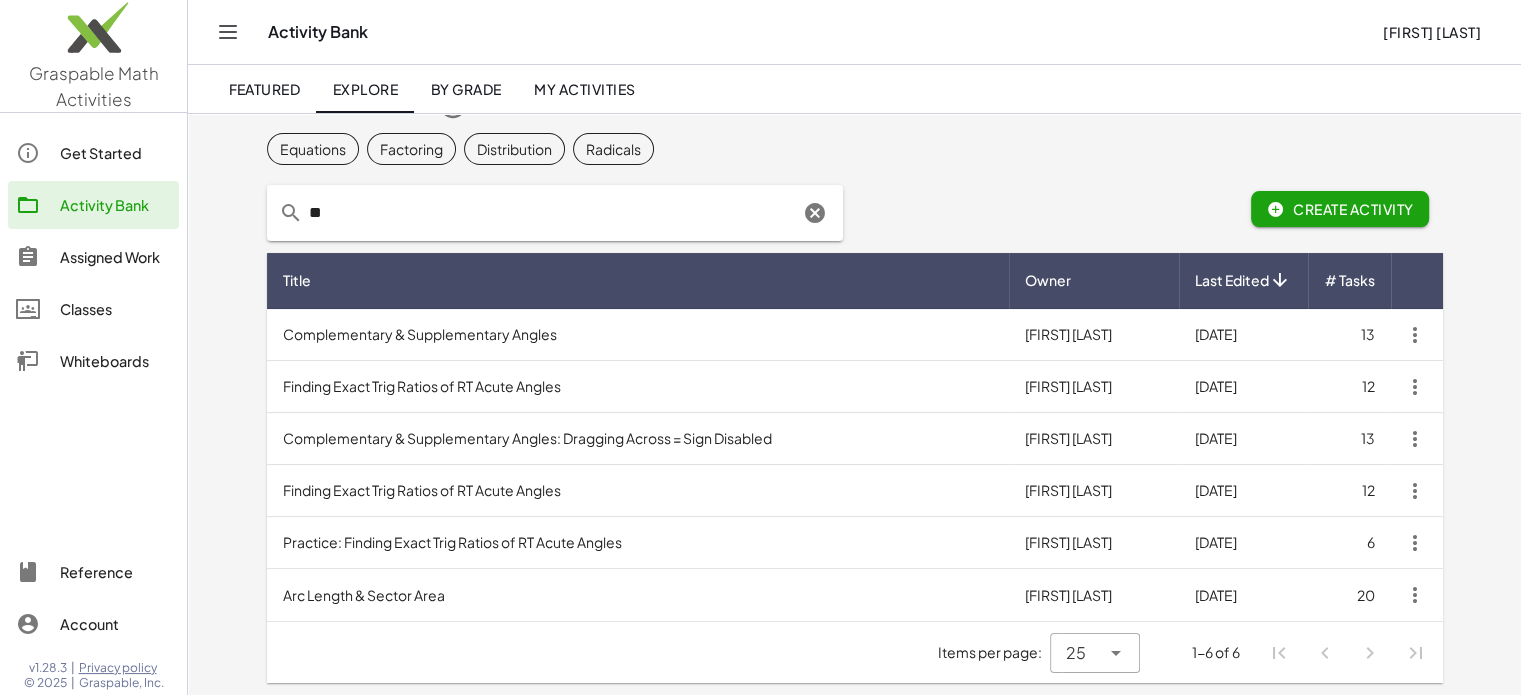 type on "*" 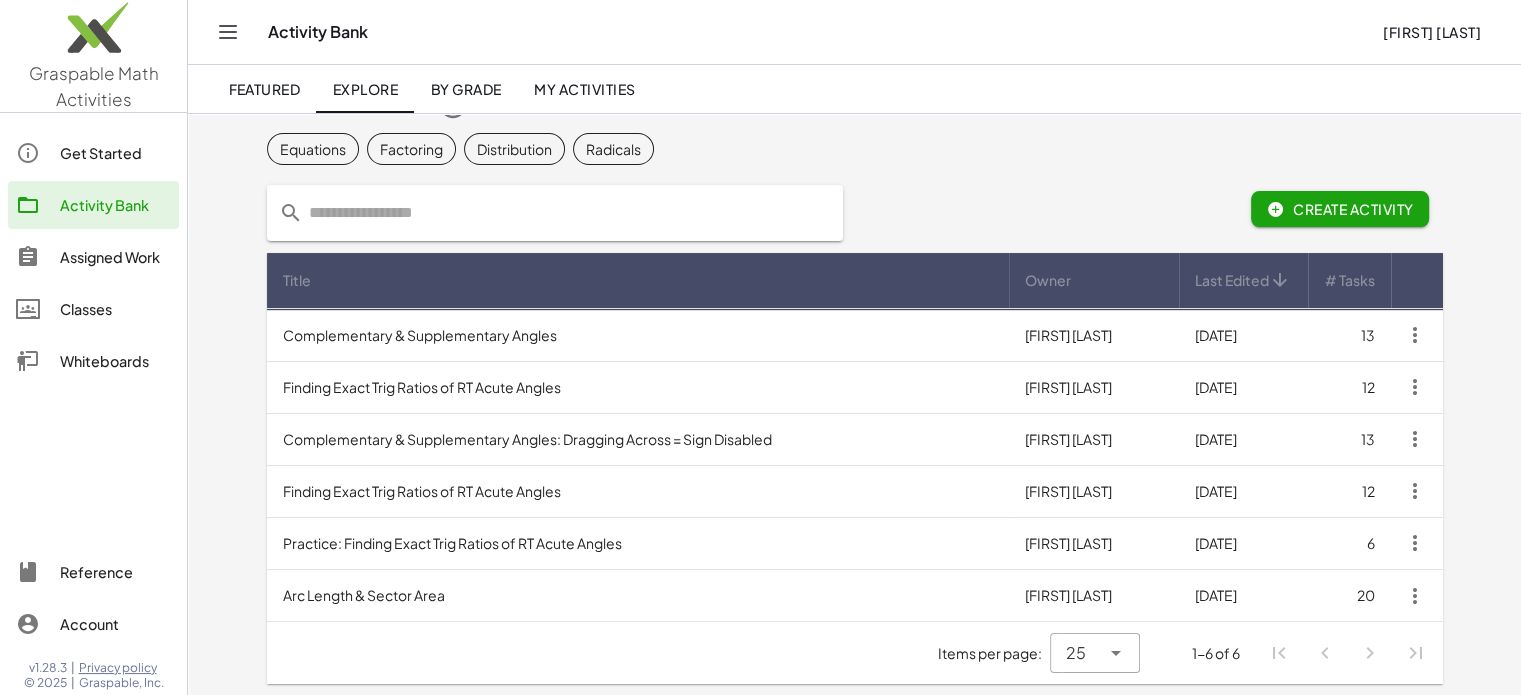 type 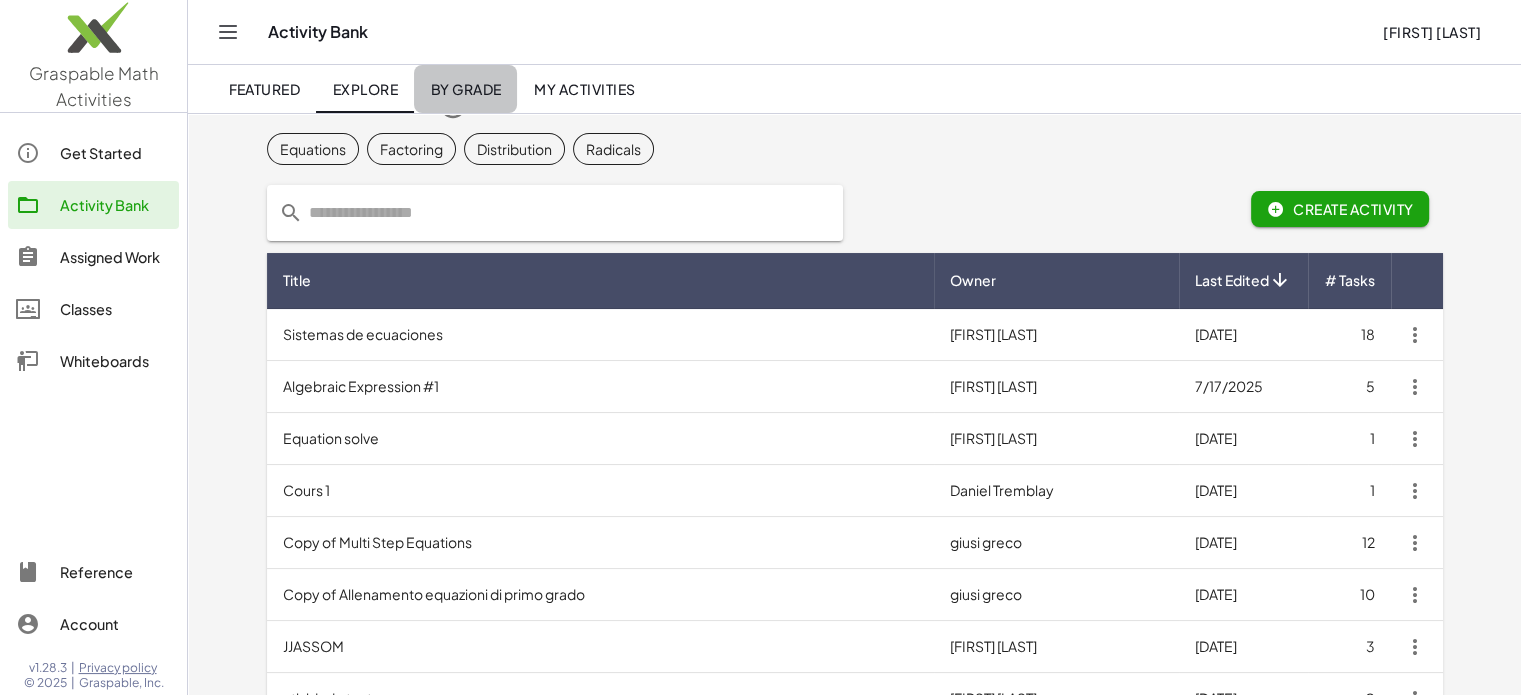 click on "By Grade" 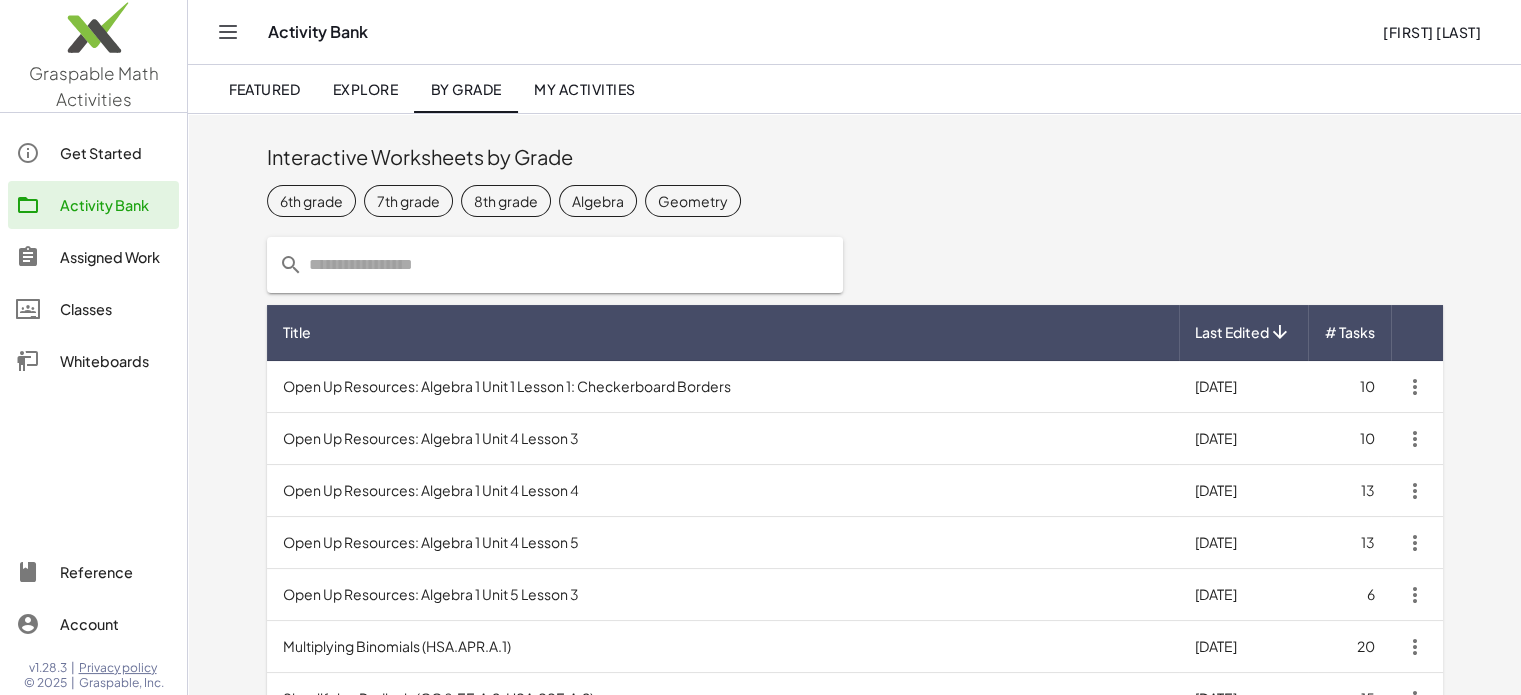 click at bounding box center (555, 265) 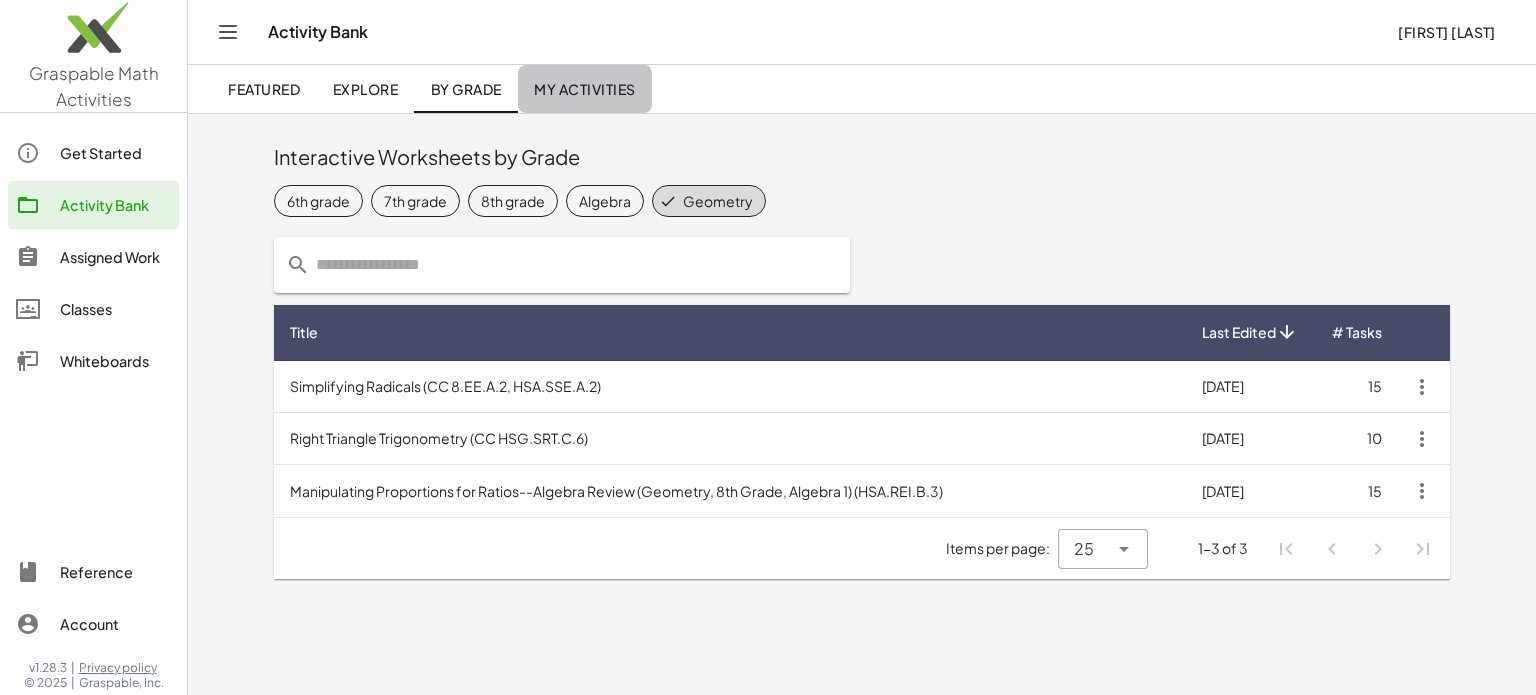 click on "My Activities" 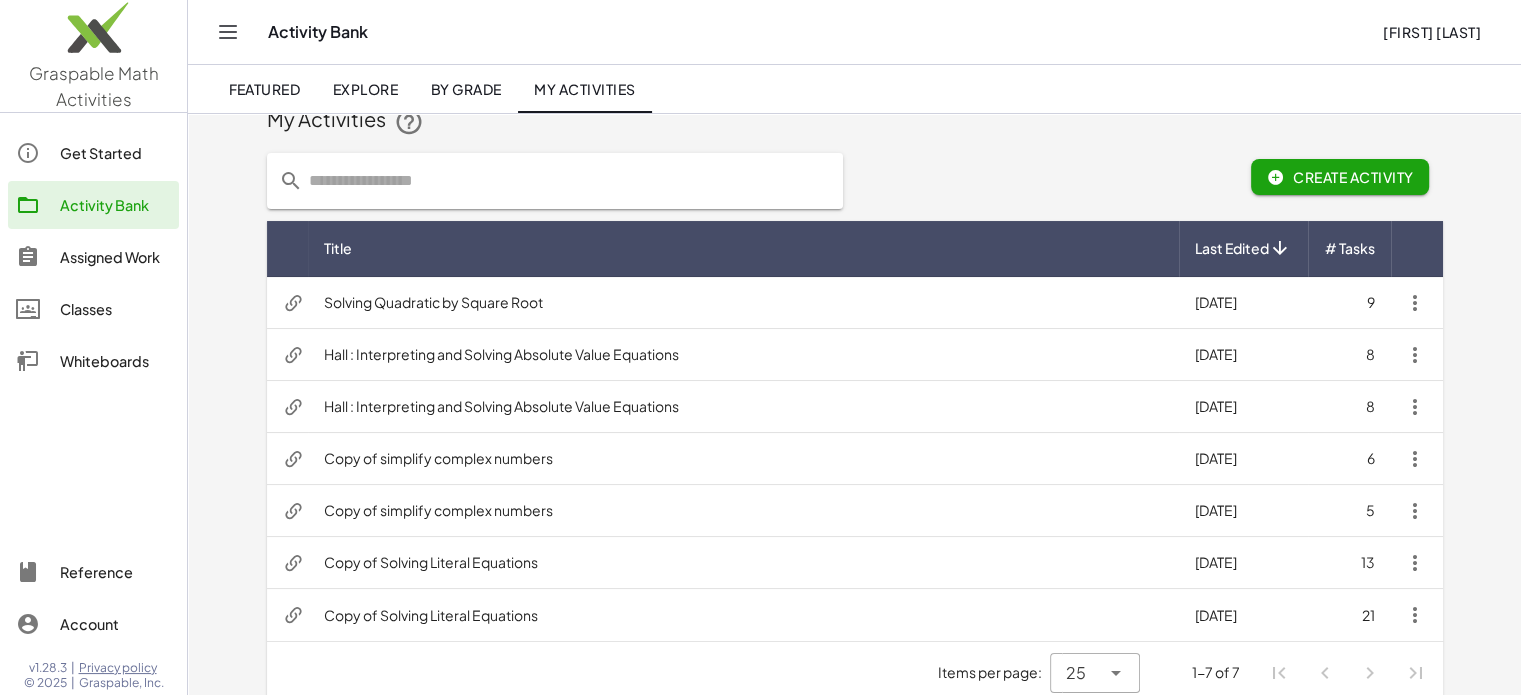 scroll, scrollTop: 56, scrollLeft: 0, axis: vertical 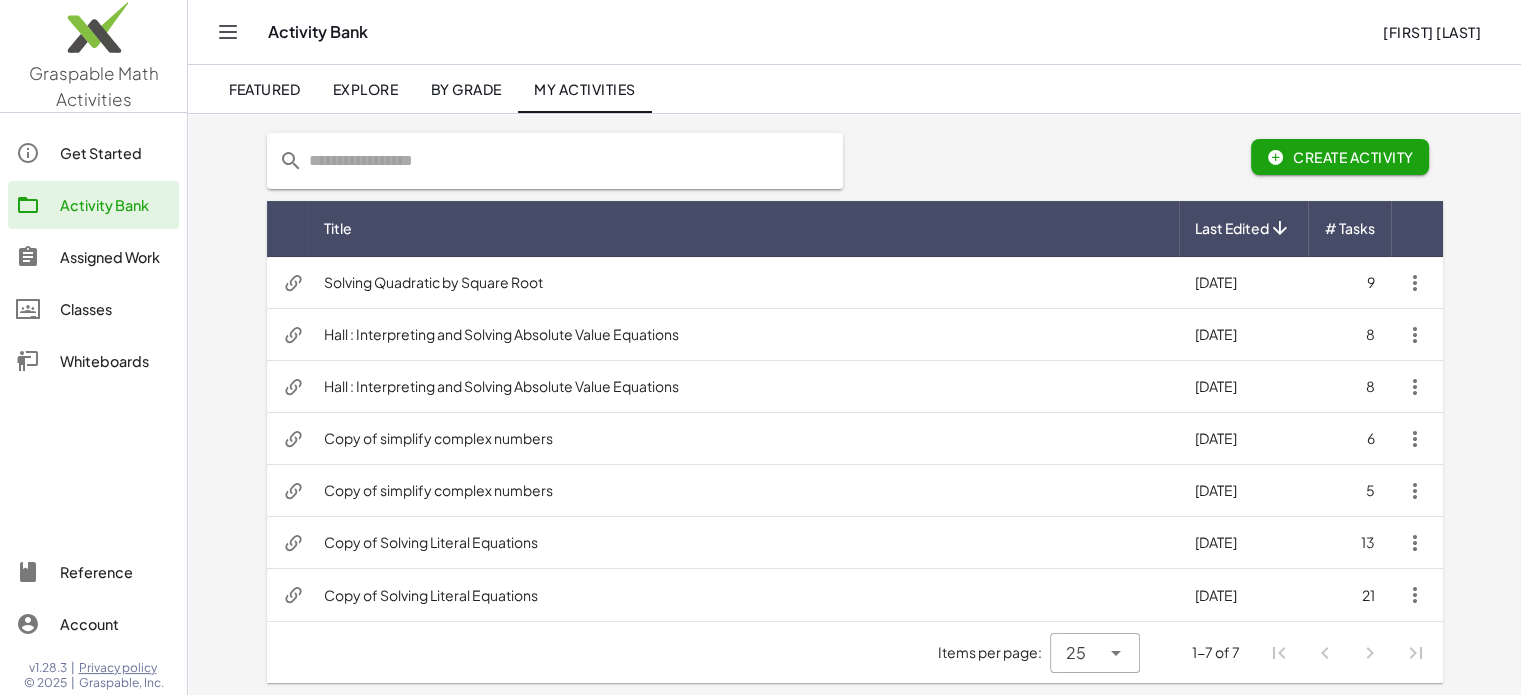 click 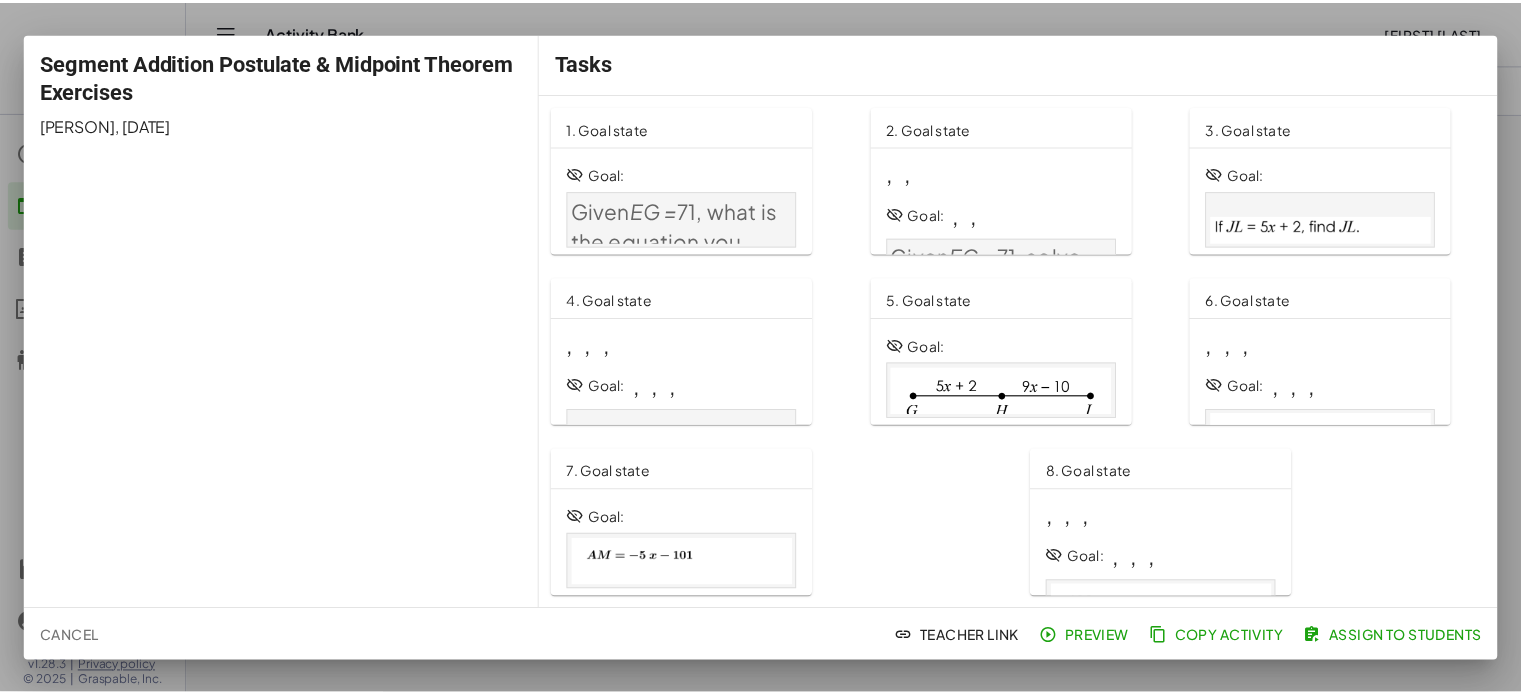 scroll, scrollTop: 0, scrollLeft: 0, axis: both 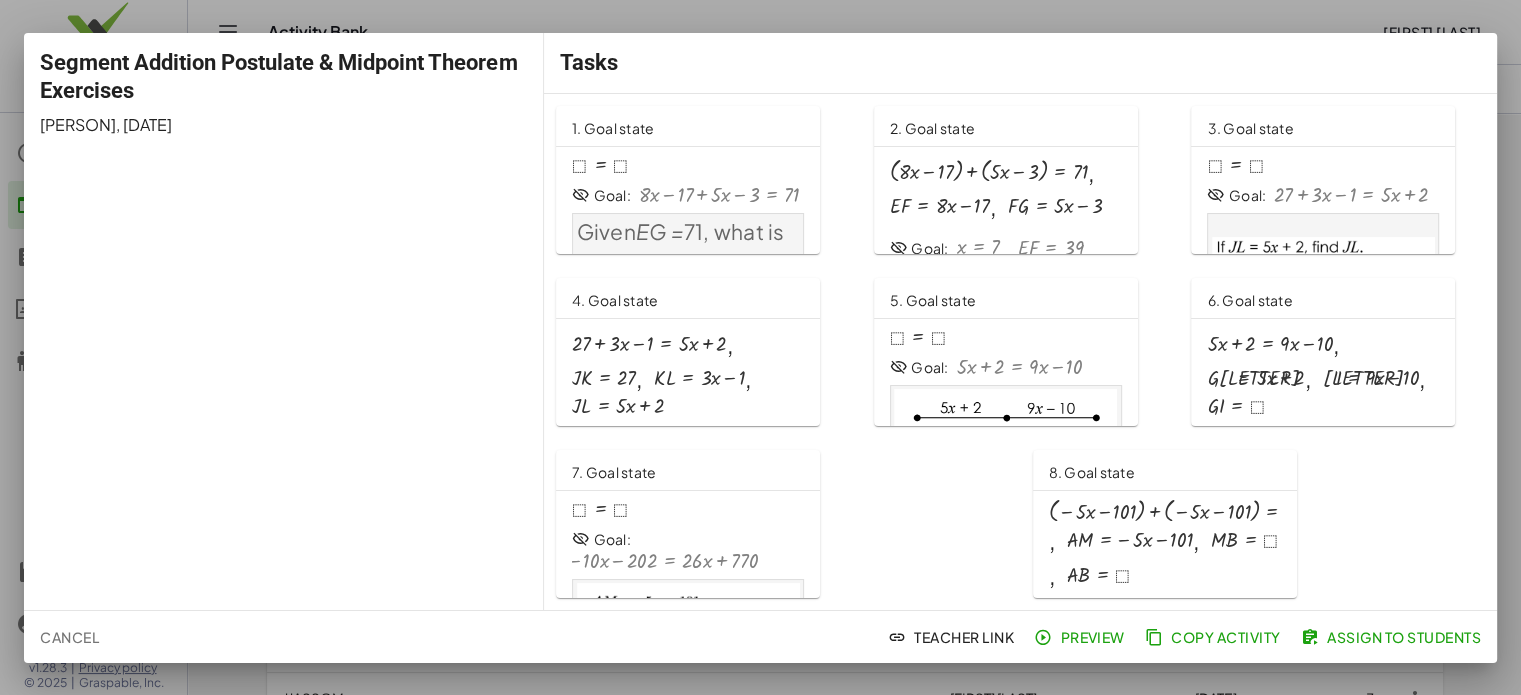 click on "Preview" 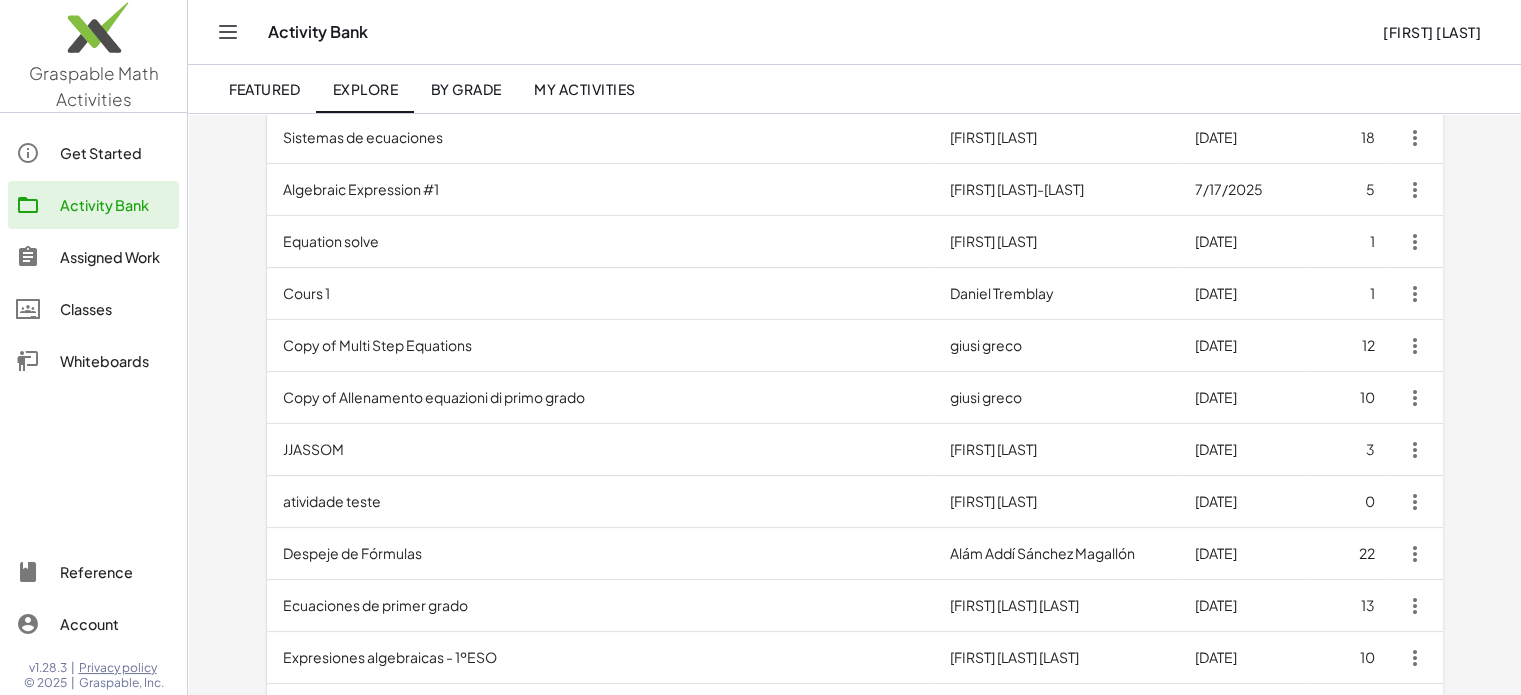 scroll, scrollTop: 0, scrollLeft: 0, axis: both 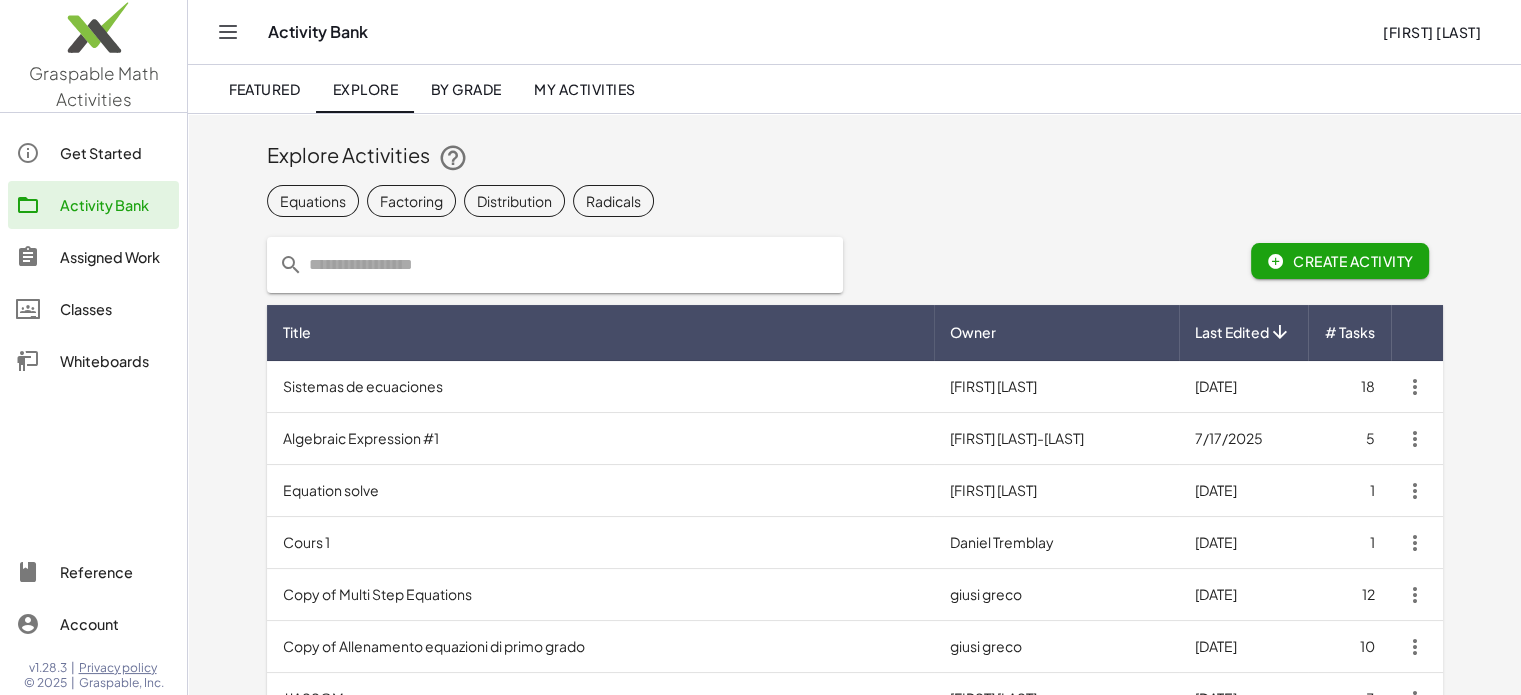 click on "Explore Activities" 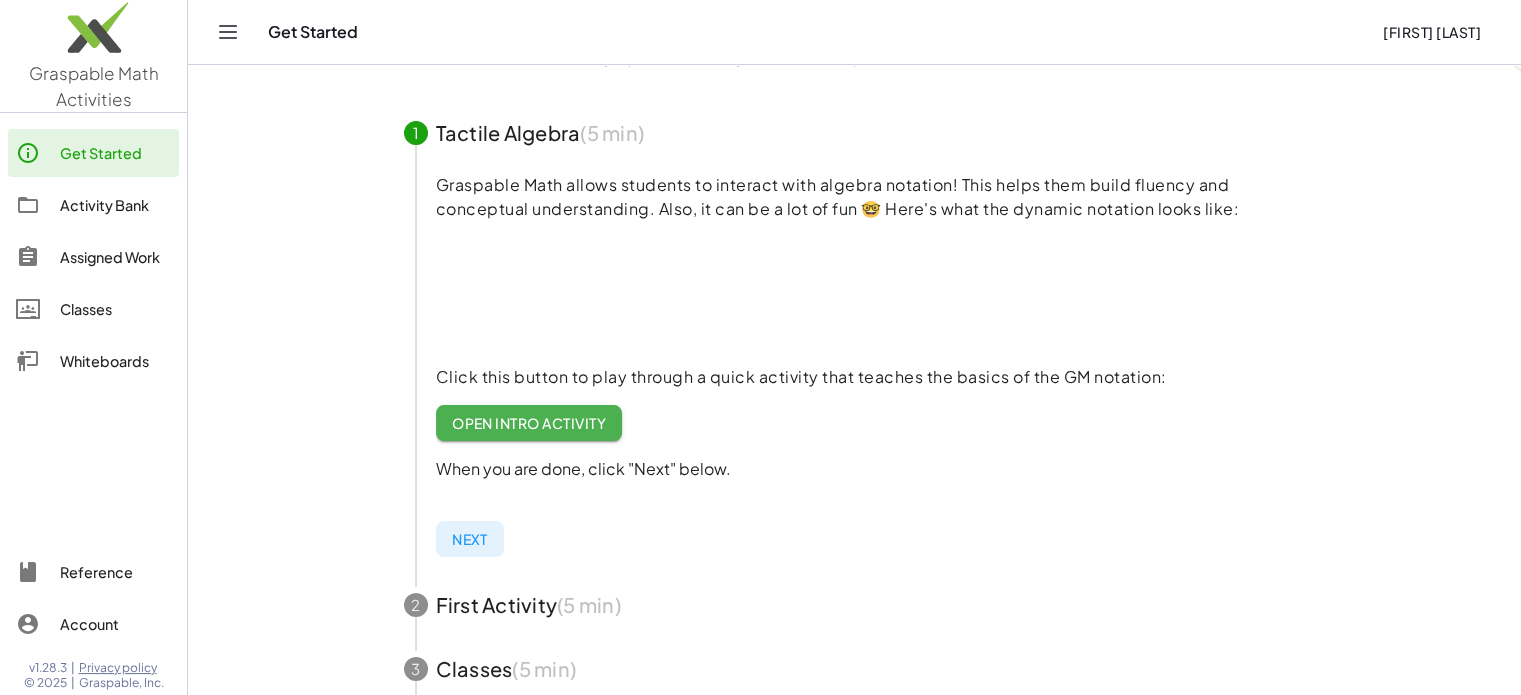 scroll, scrollTop: 200, scrollLeft: 0, axis: vertical 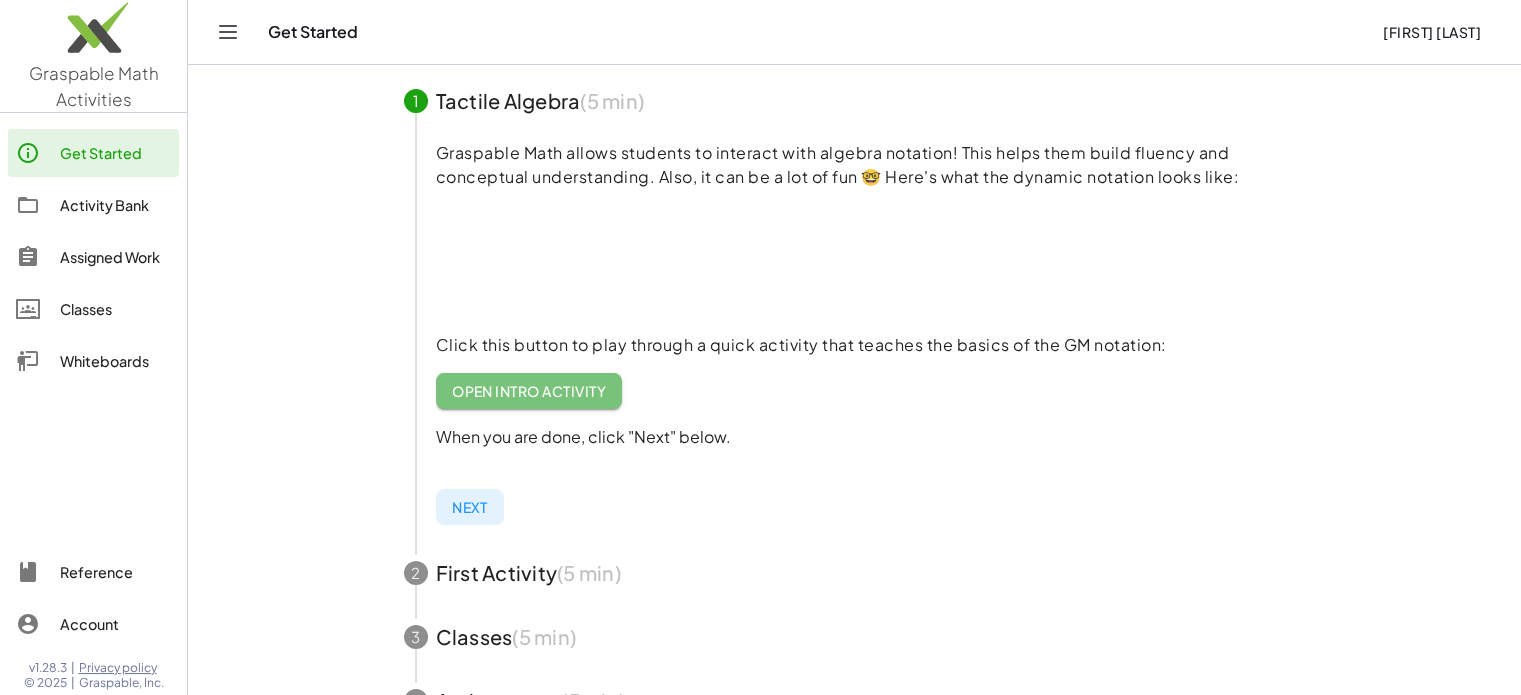 click on "Open Intro Activity" 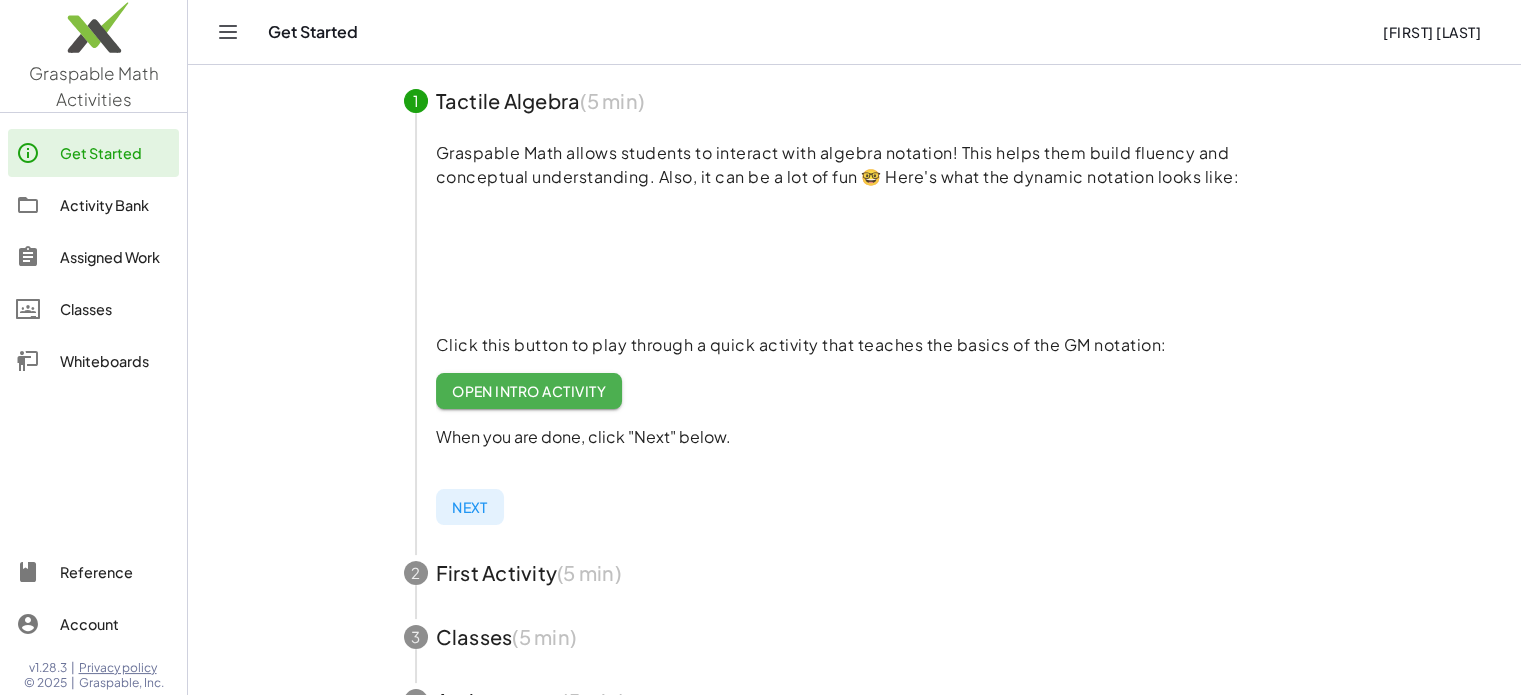 drag, startPoint x: 469, startPoint y: 483, endPoint x: 468, endPoint y: 504, distance: 21.023796 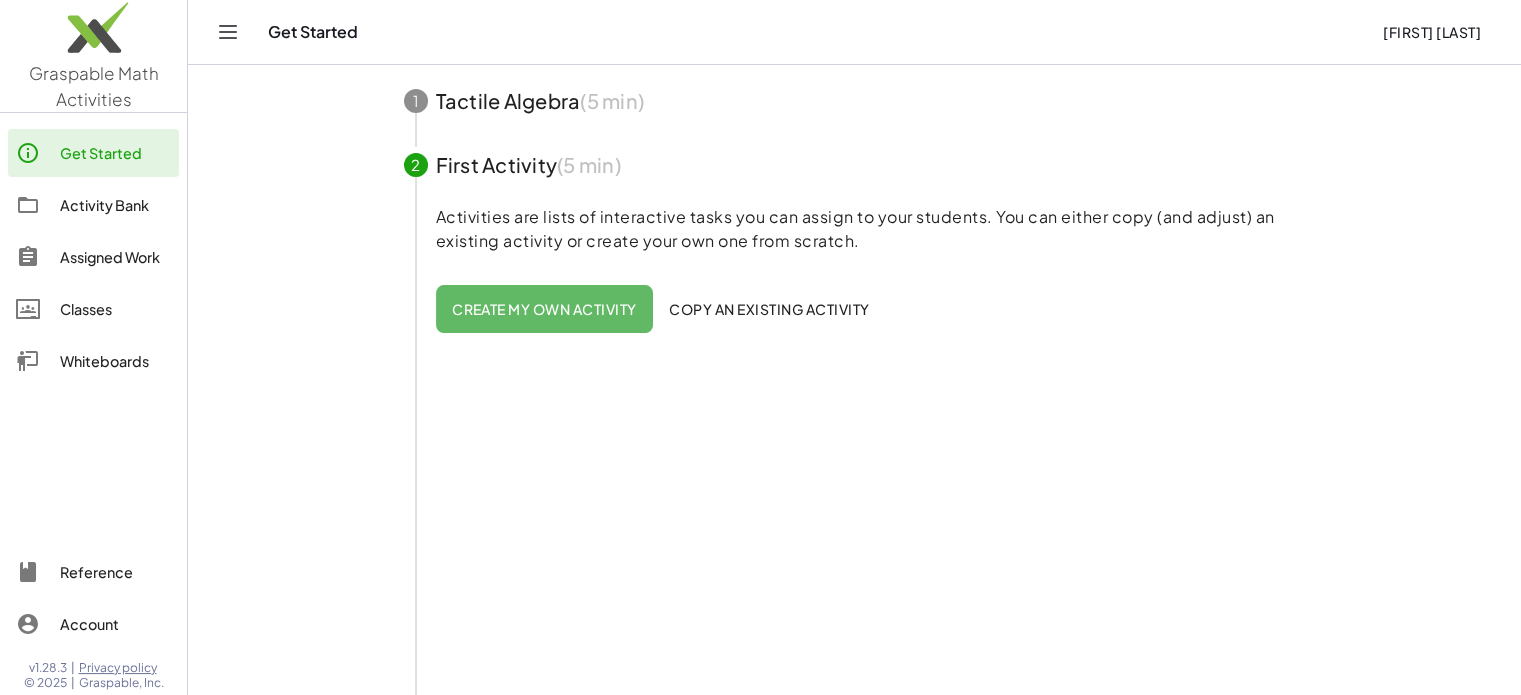 scroll, scrollTop: 300, scrollLeft: 0, axis: vertical 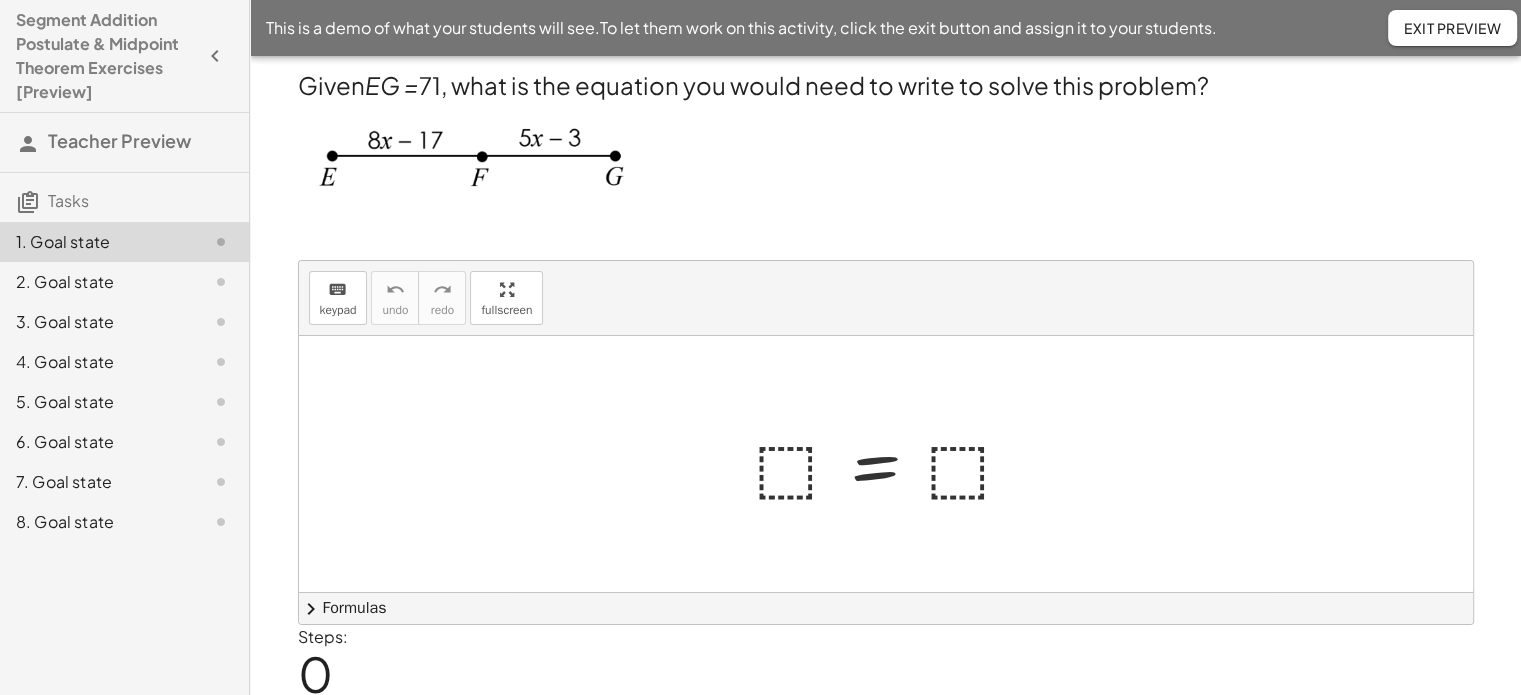 click at bounding box center [893, 464] 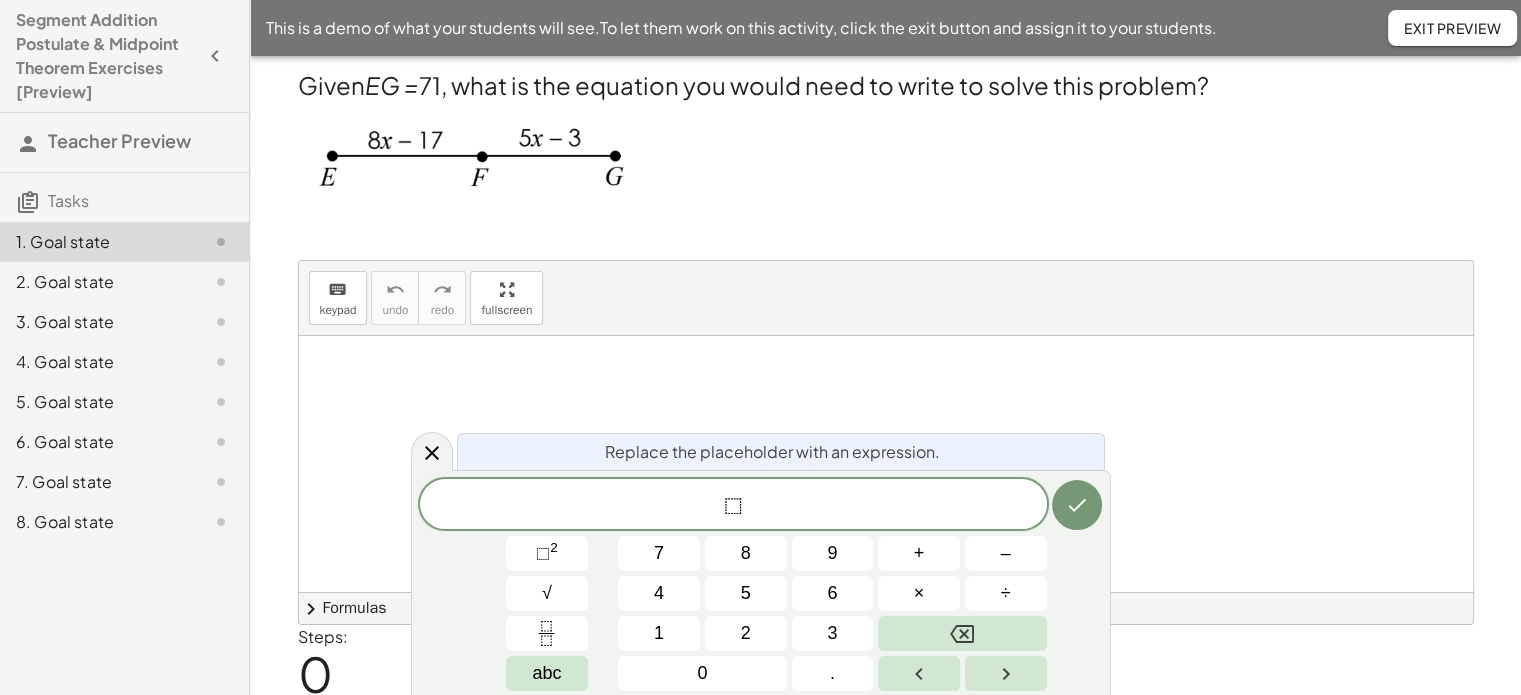 click at bounding box center [886, 464] 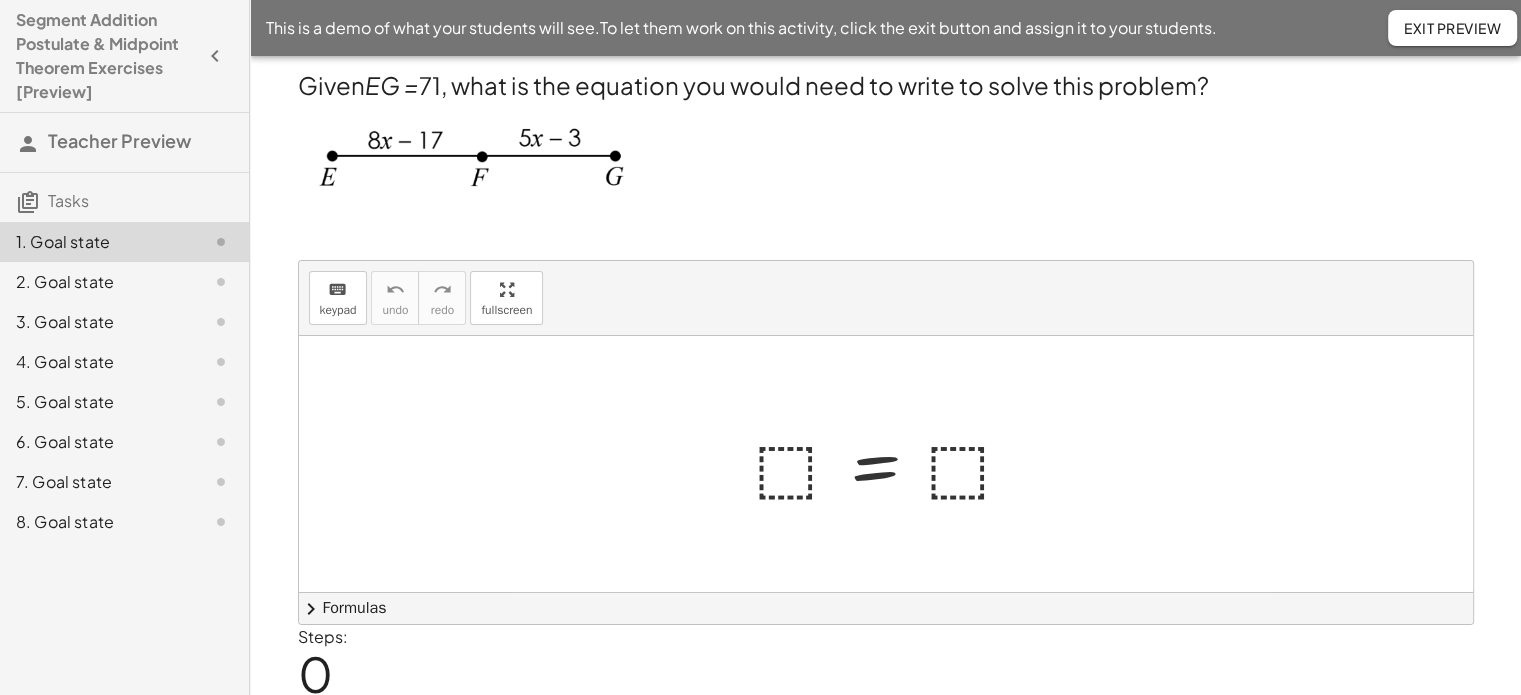 click at bounding box center (893, 464) 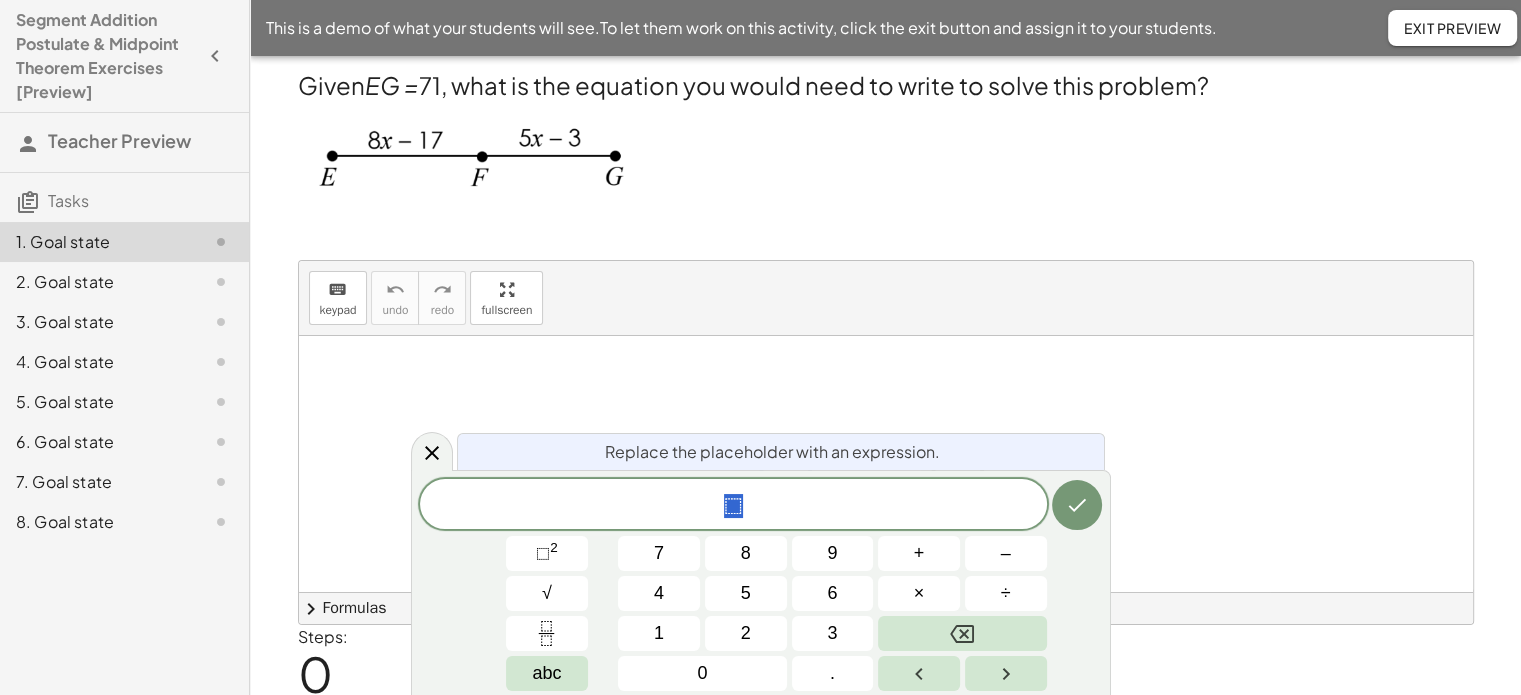 click on "⬚" at bounding box center (733, 506) 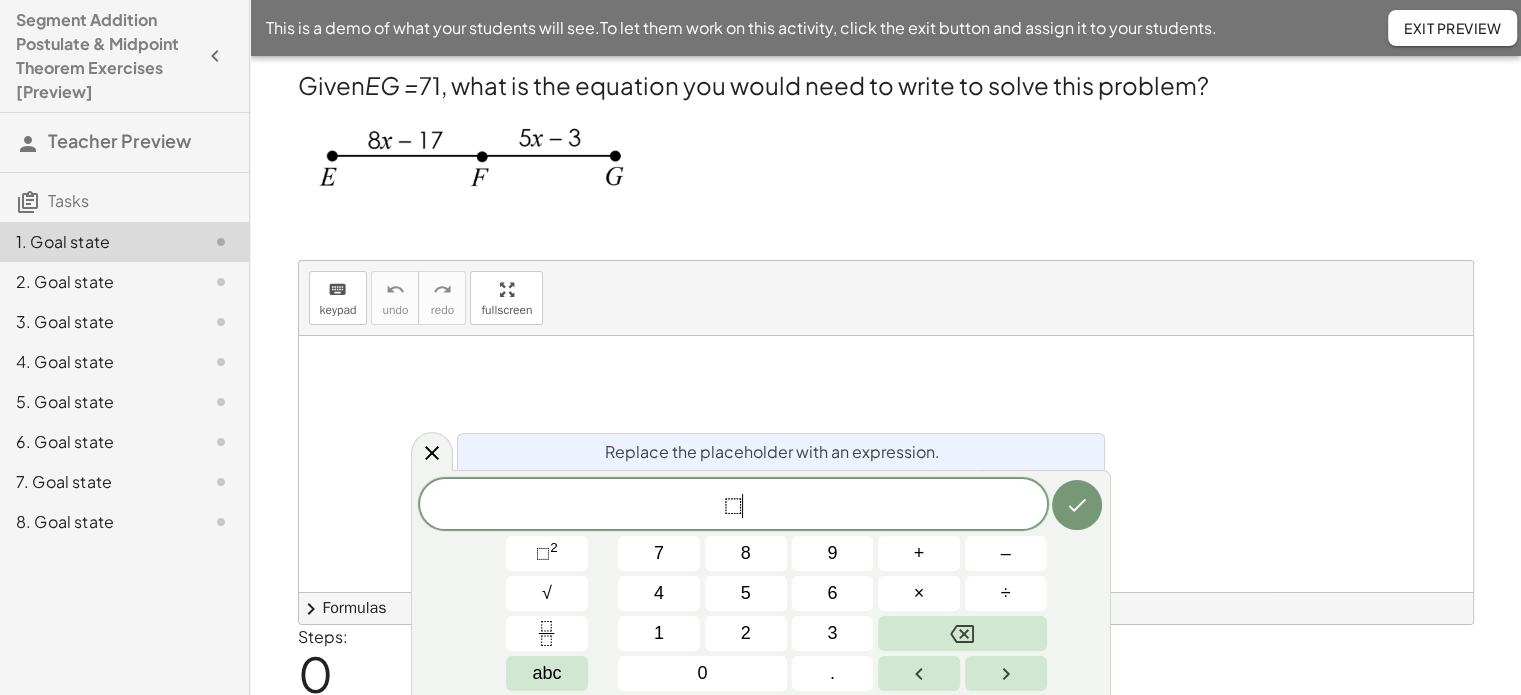 drag, startPoint x: 744, startPoint y: 507, endPoint x: 728, endPoint y: 503, distance: 16.492422 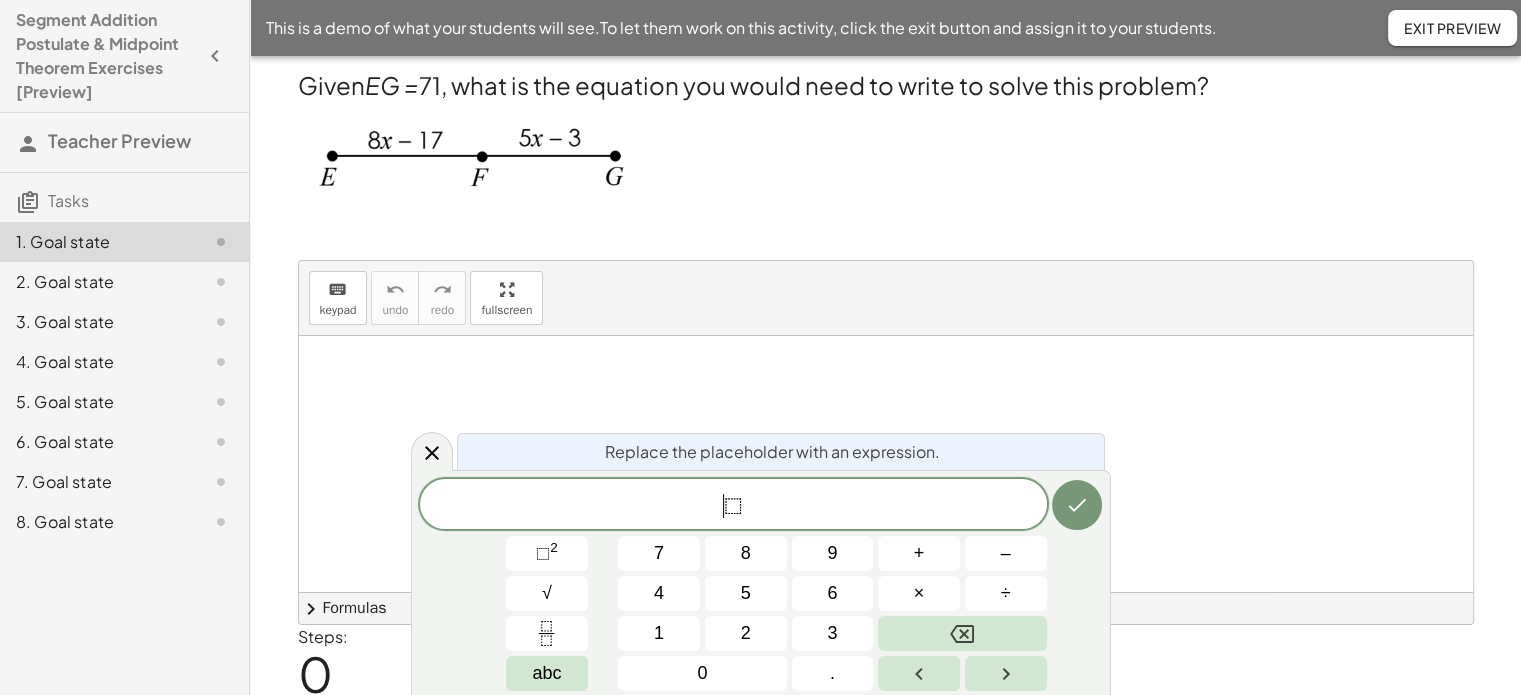 click on "⬚" at bounding box center (733, 506) 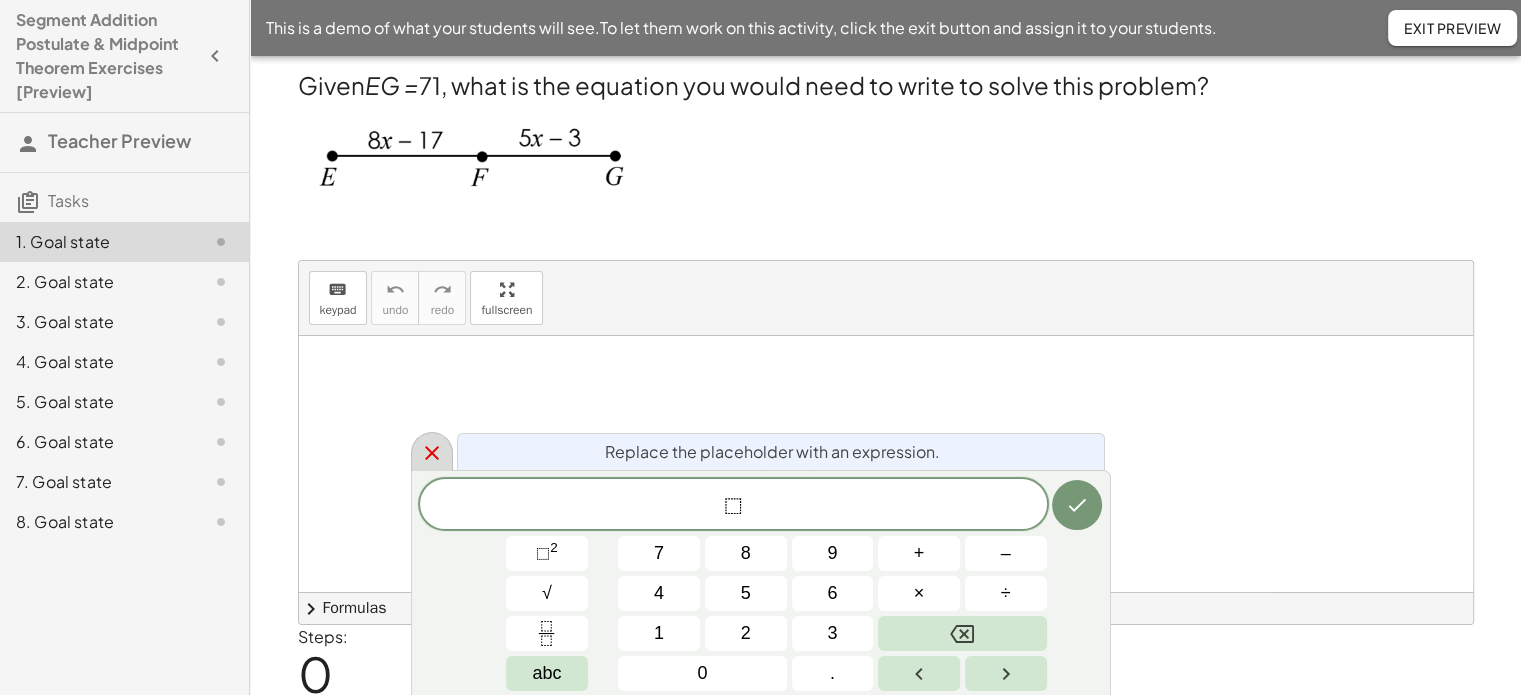 click 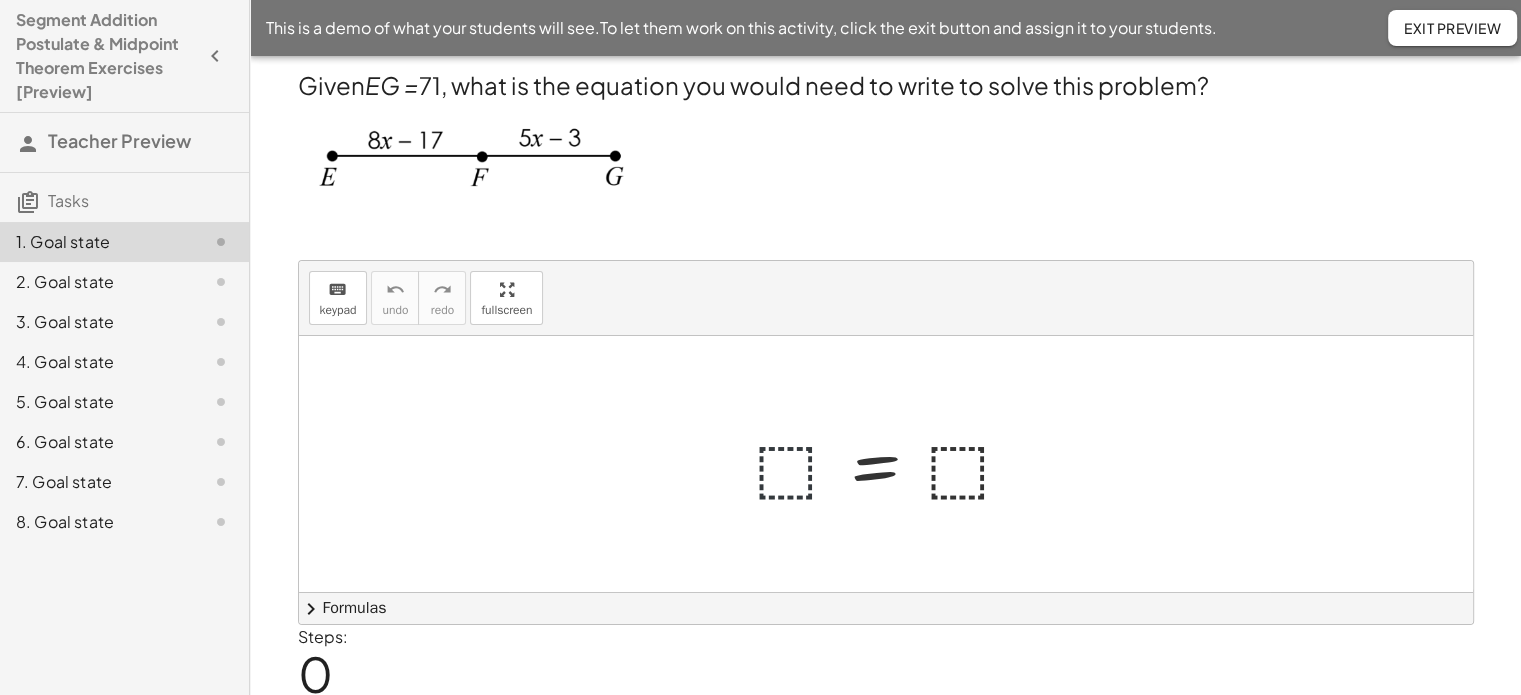 drag, startPoint x: 360, startPoint y: 47, endPoint x: 404, endPoint y: 126, distance: 90.426765 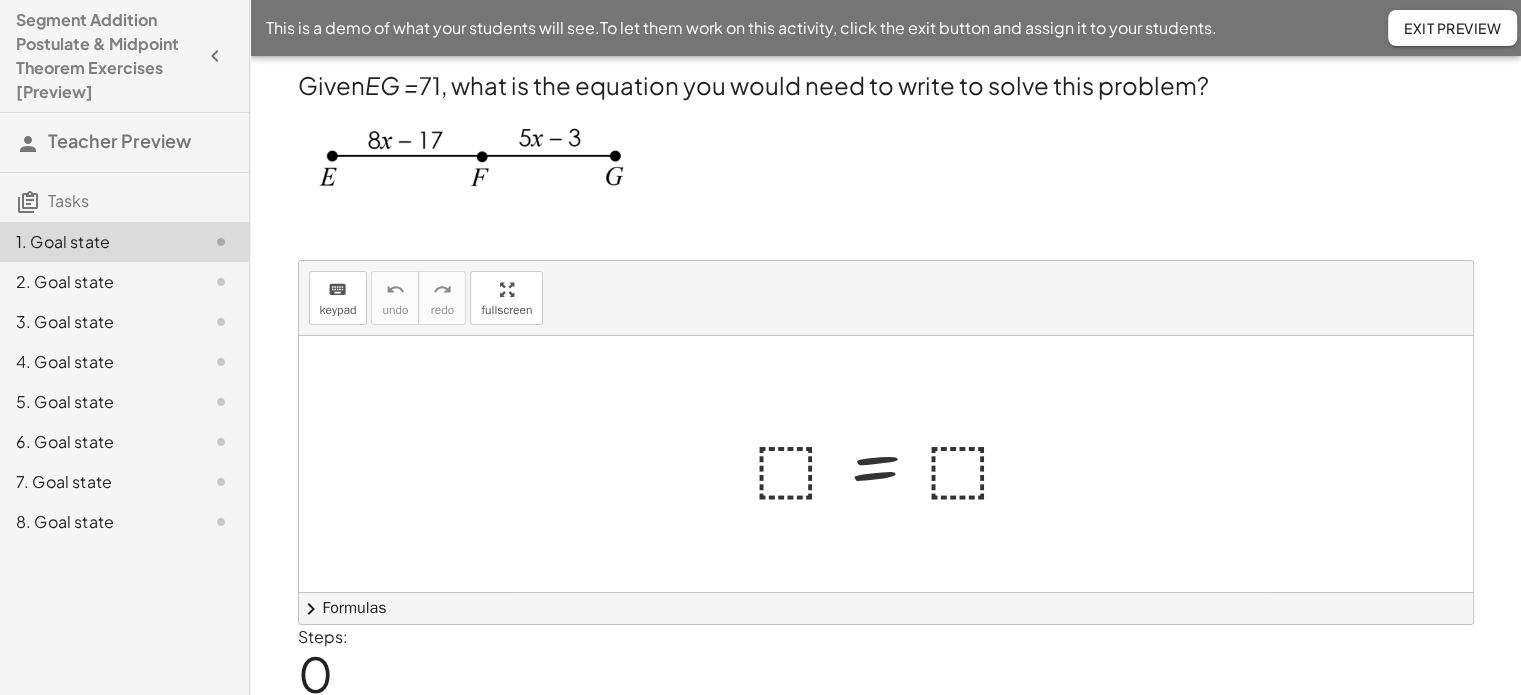 click at bounding box center (473, 159) 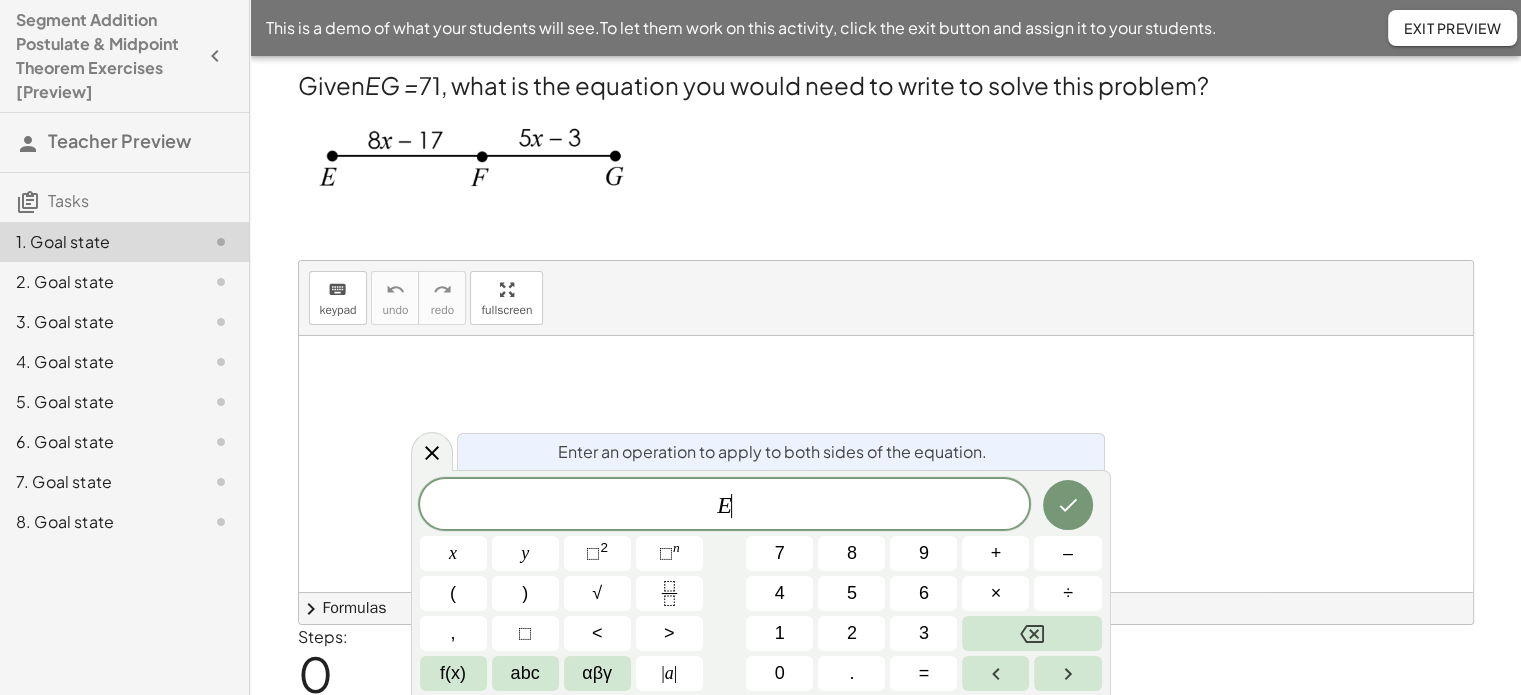 click on "Enter an operation to apply to both sides of the equation." at bounding box center (772, 452) 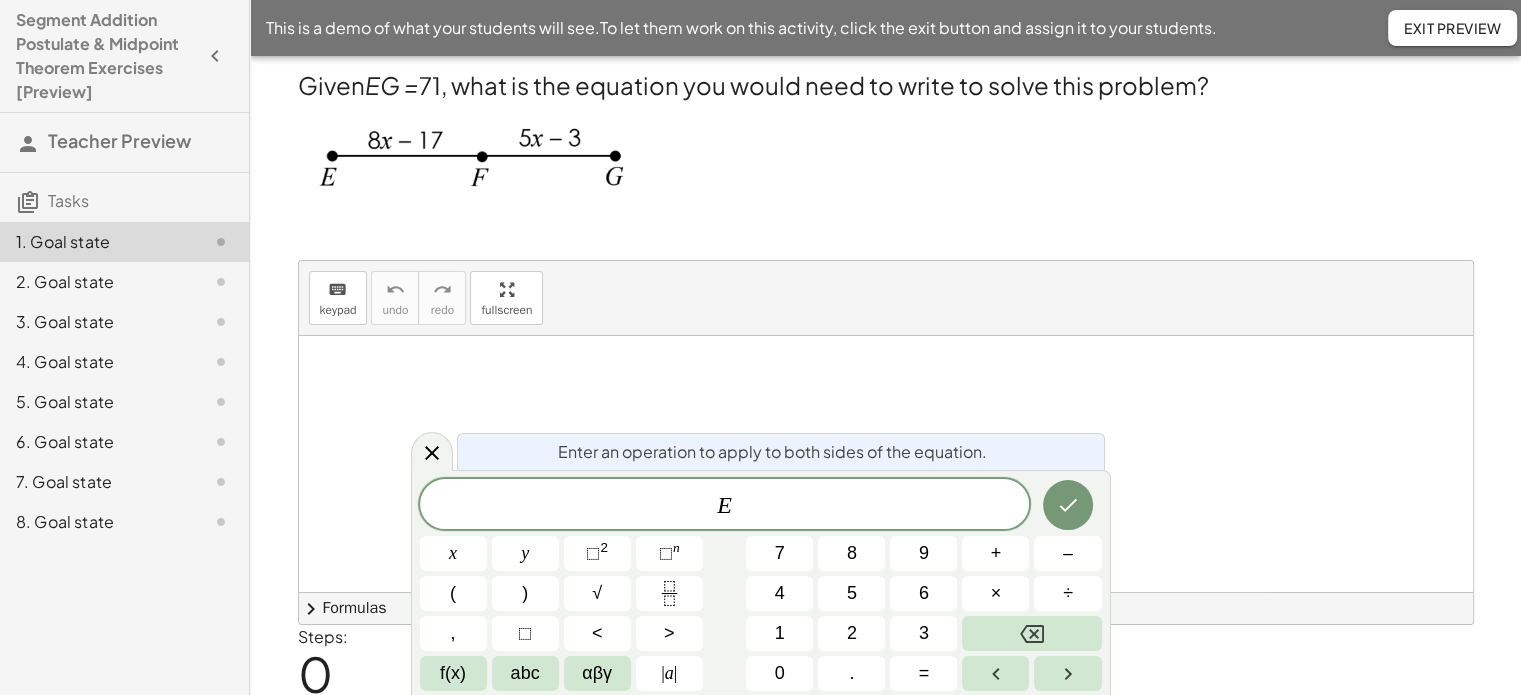 click on "⬚ = ⬚" at bounding box center (886, 464) 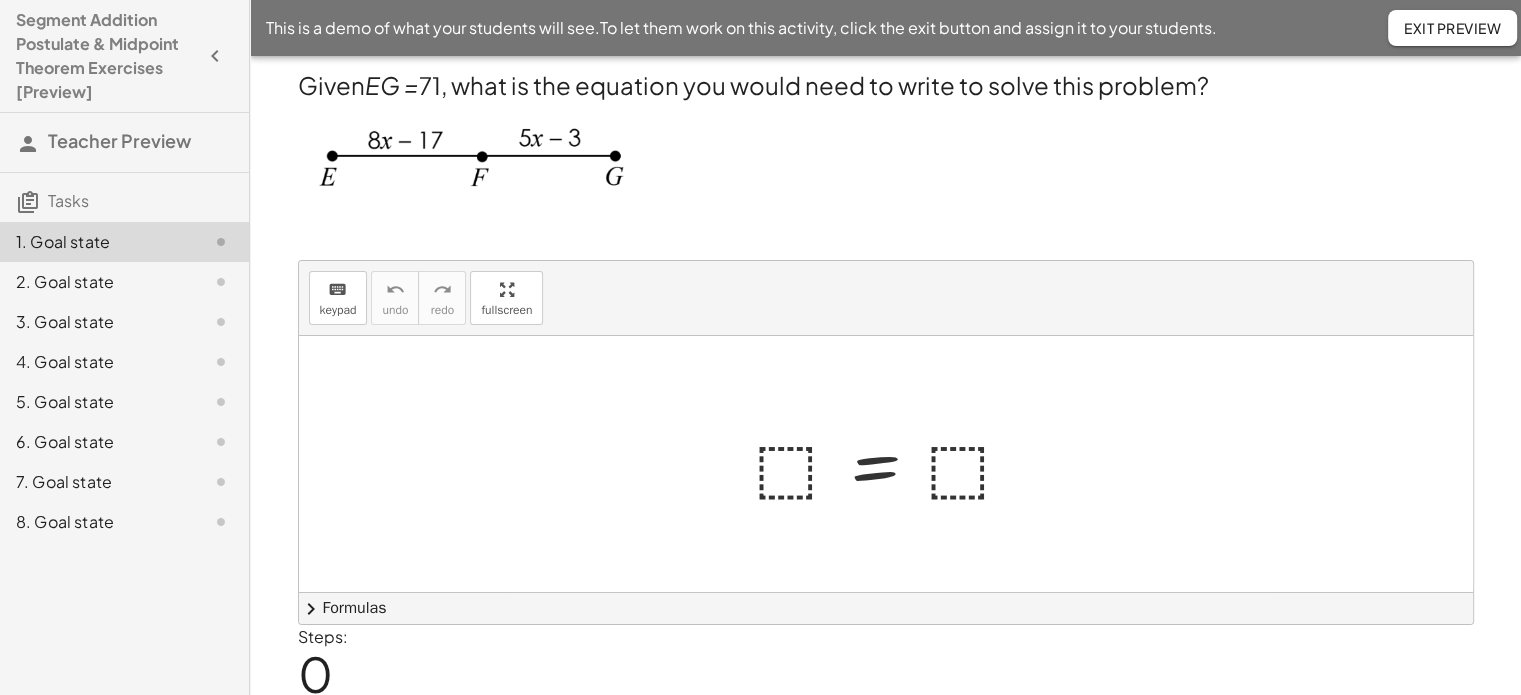 click at bounding box center [893, 464] 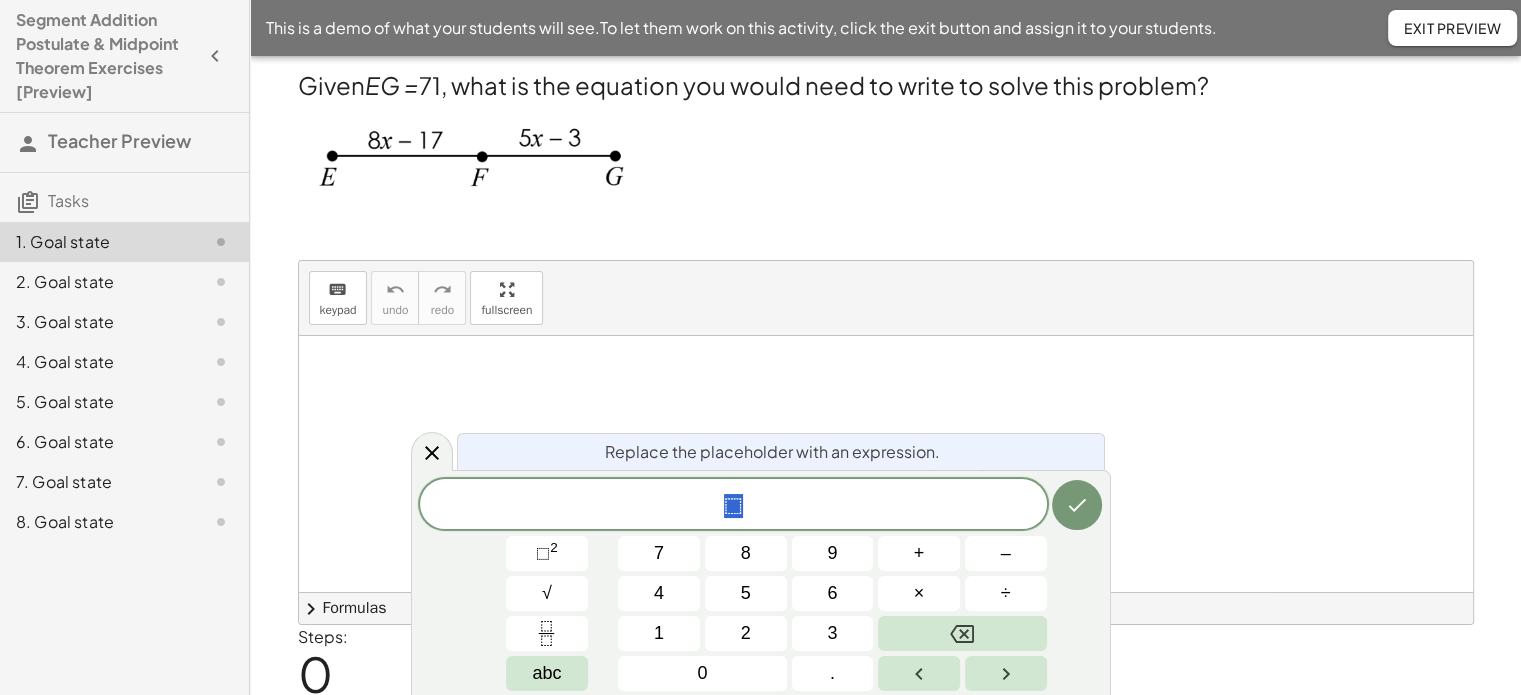 click at bounding box center (893, 464) 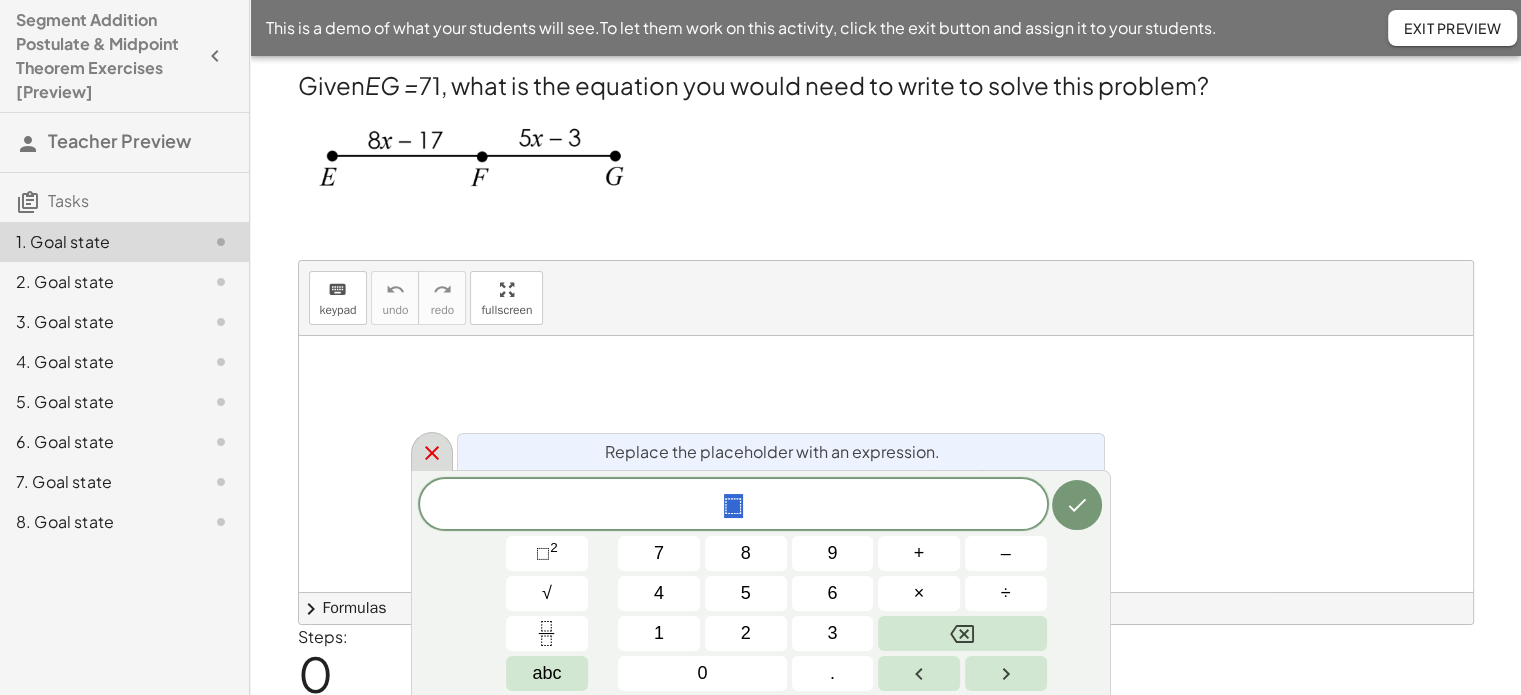 click 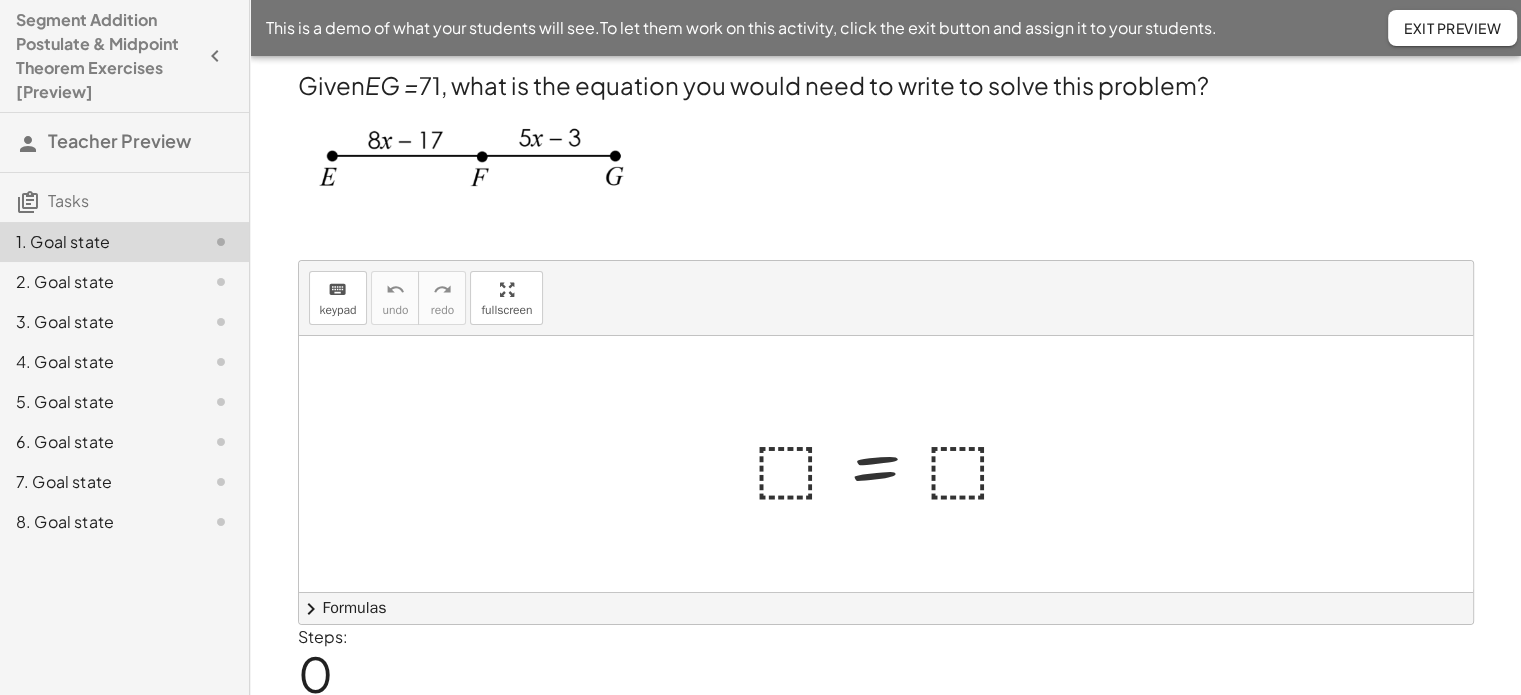 click at bounding box center [893, 464] 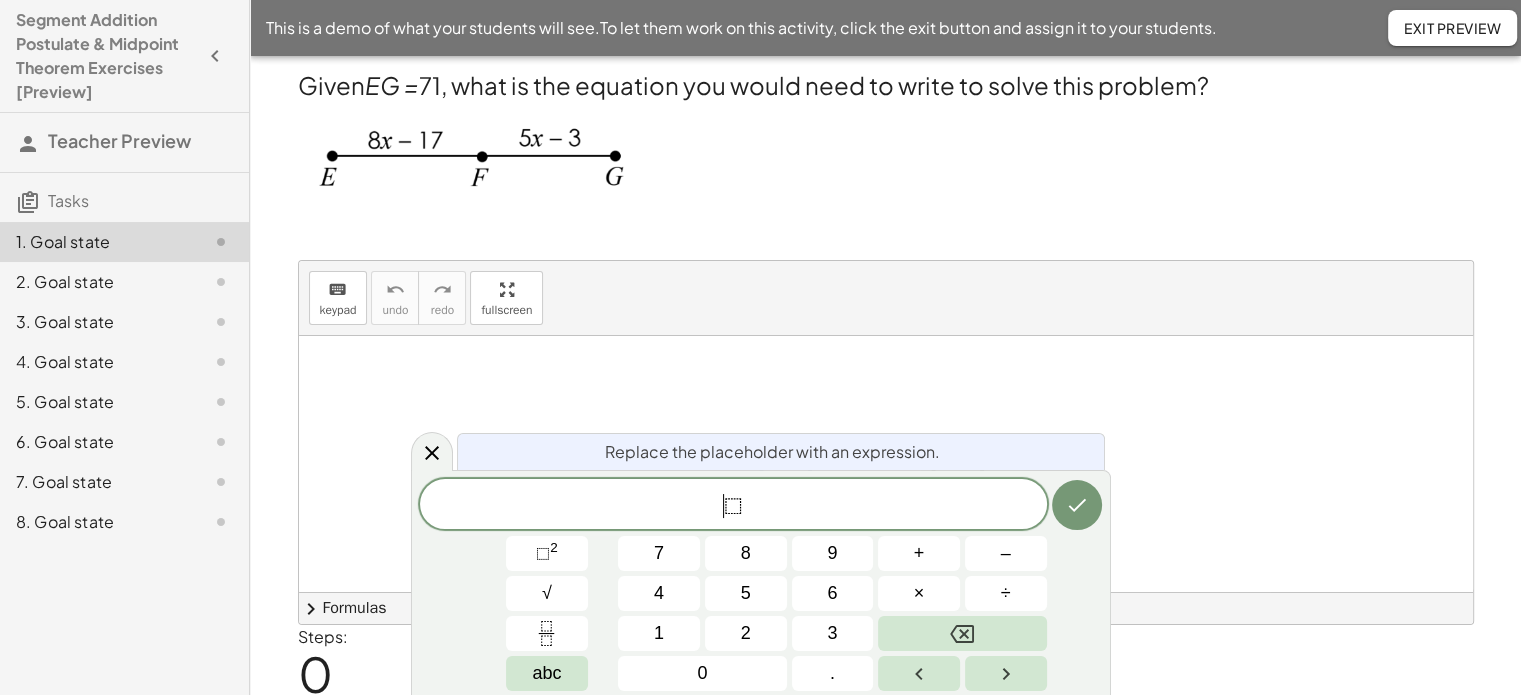 click on "⬚" at bounding box center [733, 506] 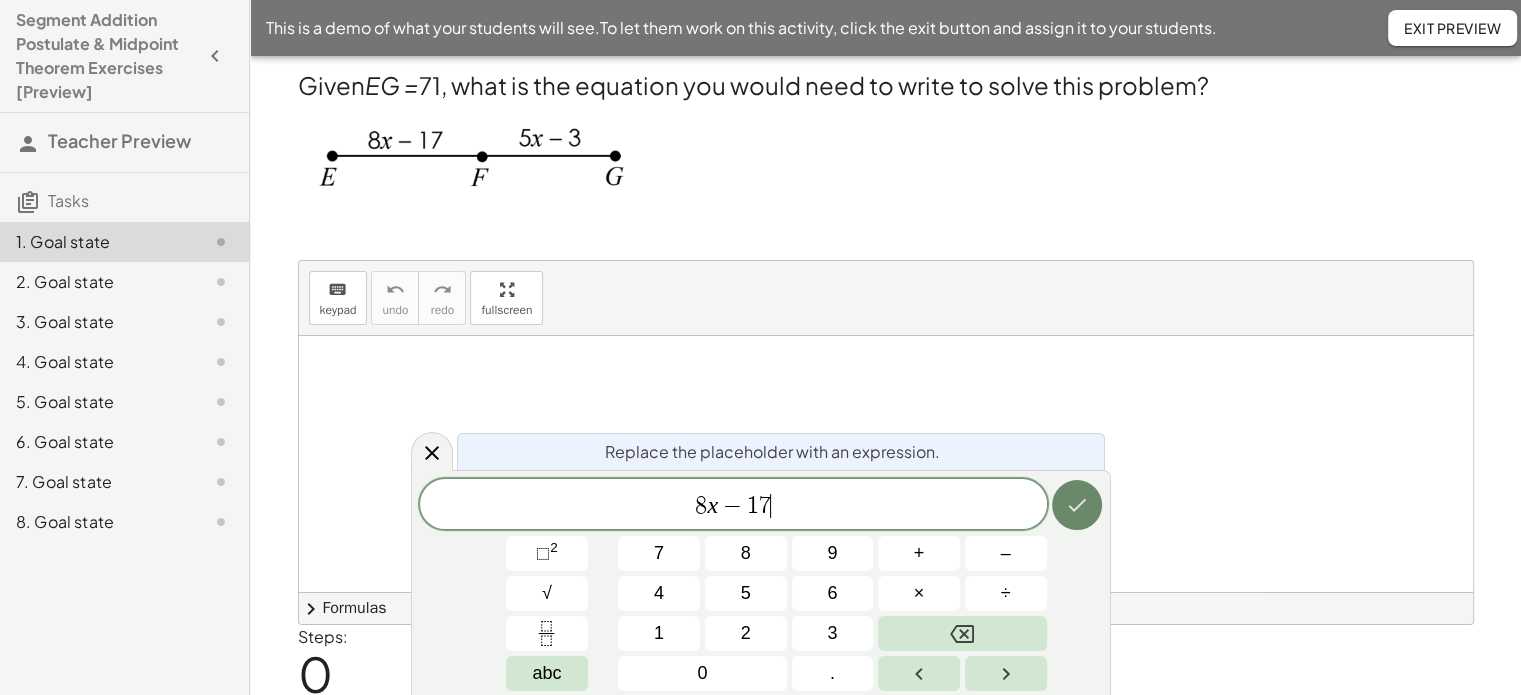 click at bounding box center [1077, 505] 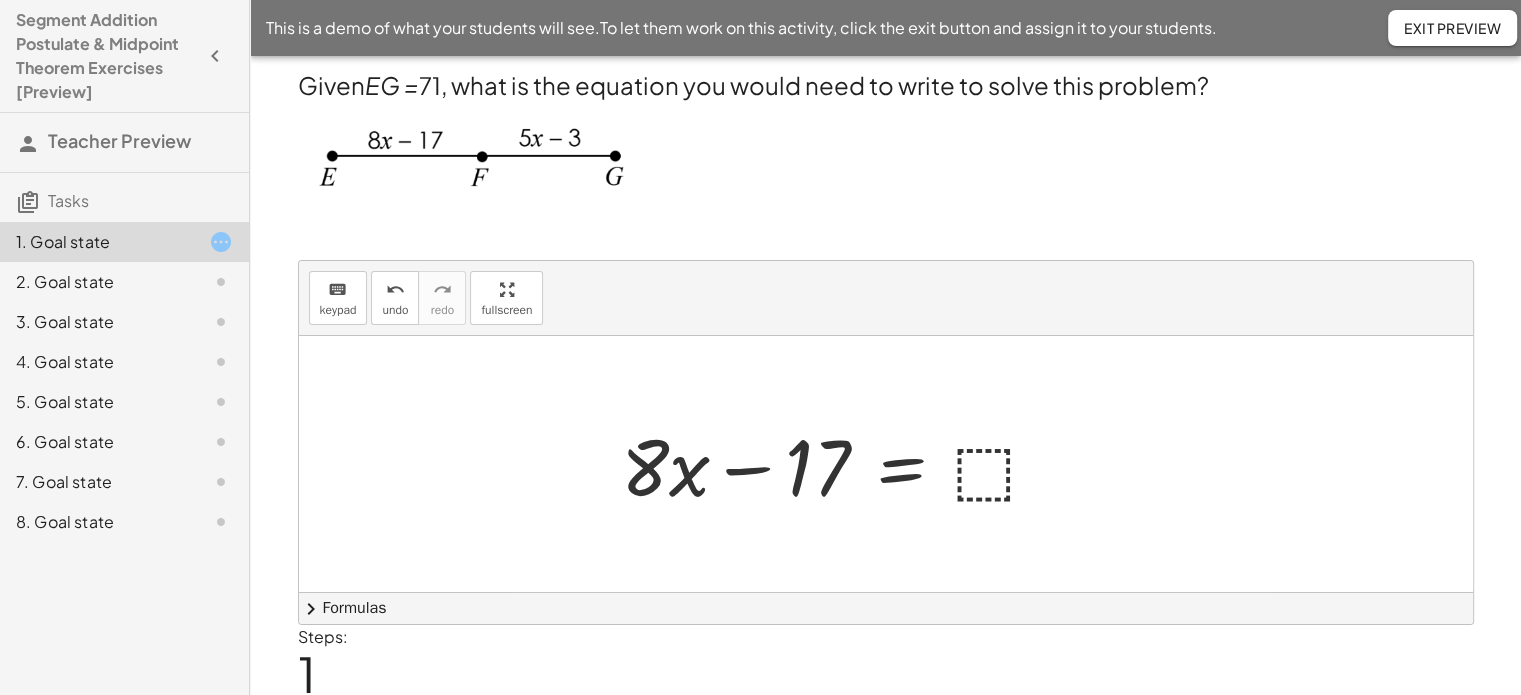 click at bounding box center (839, 464) 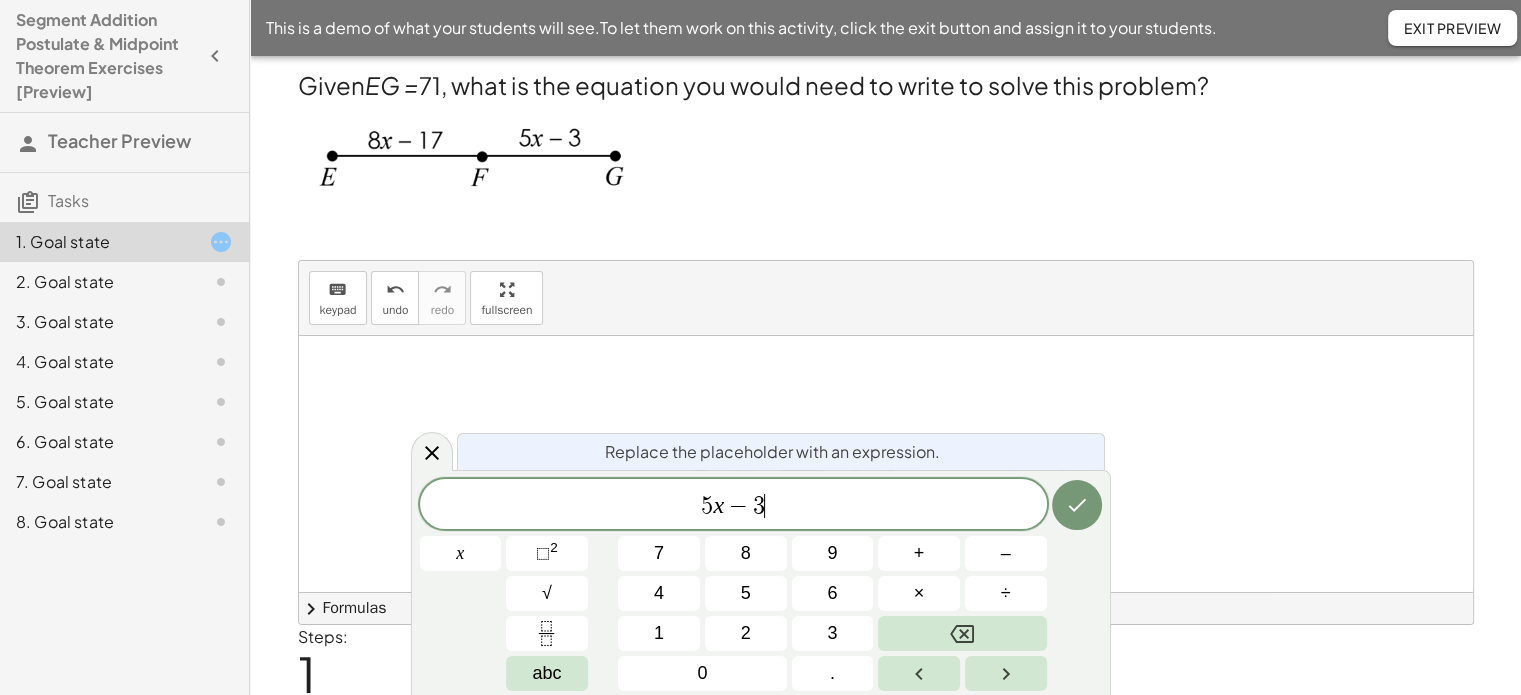 click at bounding box center (886, 464) 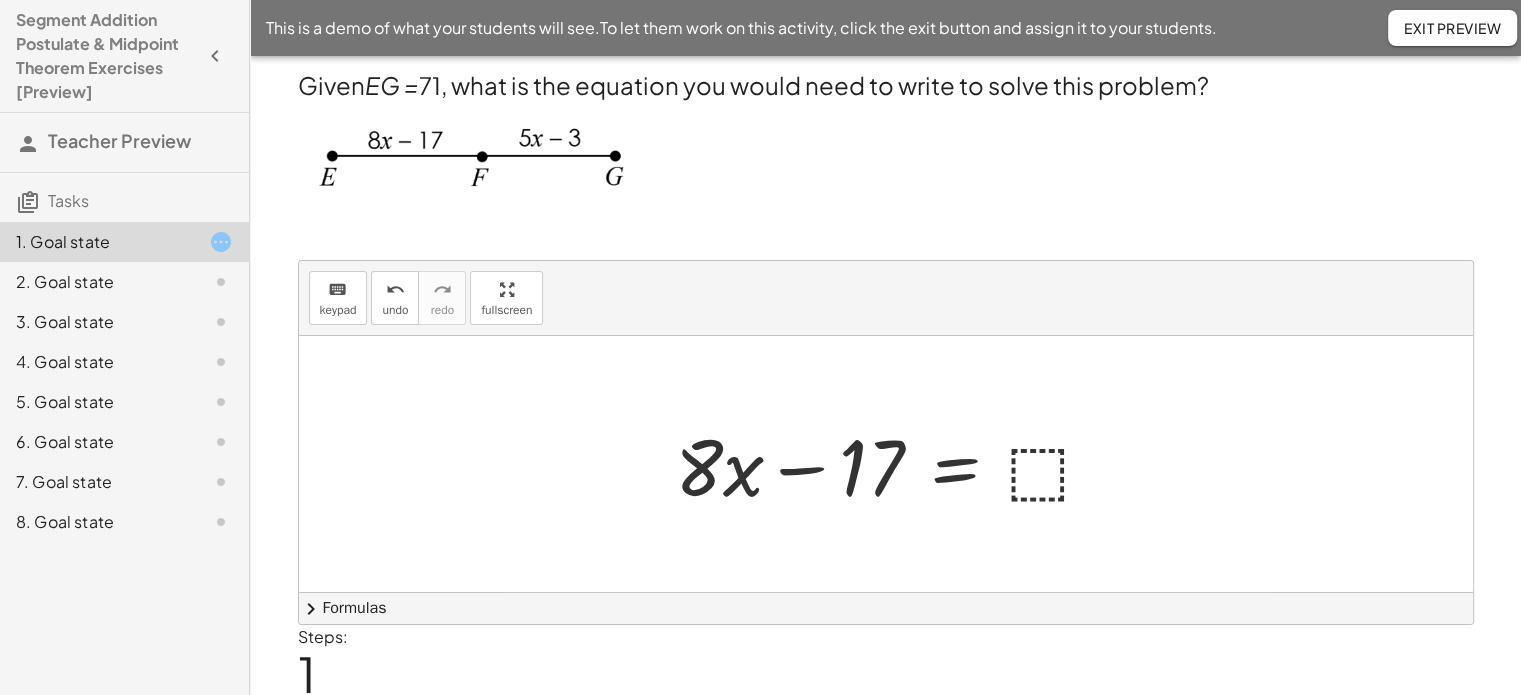 click at bounding box center (893, 464) 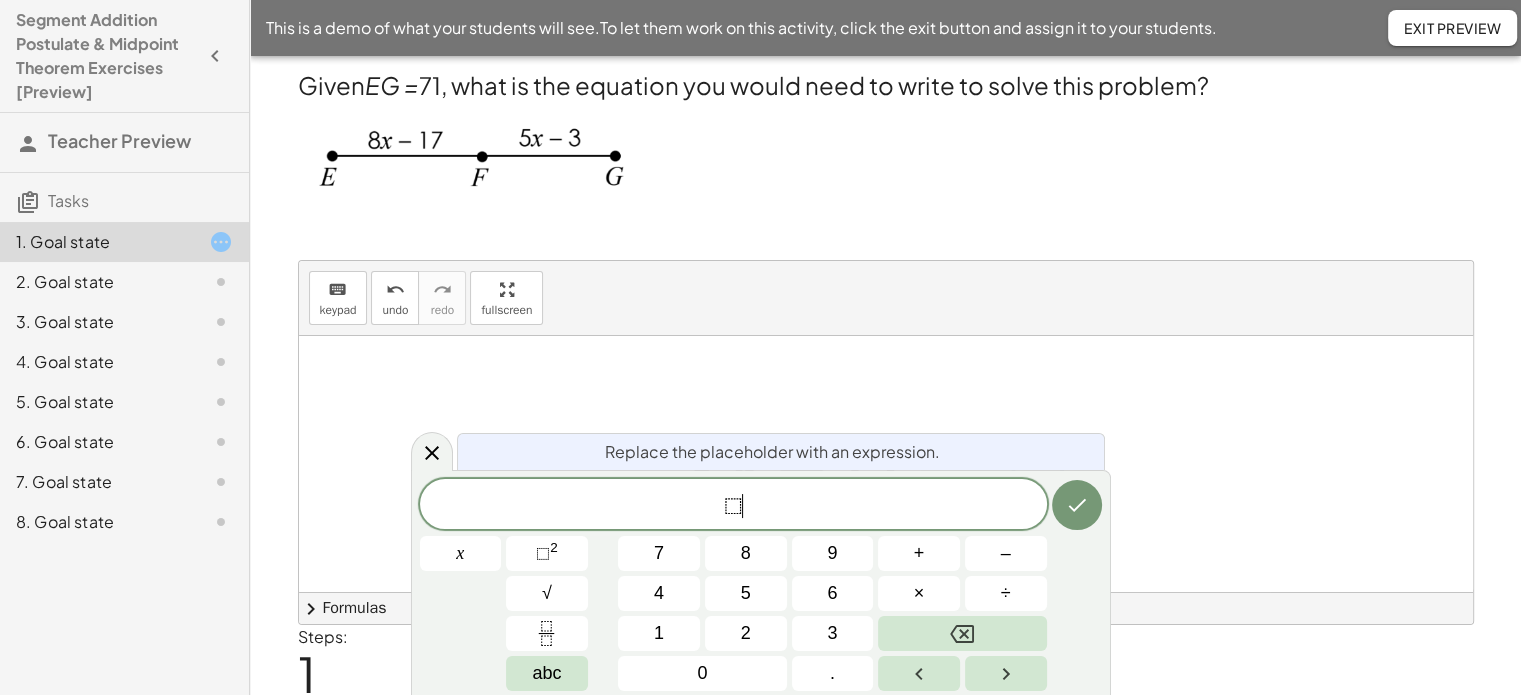 click on "⬚ ​" at bounding box center (733, 506) 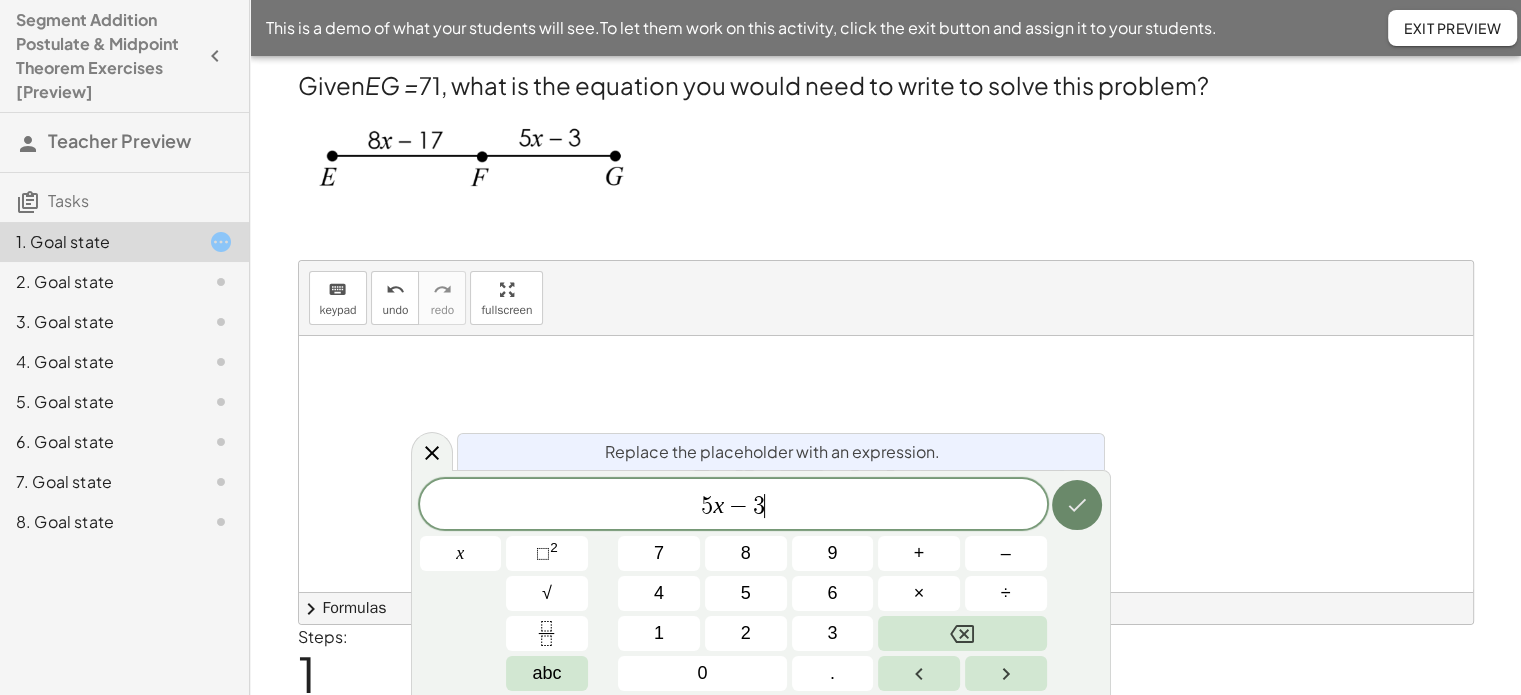 click 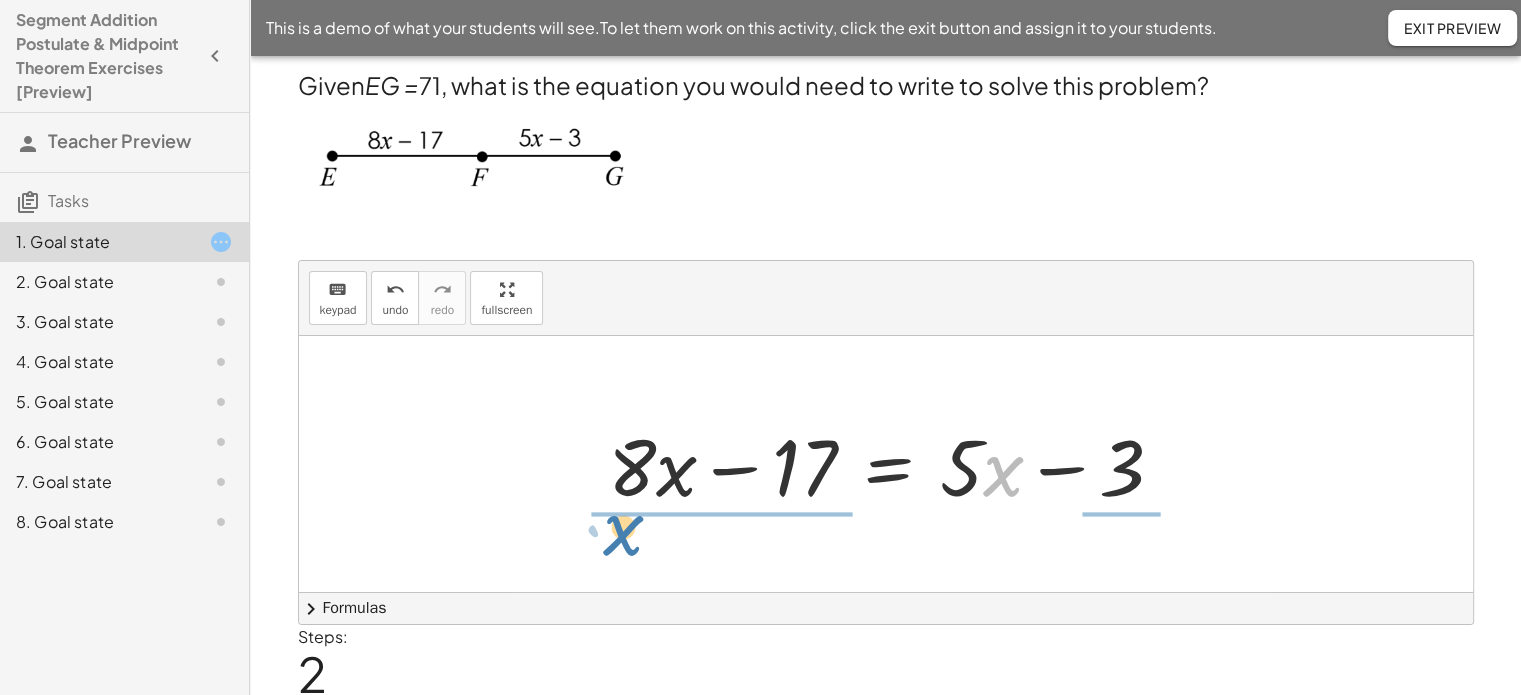 drag, startPoint x: 996, startPoint y: 481, endPoint x: 608, endPoint y: 539, distance: 392.3111 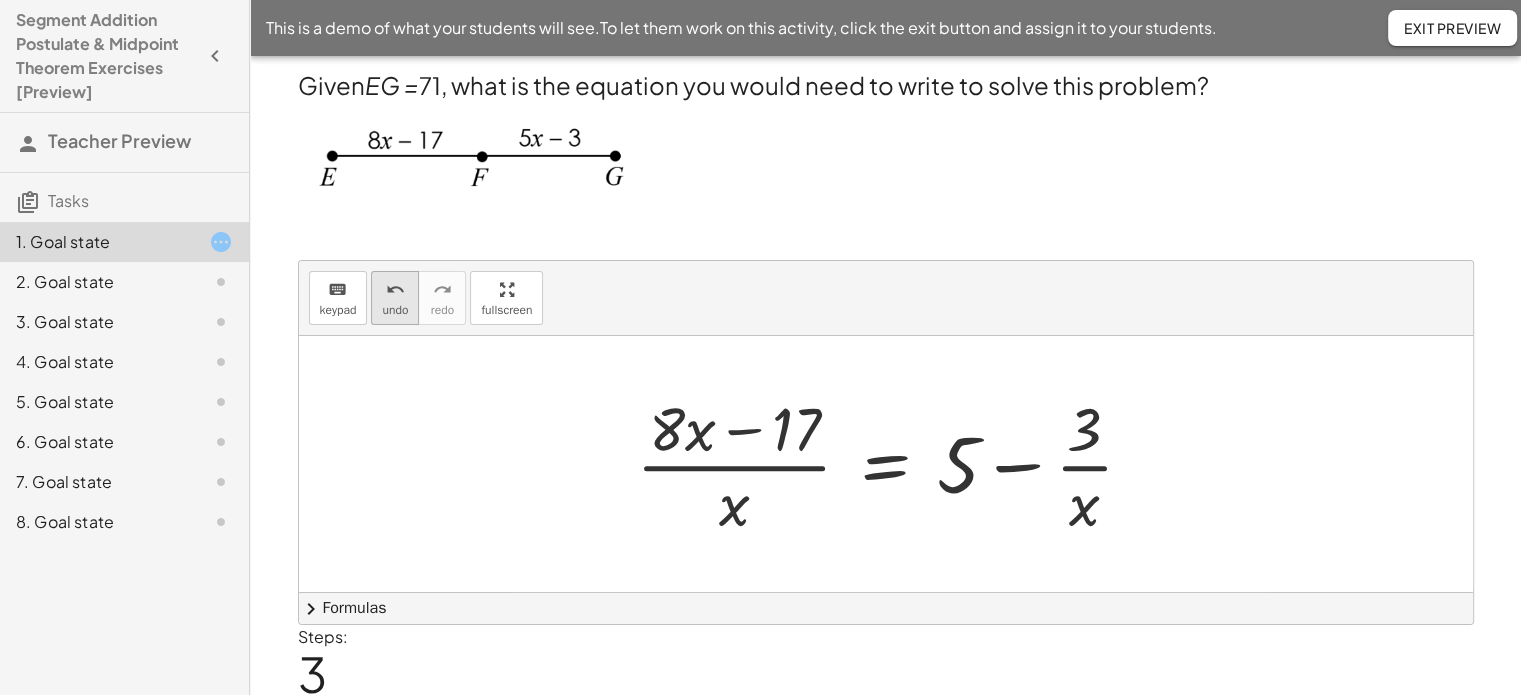 click on "undo" at bounding box center (395, 290) 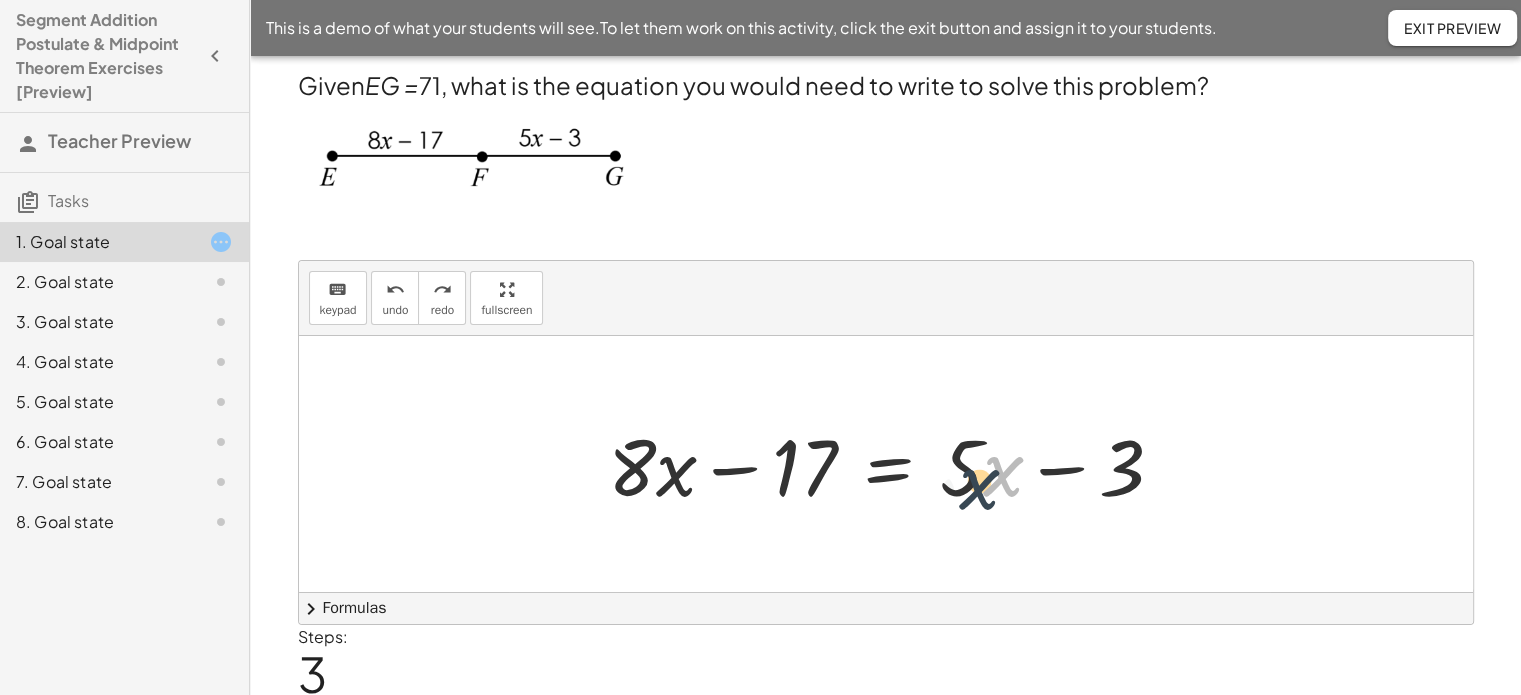 drag, startPoint x: 989, startPoint y: 478, endPoint x: 963, endPoint y: 493, distance: 30.016663 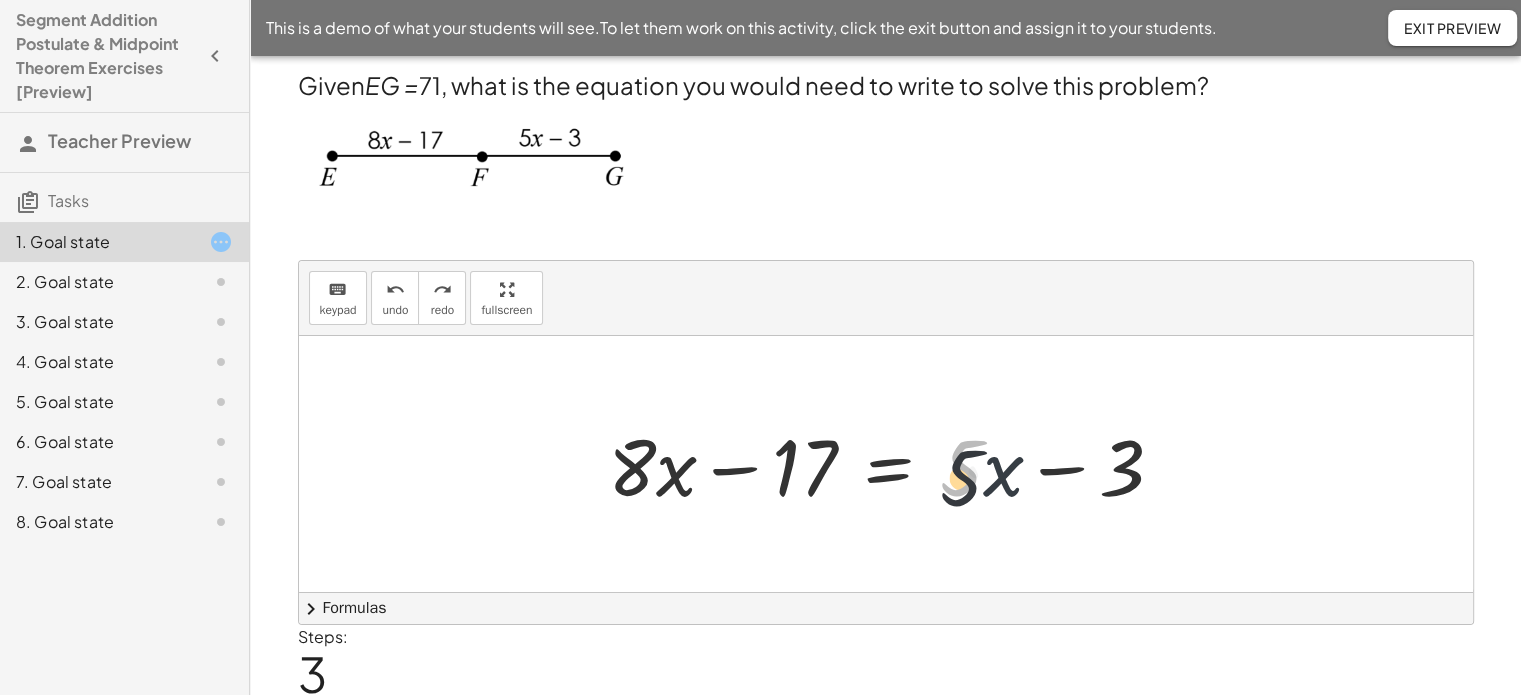 drag, startPoint x: 968, startPoint y: 481, endPoint x: 968, endPoint y: 505, distance: 24 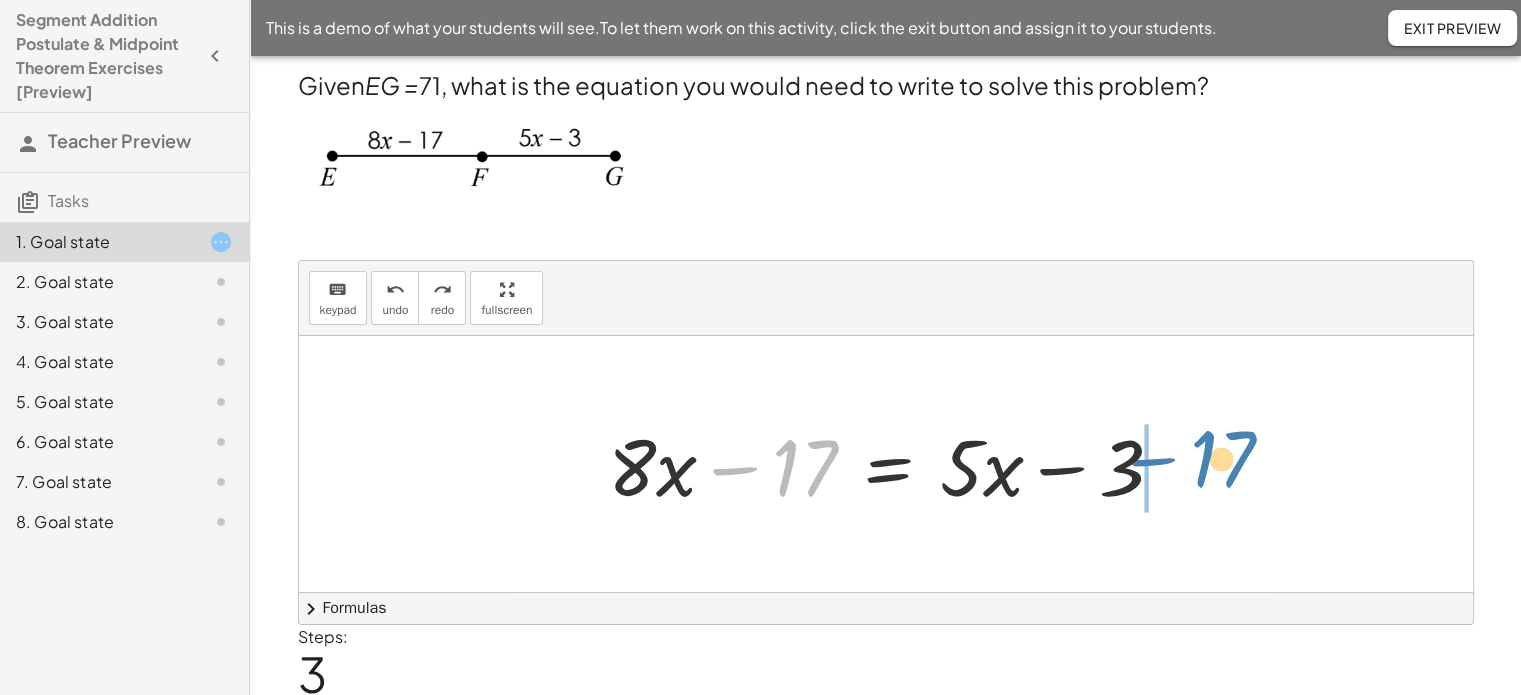 drag, startPoint x: 736, startPoint y: 466, endPoint x: 1160, endPoint y: 455, distance: 424.14267 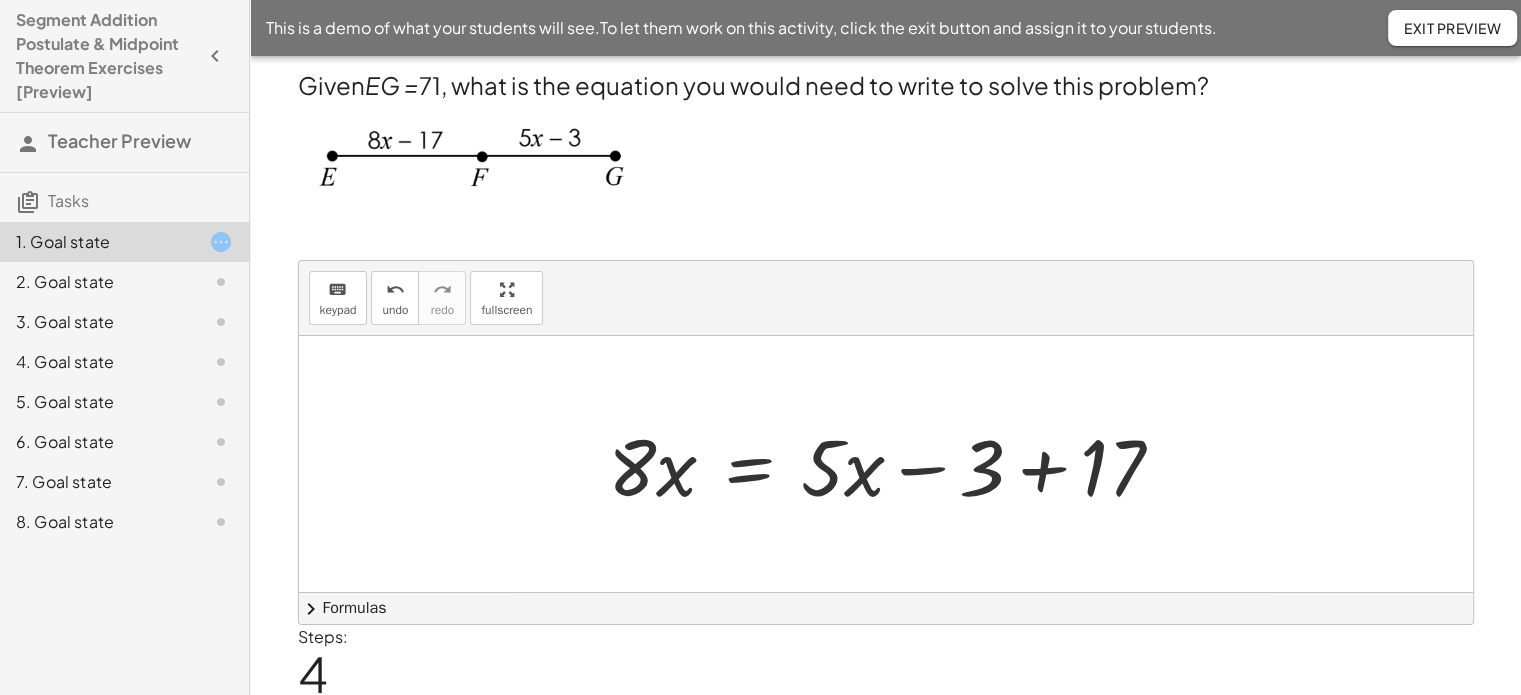 click at bounding box center (894, 464) 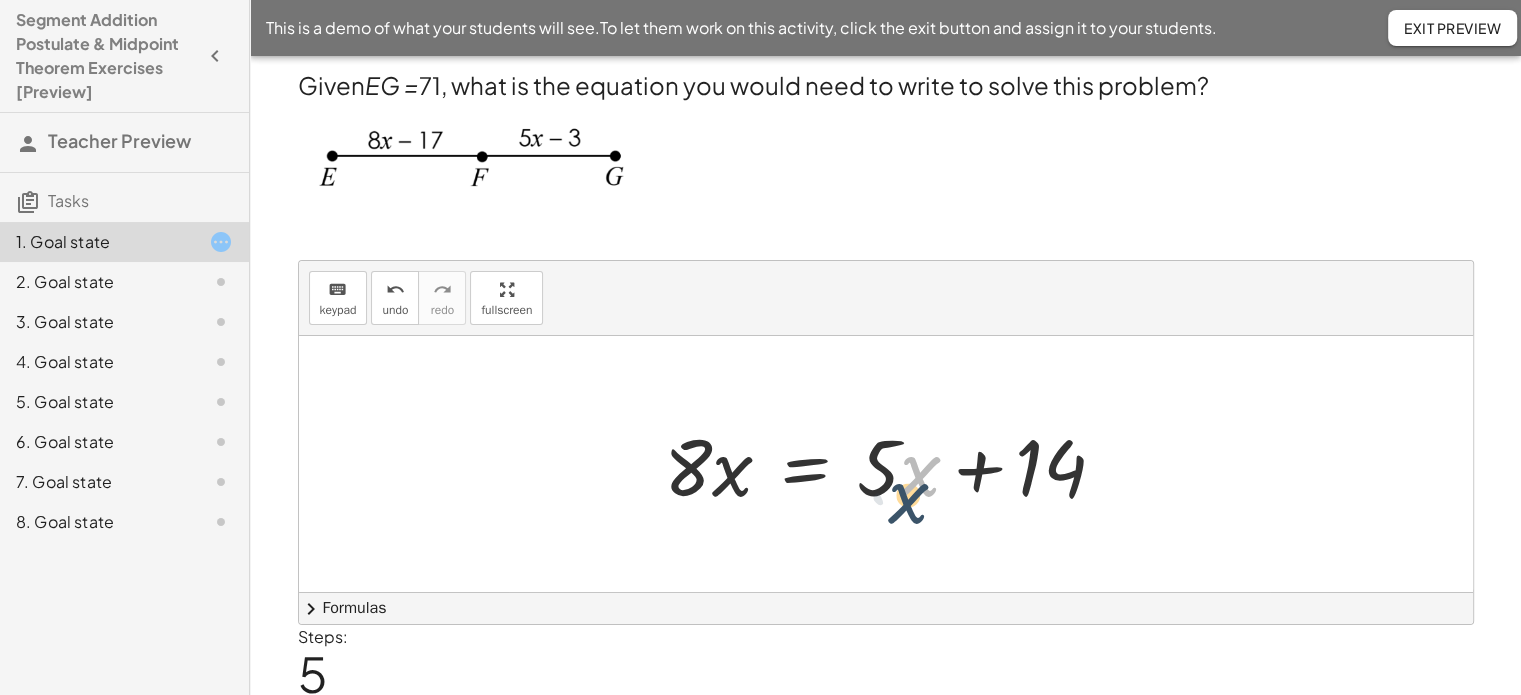 drag, startPoint x: 912, startPoint y: 480, endPoint x: 900, endPoint y: 487, distance: 13.892444 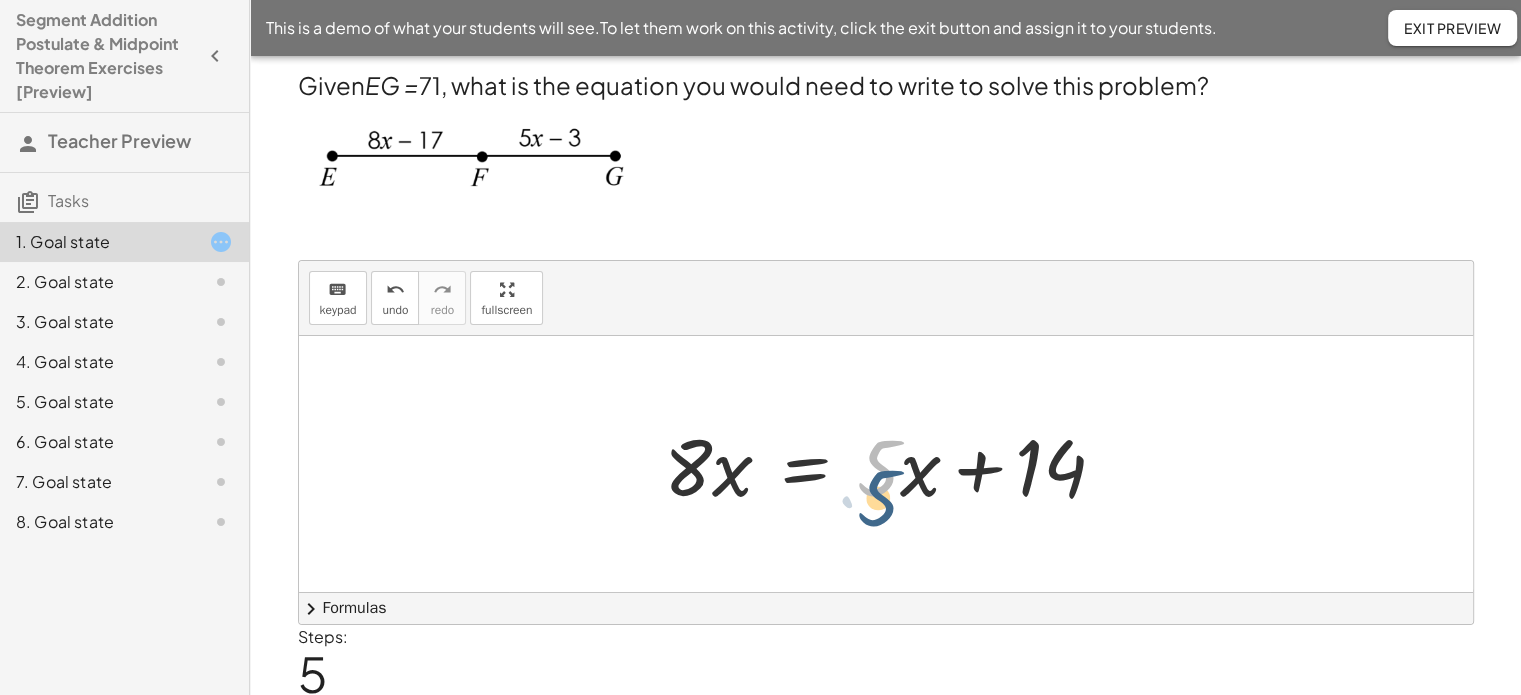 drag, startPoint x: 886, startPoint y: 516, endPoint x: 885, endPoint y: 495, distance: 21.023796 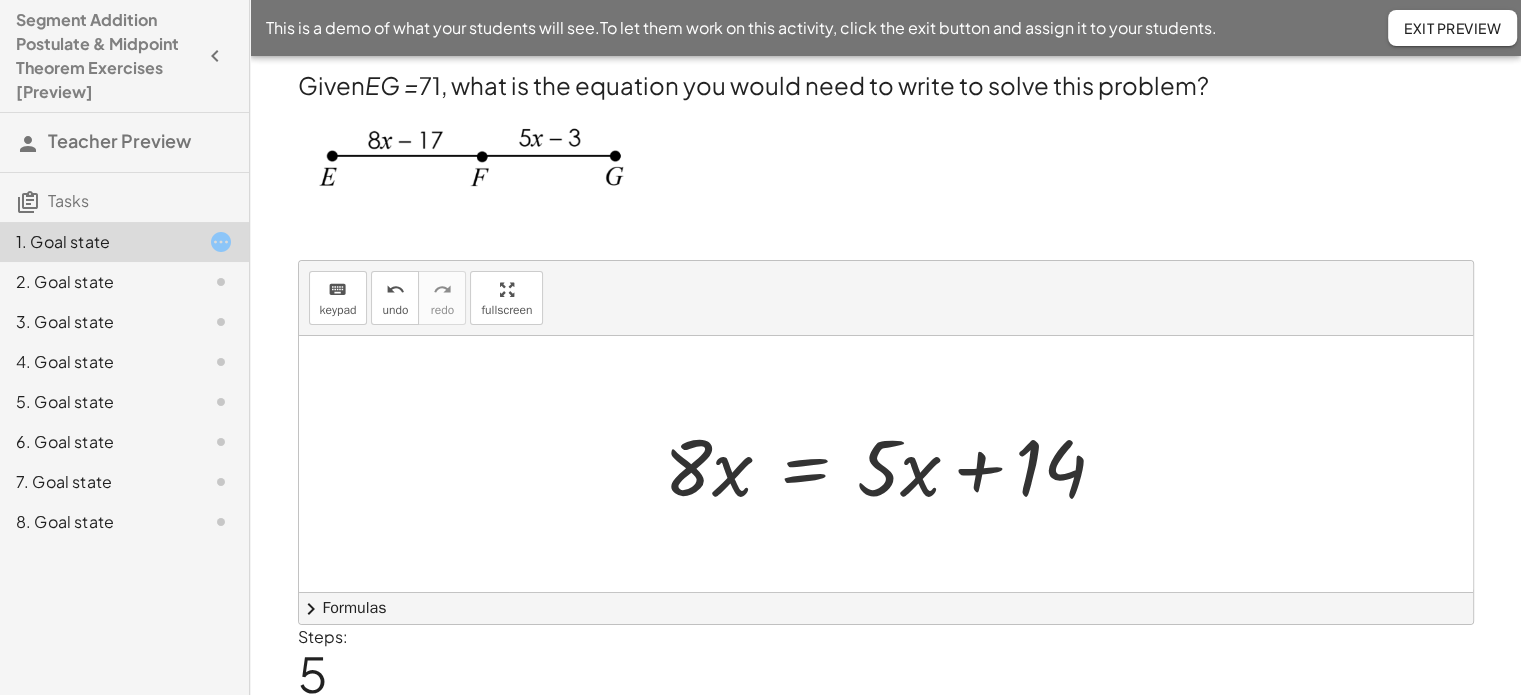 click at bounding box center (893, 464) 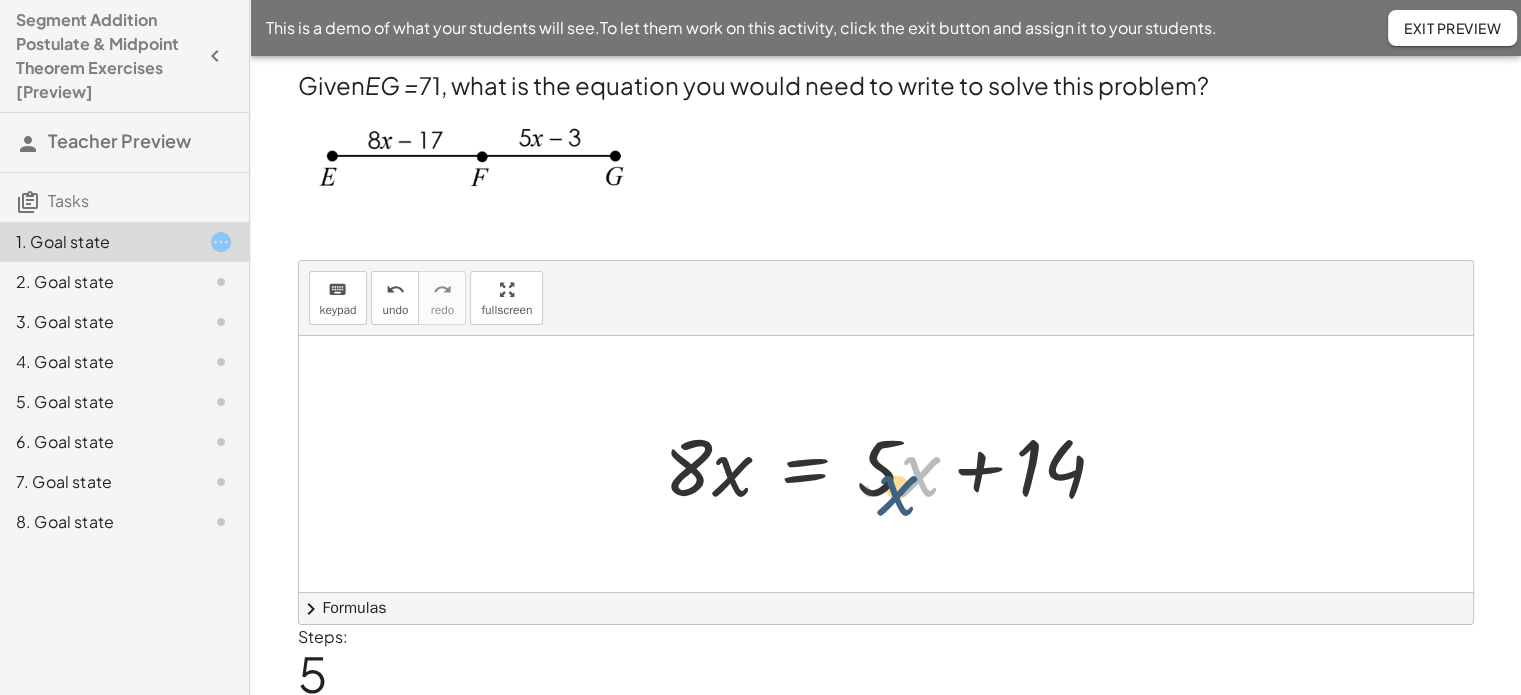click at bounding box center (893, 464) 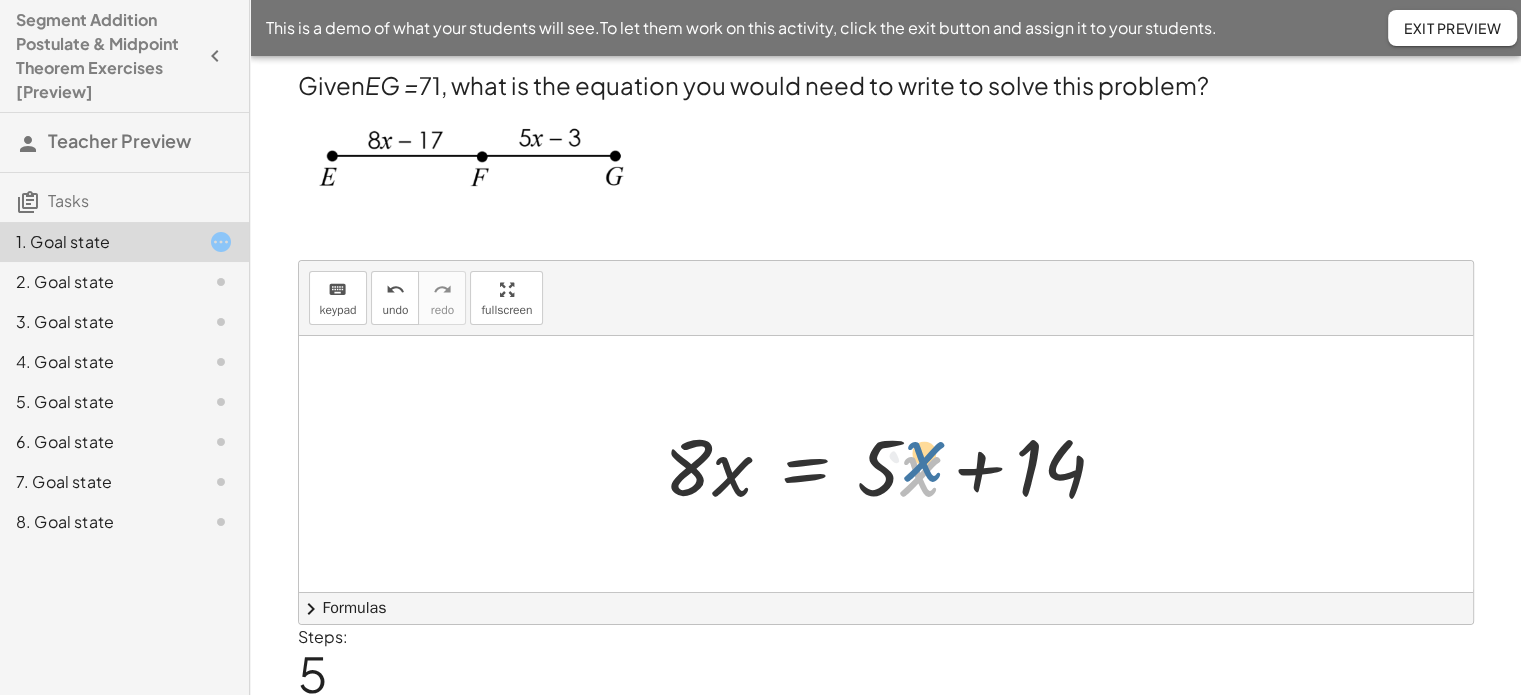click at bounding box center (893, 464) 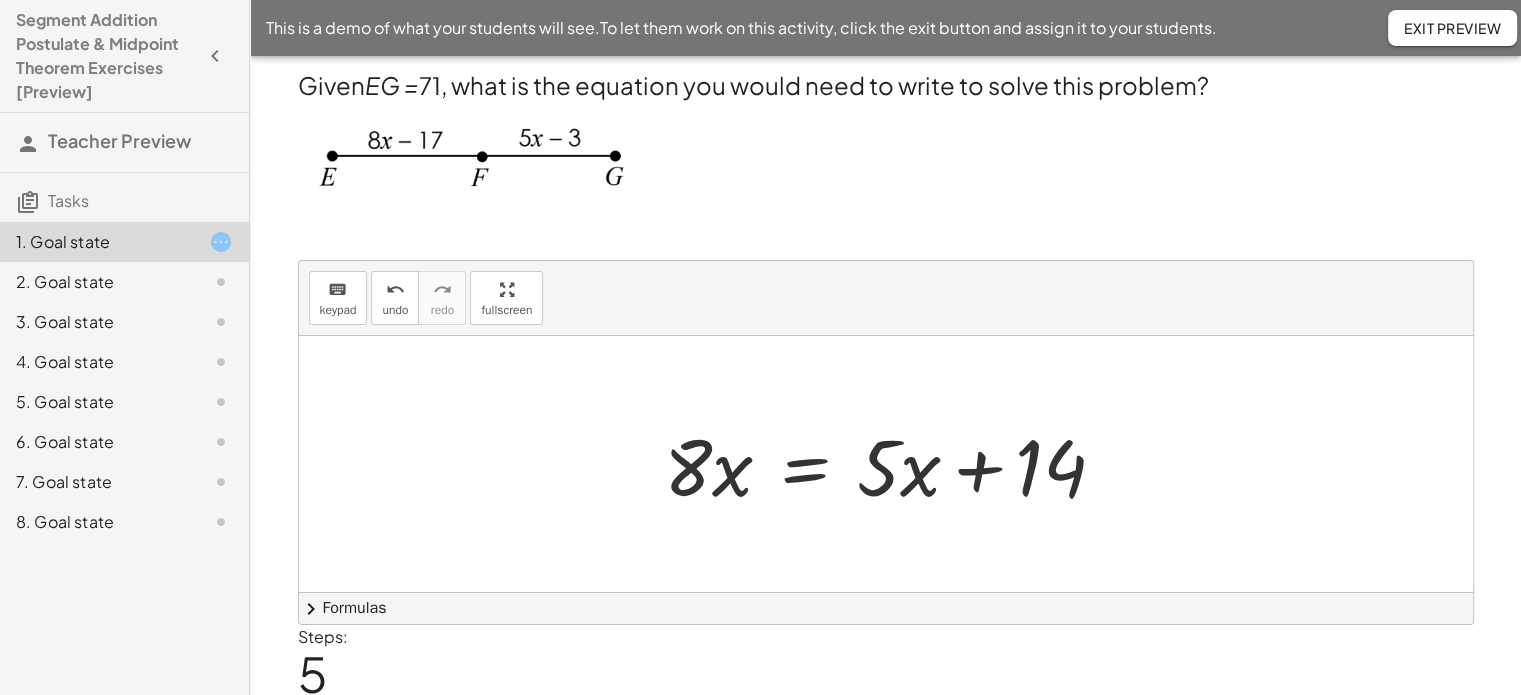 drag, startPoint x: 892, startPoint y: 409, endPoint x: 892, endPoint y: 447, distance: 38 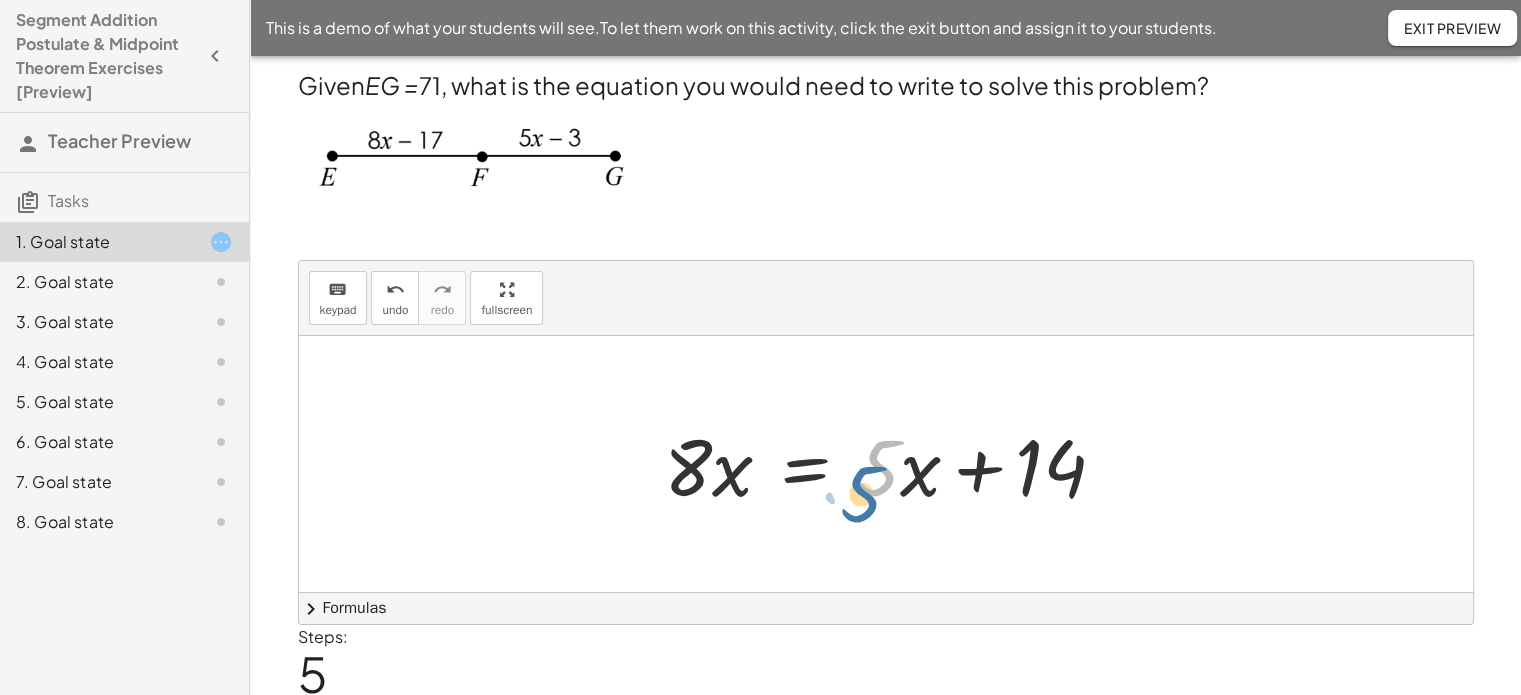 click at bounding box center (893, 464) 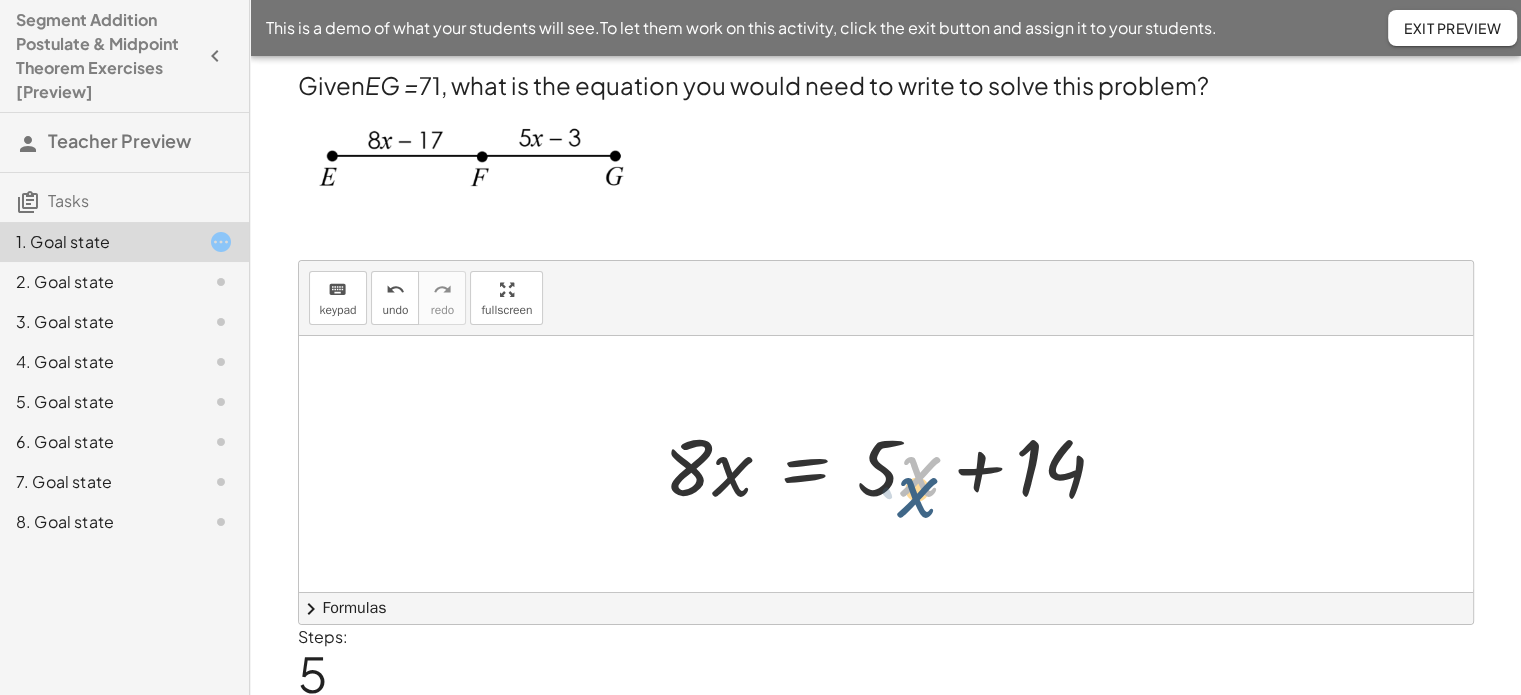 click at bounding box center [893, 464] 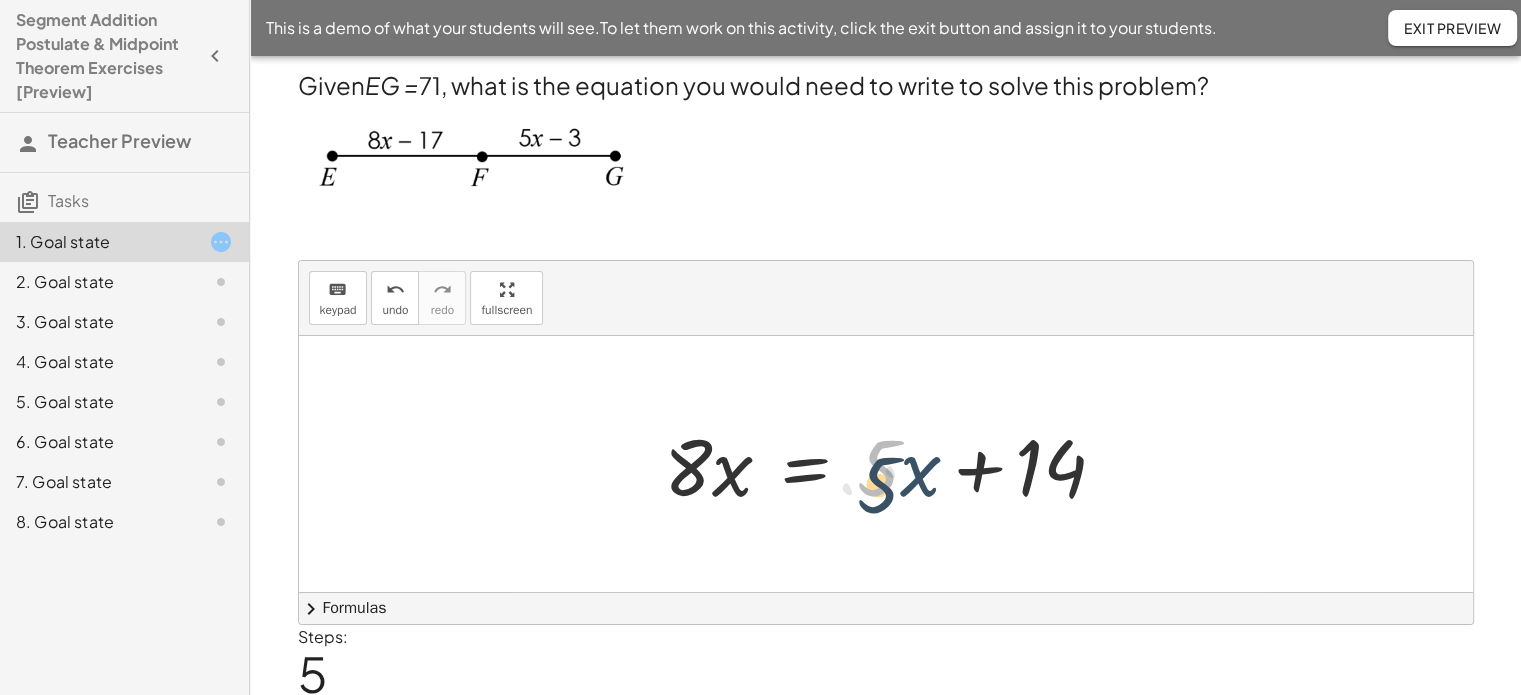 click at bounding box center (893, 464) 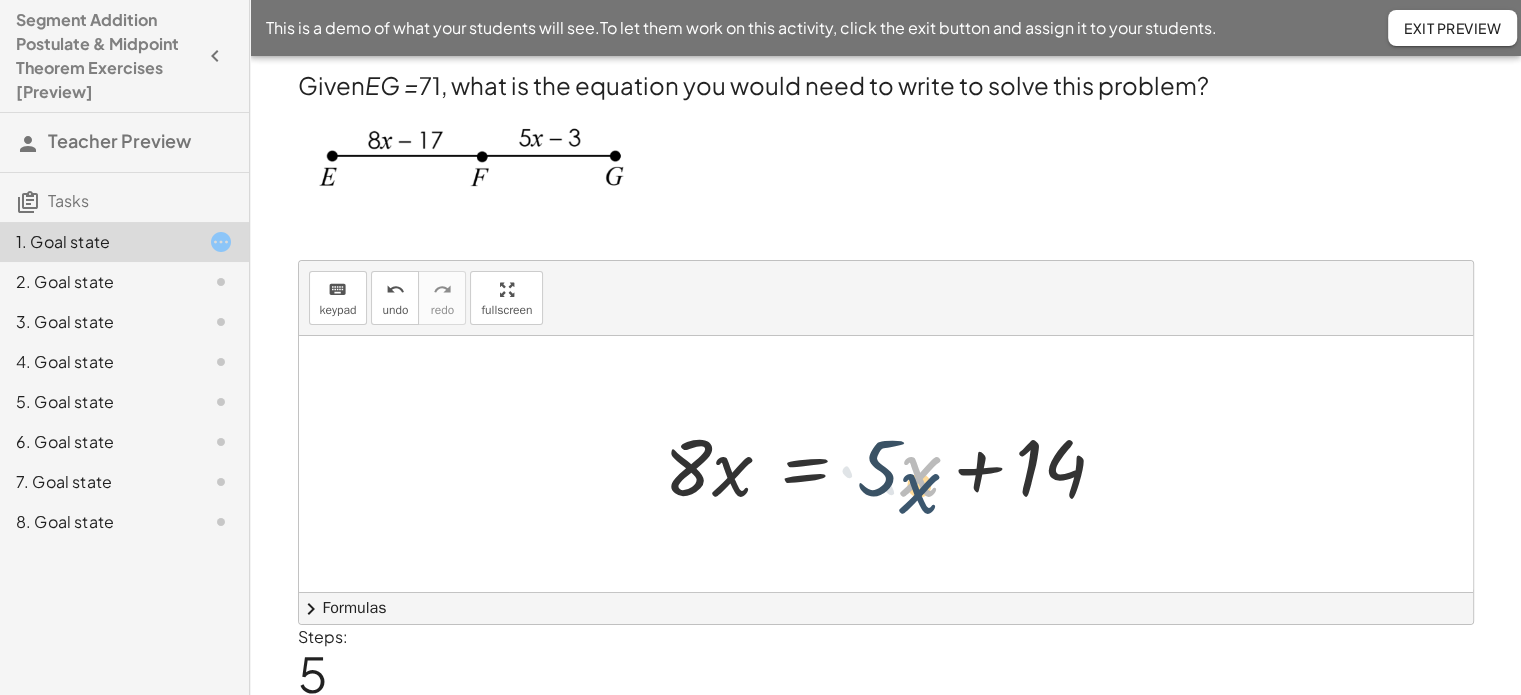 drag, startPoint x: 900, startPoint y: 468, endPoint x: 899, endPoint y: 485, distance: 17.029387 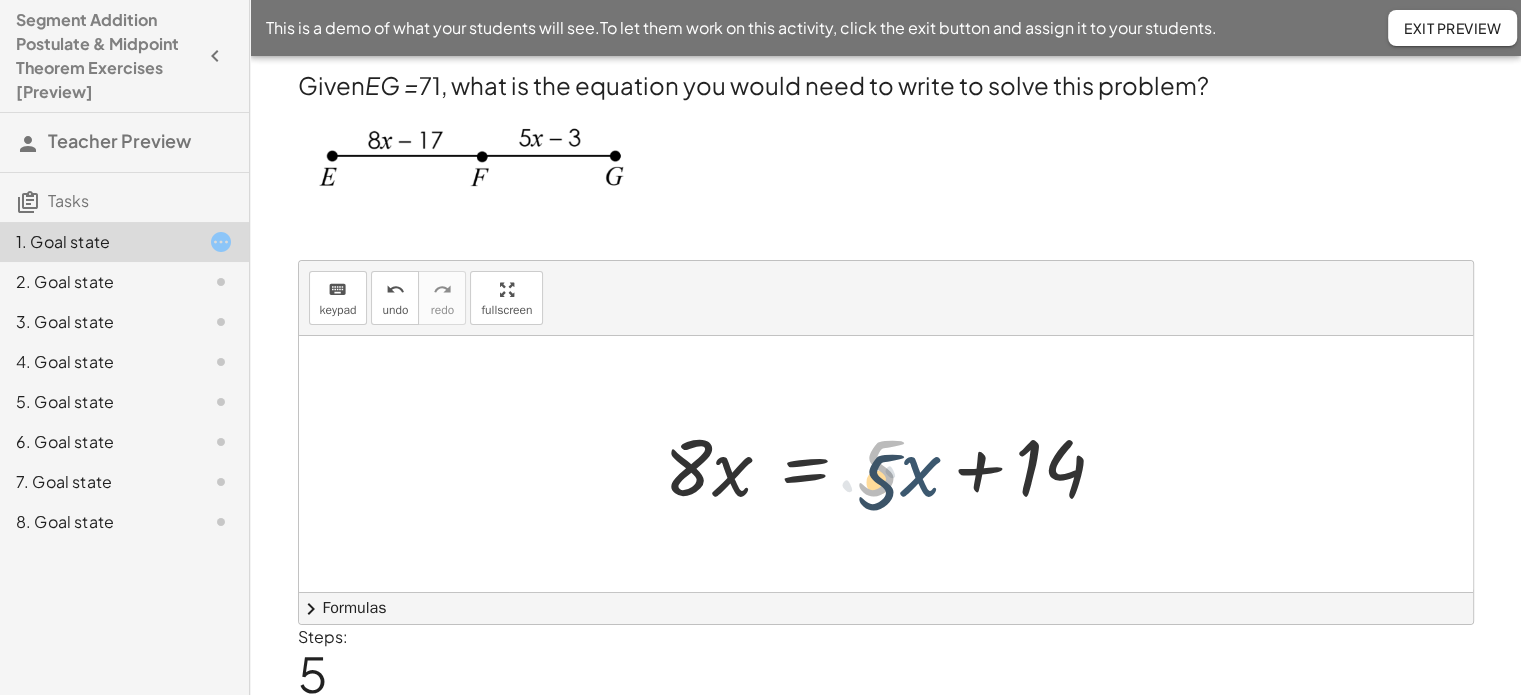 drag, startPoint x: 896, startPoint y: 468, endPoint x: 896, endPoint y: 482, distance: 14 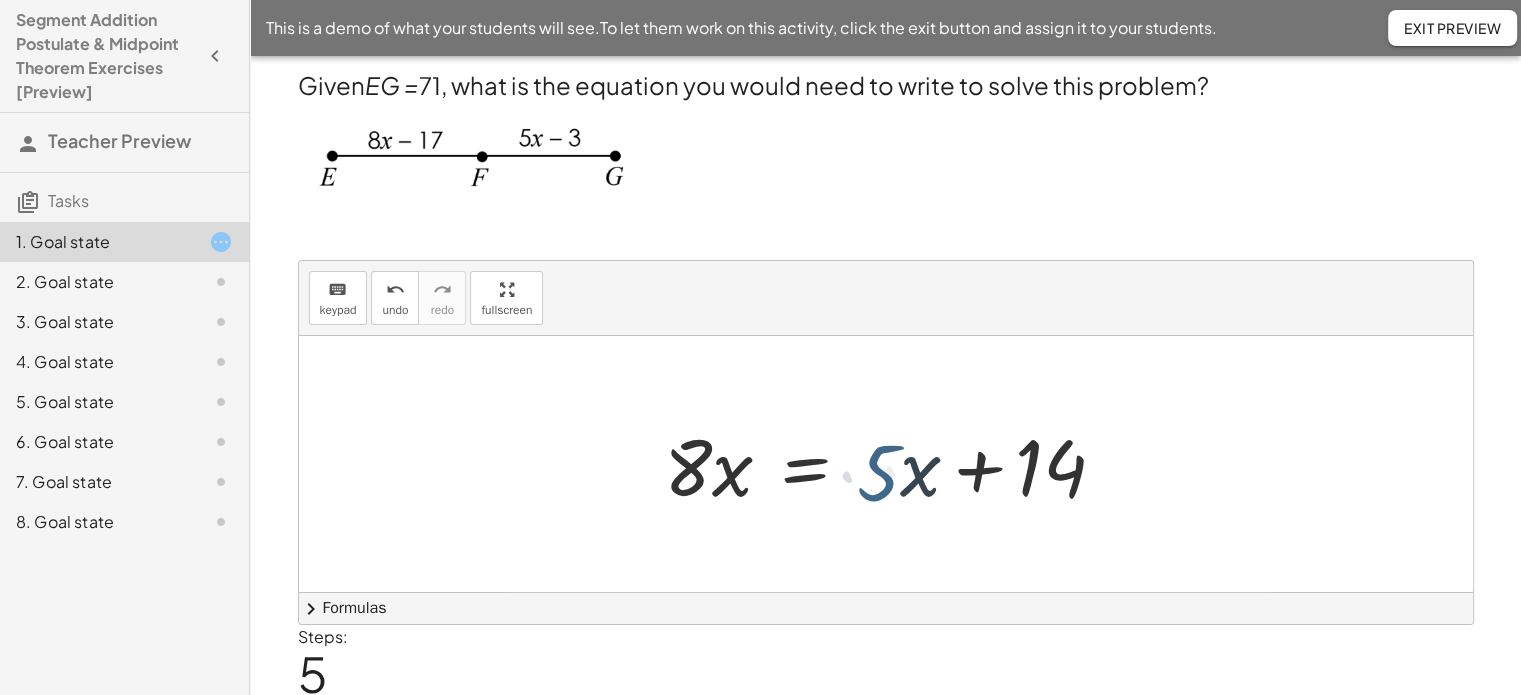 click at bounding box center (893, 464) 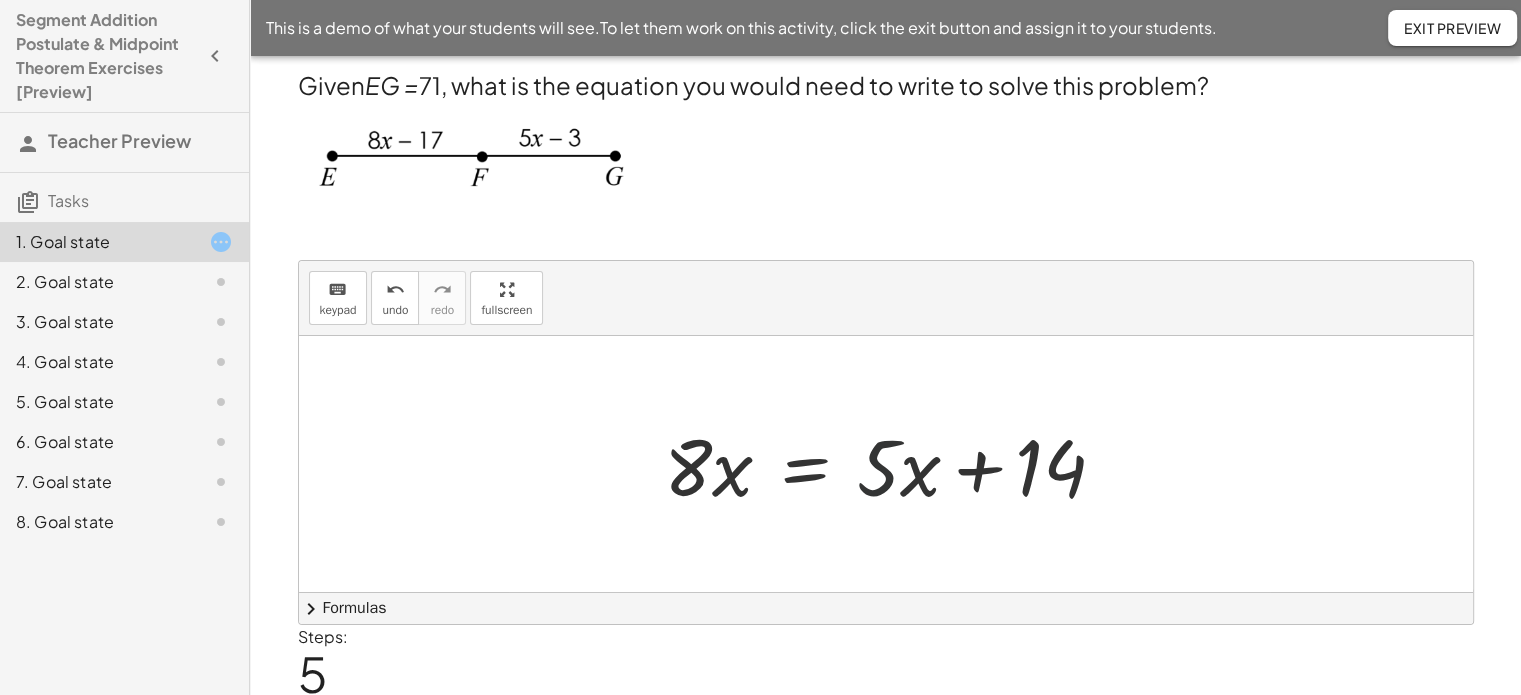 click at bounding box center (893, 464) 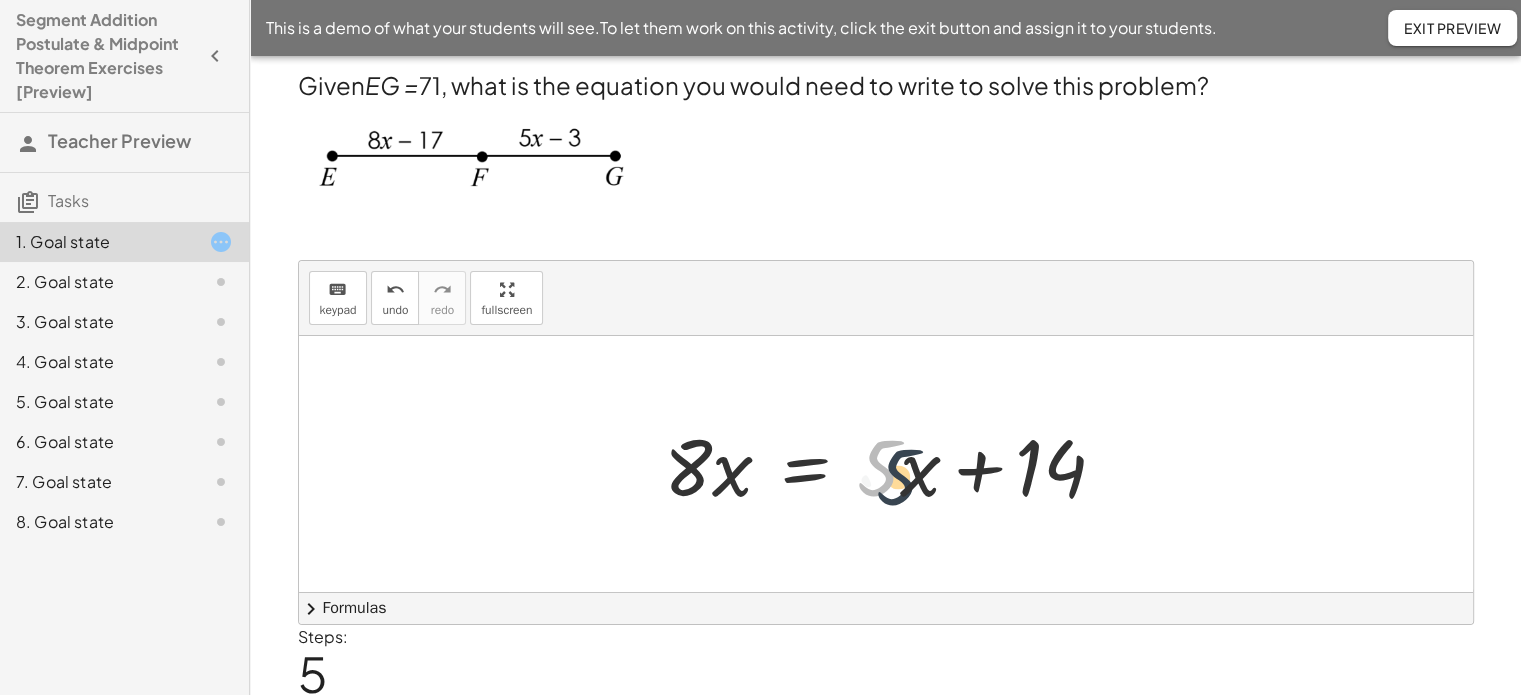 click at bounding box center [893, 464] 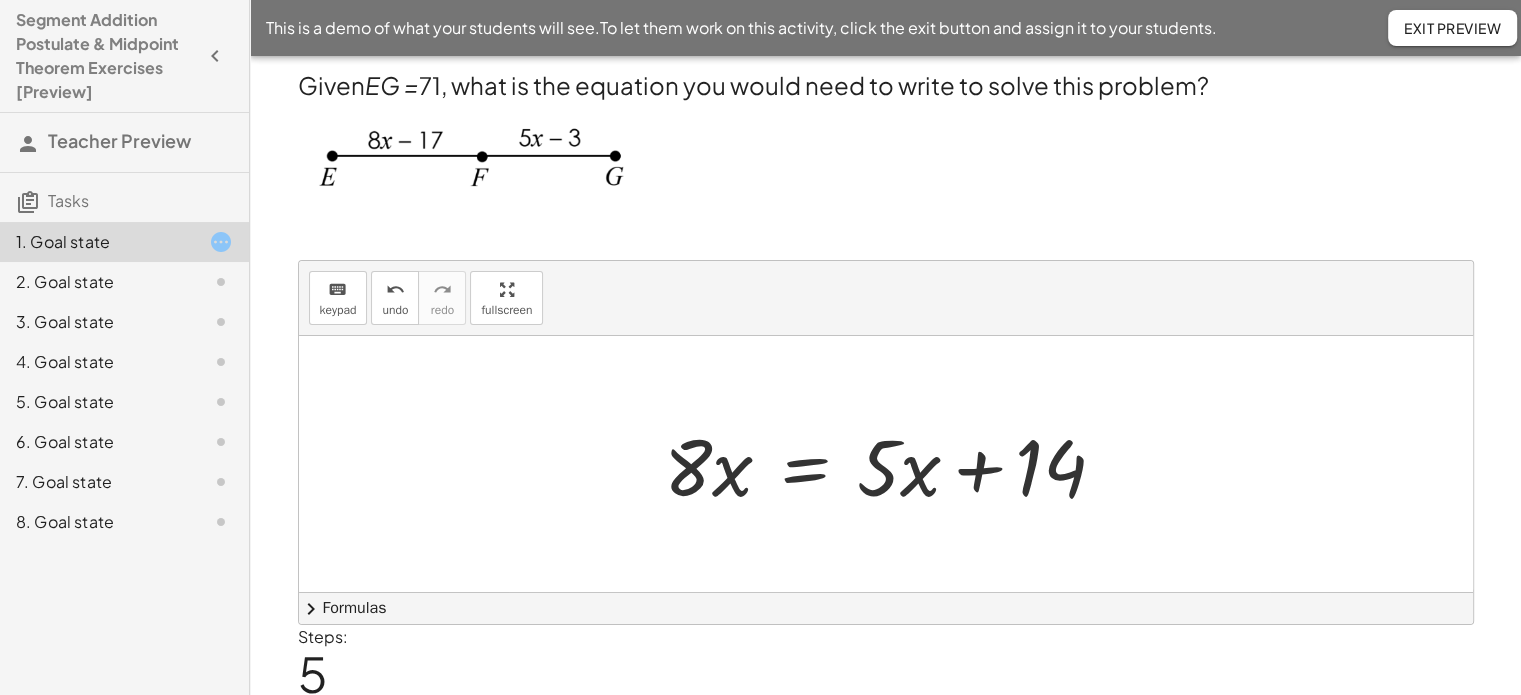click at bounding box center [893, 464] 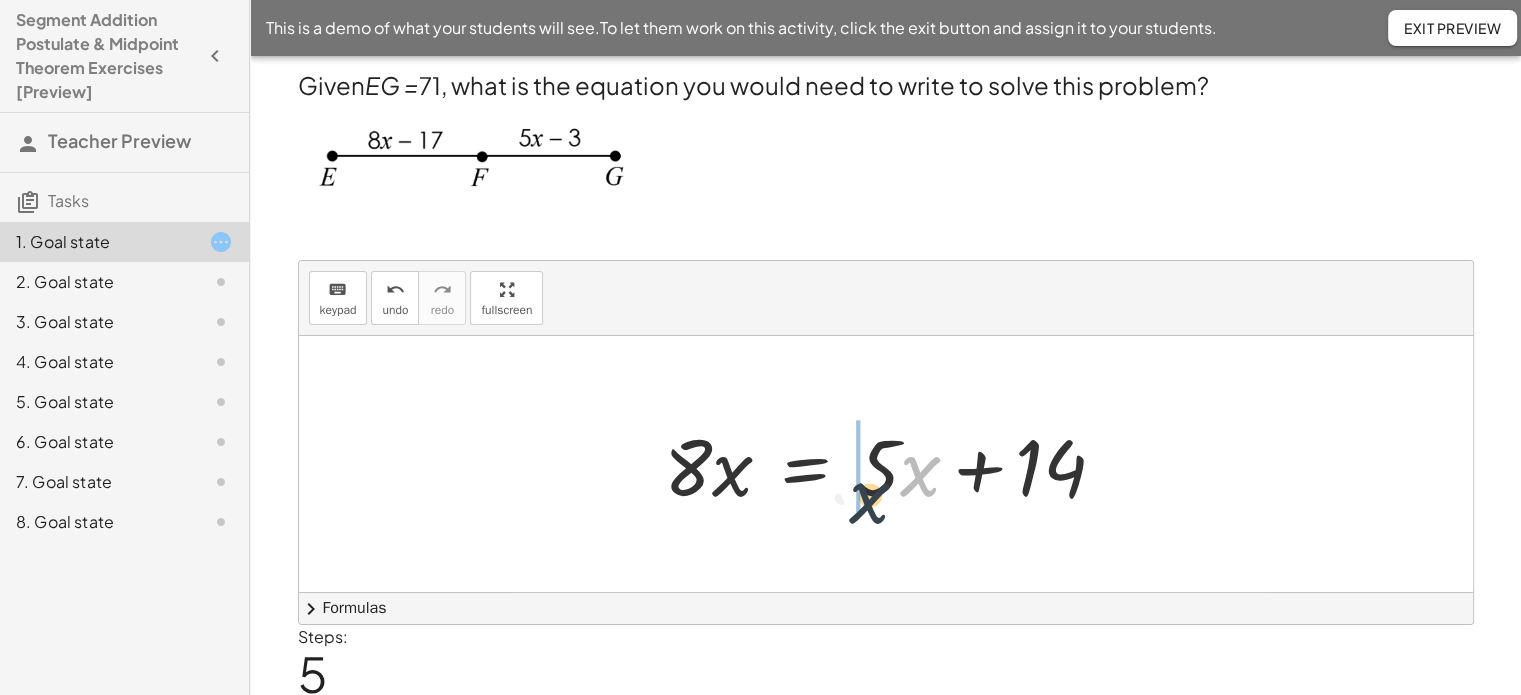 drag, startPoint x: 932, startPoint y: 471, endPoint x: 911, endPoint y: 479, distance: 22.472204 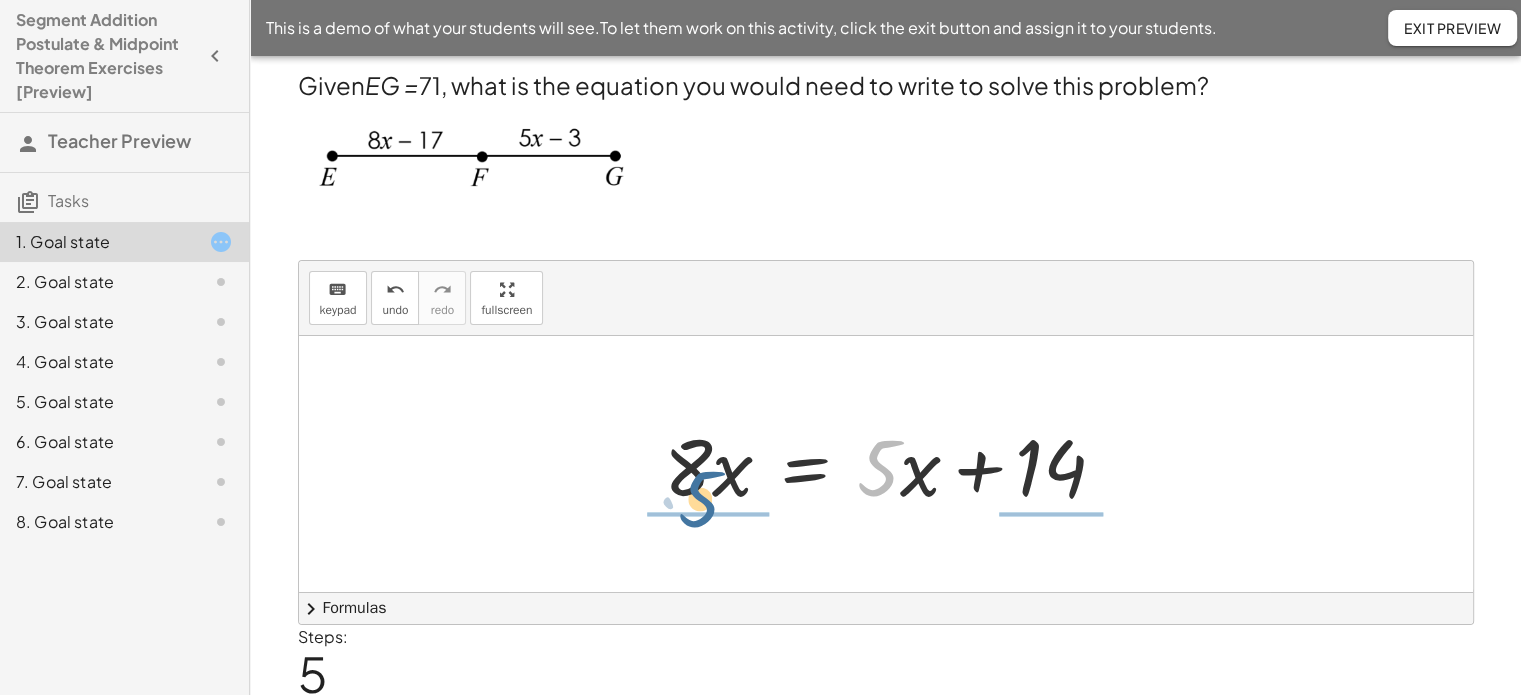drag, startPoint x: 884, startPoint y: 484, endPoint x: 692, endPoint y: 523, distance: 195.9209 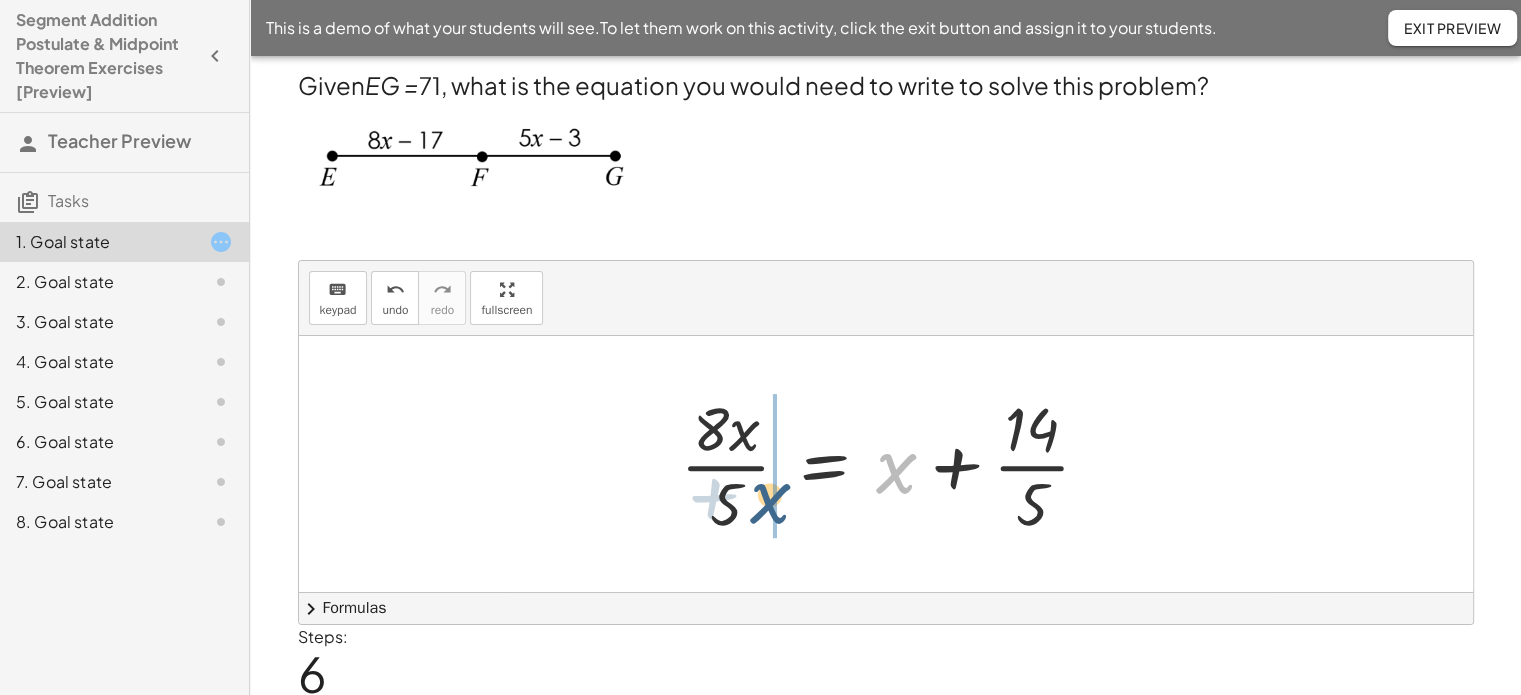 drag, startPoint x: 873, startPoint y: 474, endPoint x: 732, endPoint y: 510, distance: 145.5232 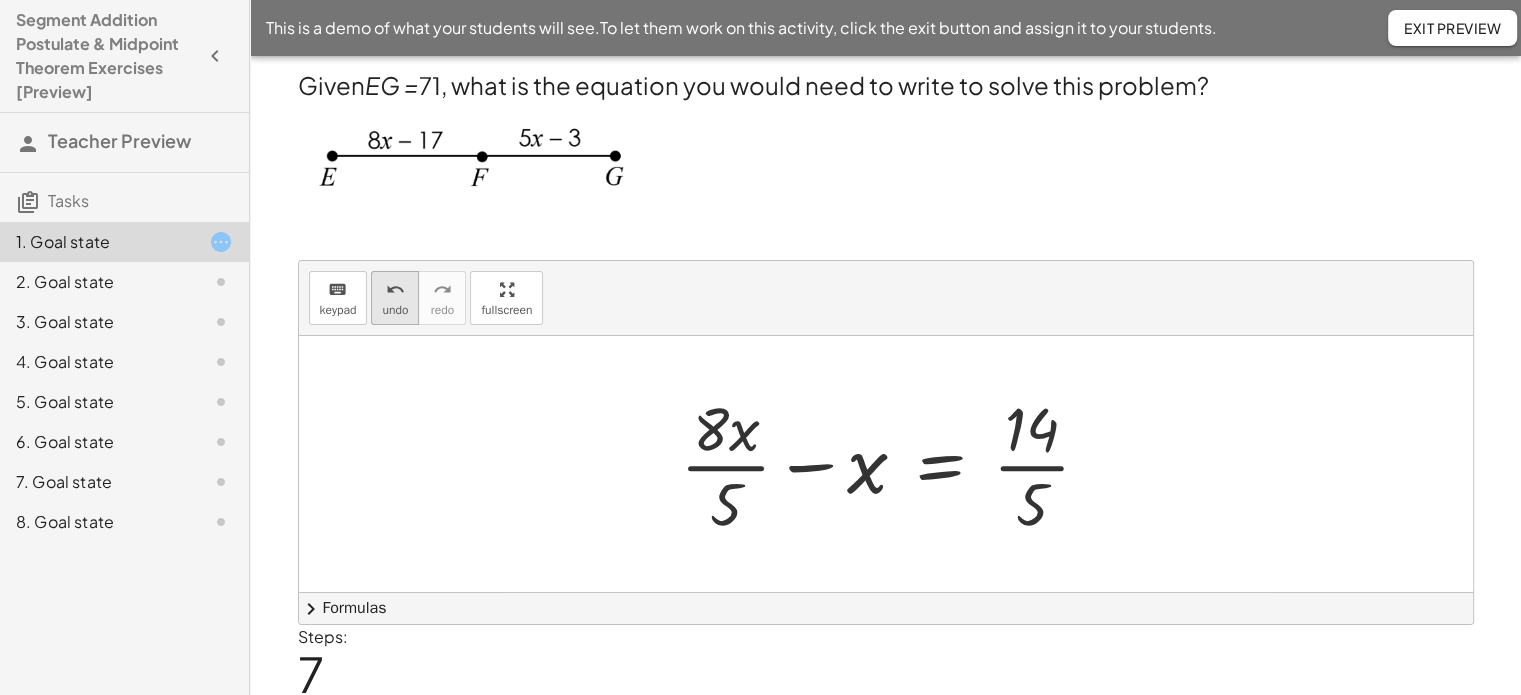 click on "undo" at bounding box center (395, 290) 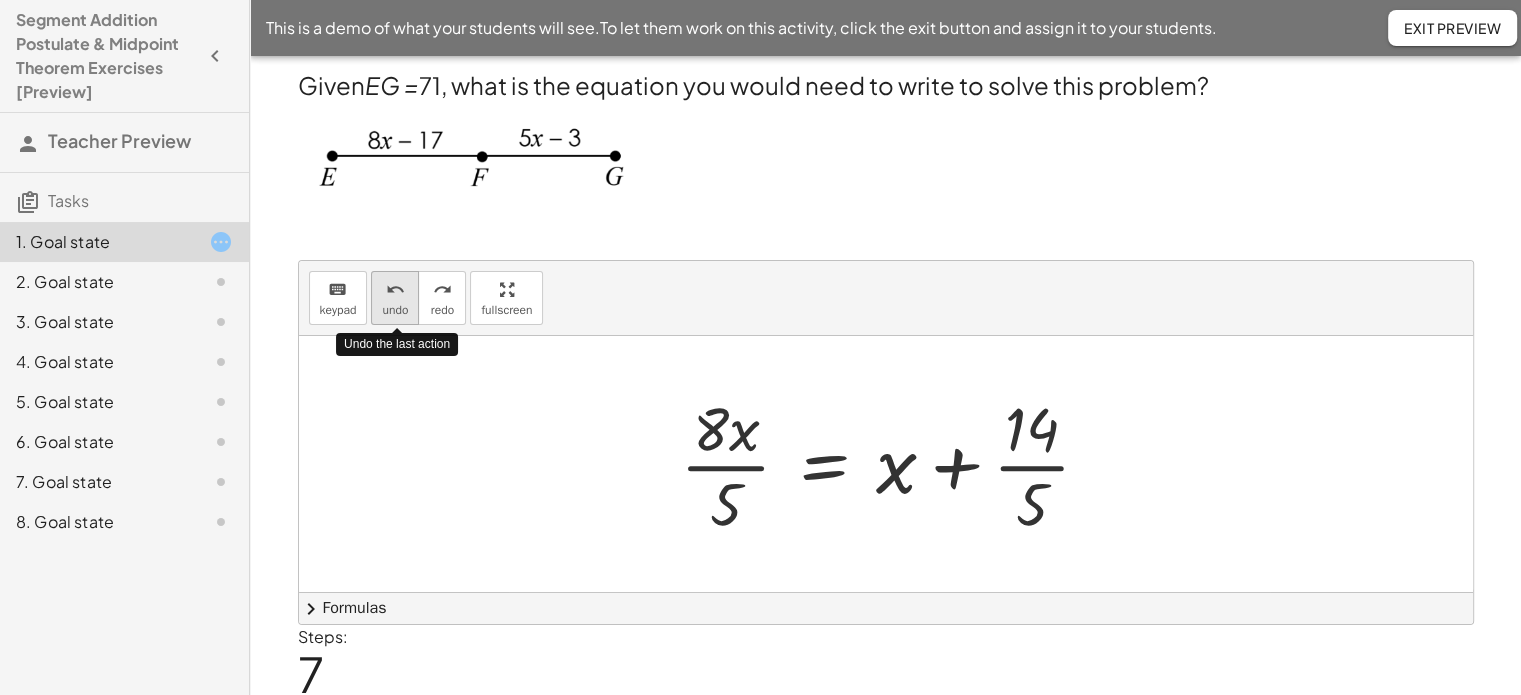 click on "undo" at bounding box center [395, 290] 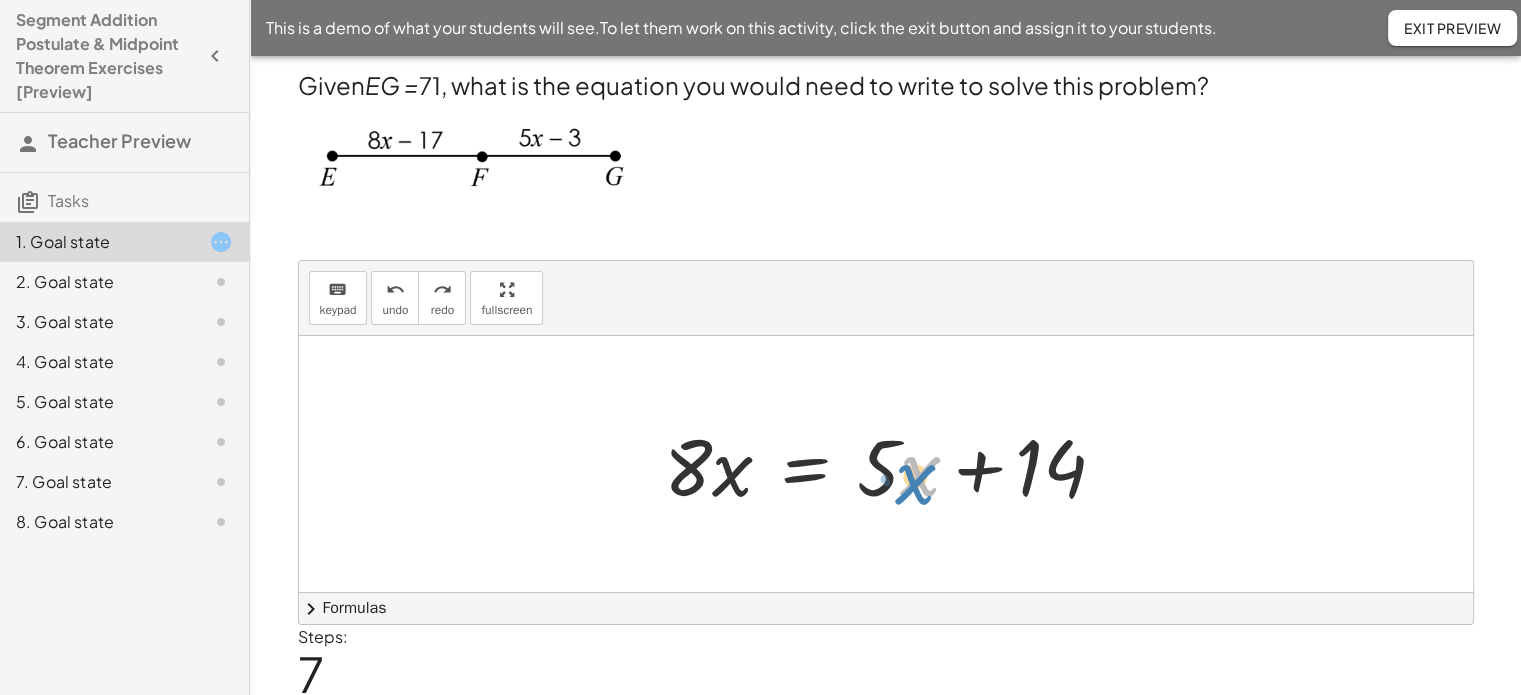 drag, startPoint x: 888, startPoint y: 428, endPoint x: 928, endPoint y: 442, distance: 42.379242 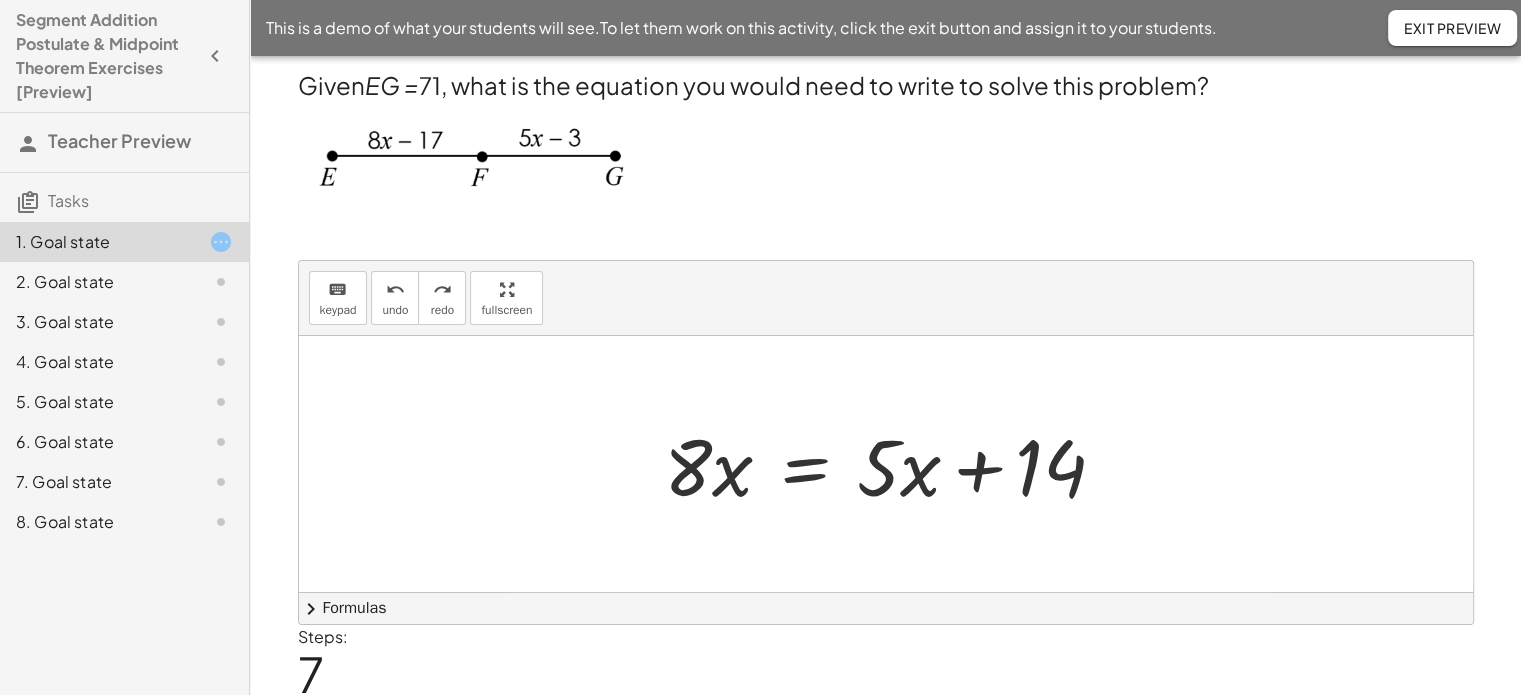 drag, startPoint x: 911, startPoint y: 408, endPoint x: 892, endPoint y: 466, distance: 61.03278 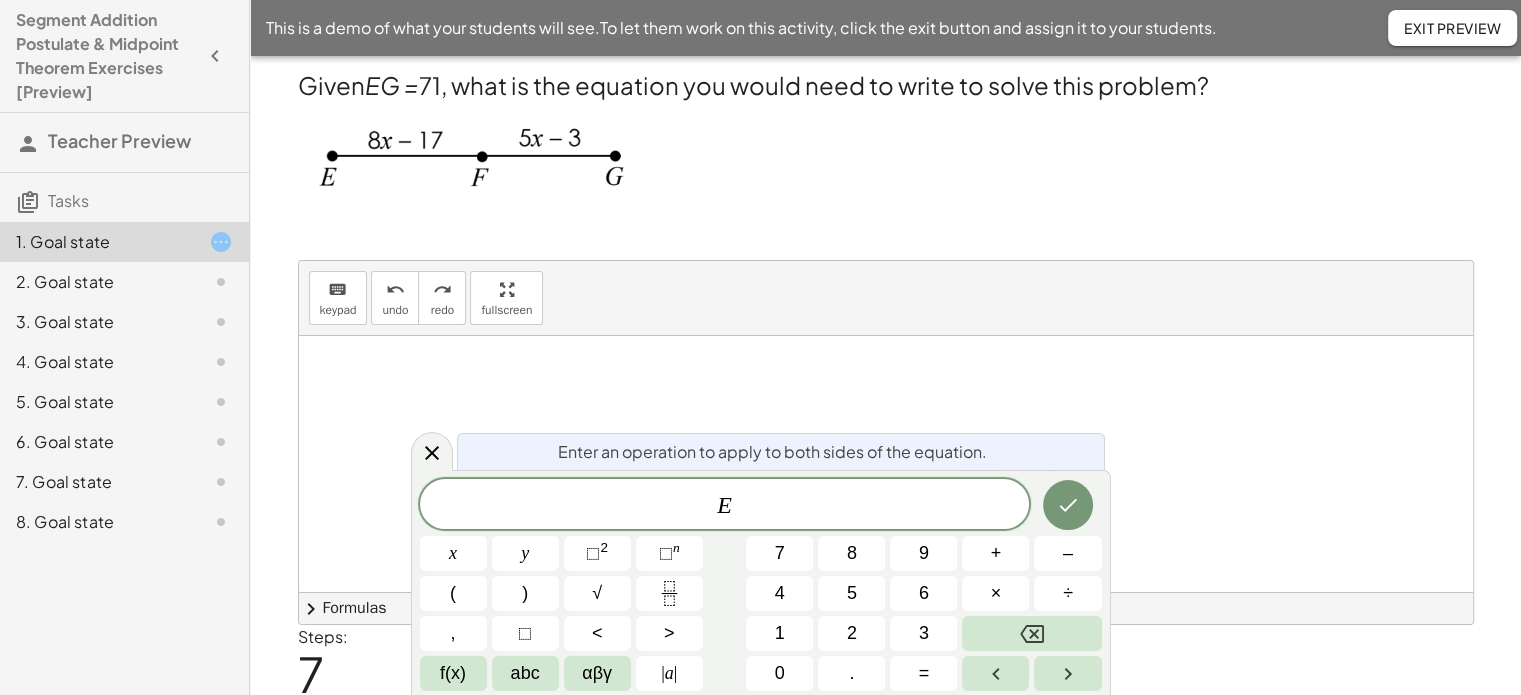 click 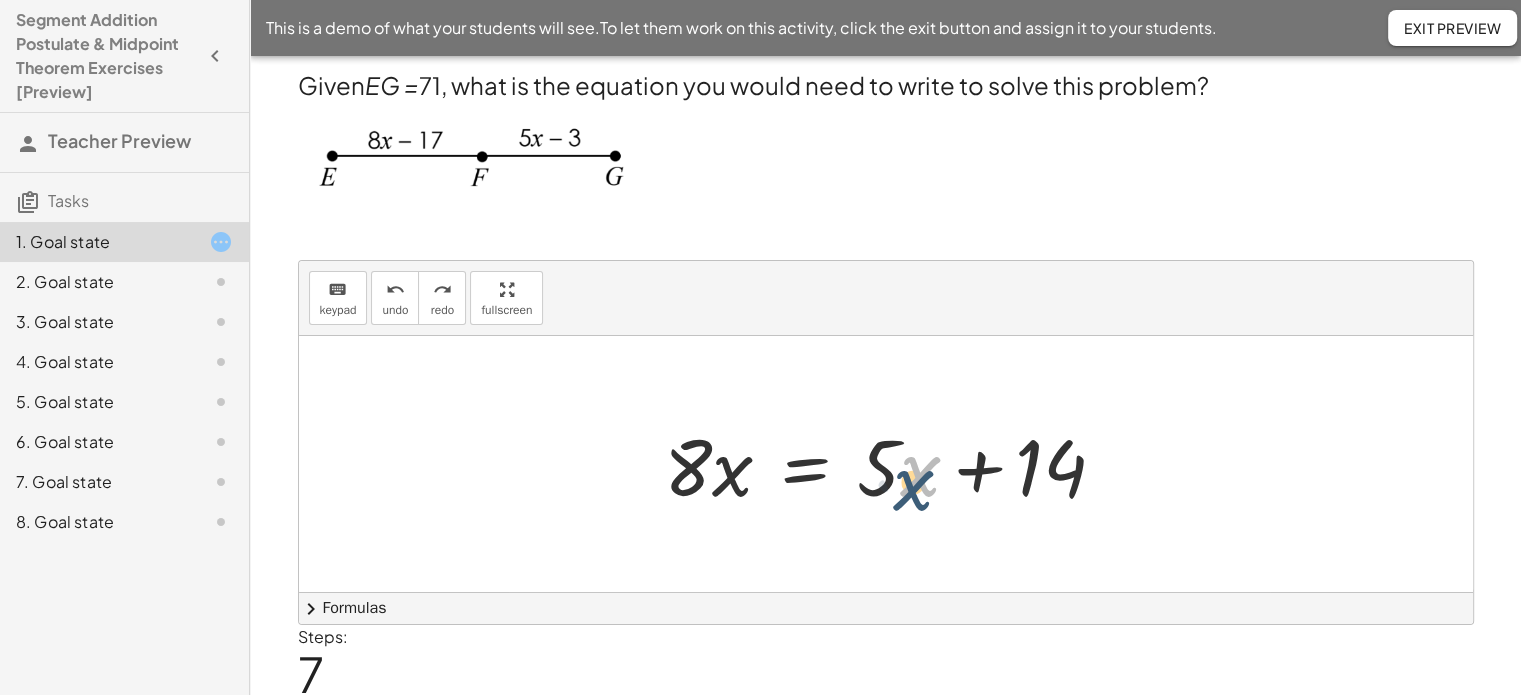 drag, startPoint x: 903, startPoint y: 478, endPoint x: 896, endPoint y: 492, distance: 15.652476 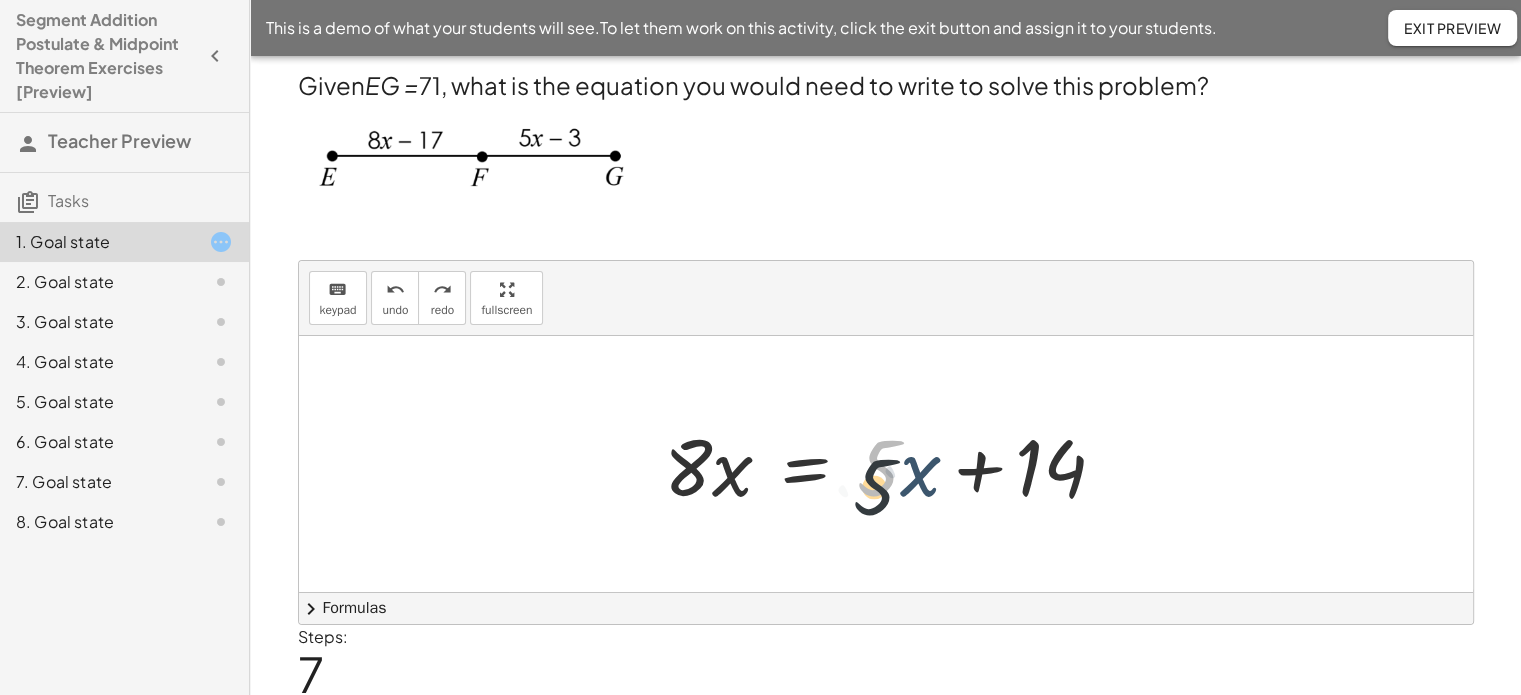 click at bounding box center (893, 464) 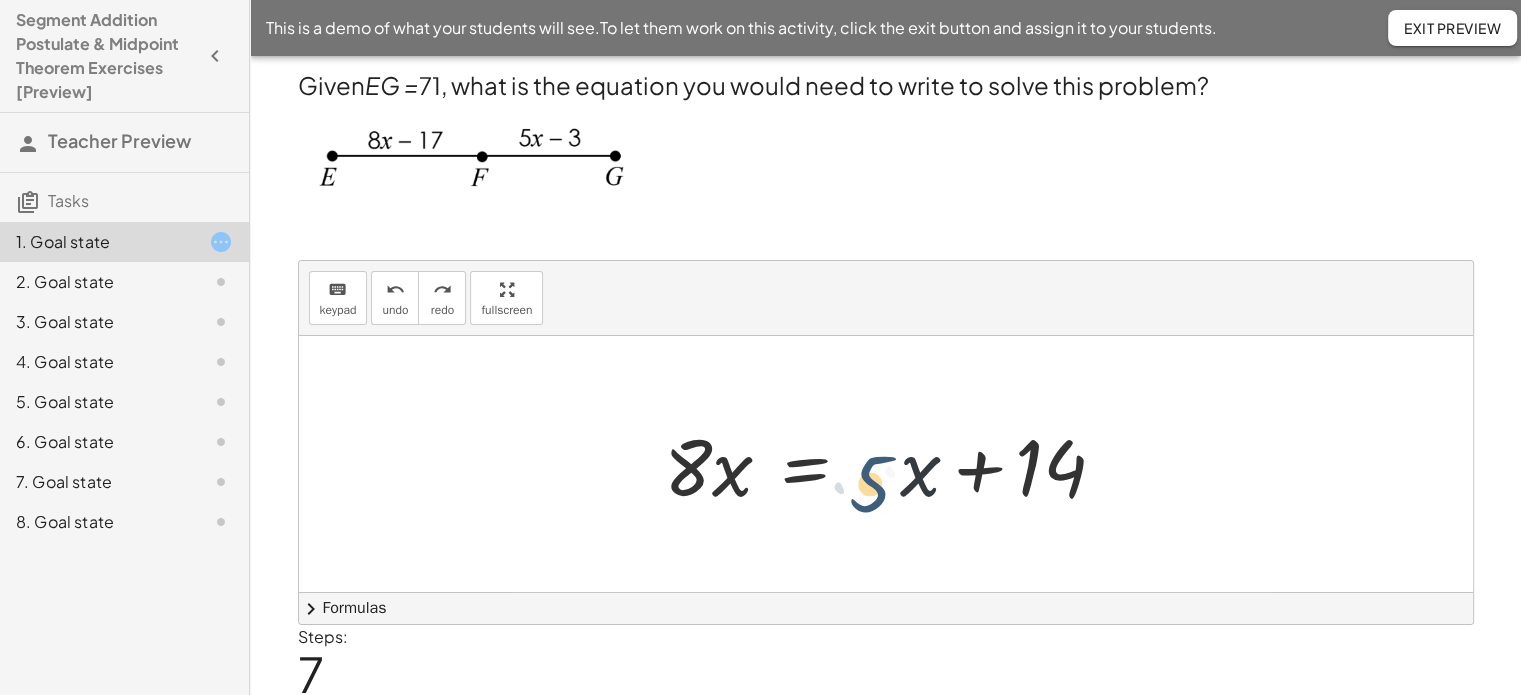 click at bounding box center (893, 464) 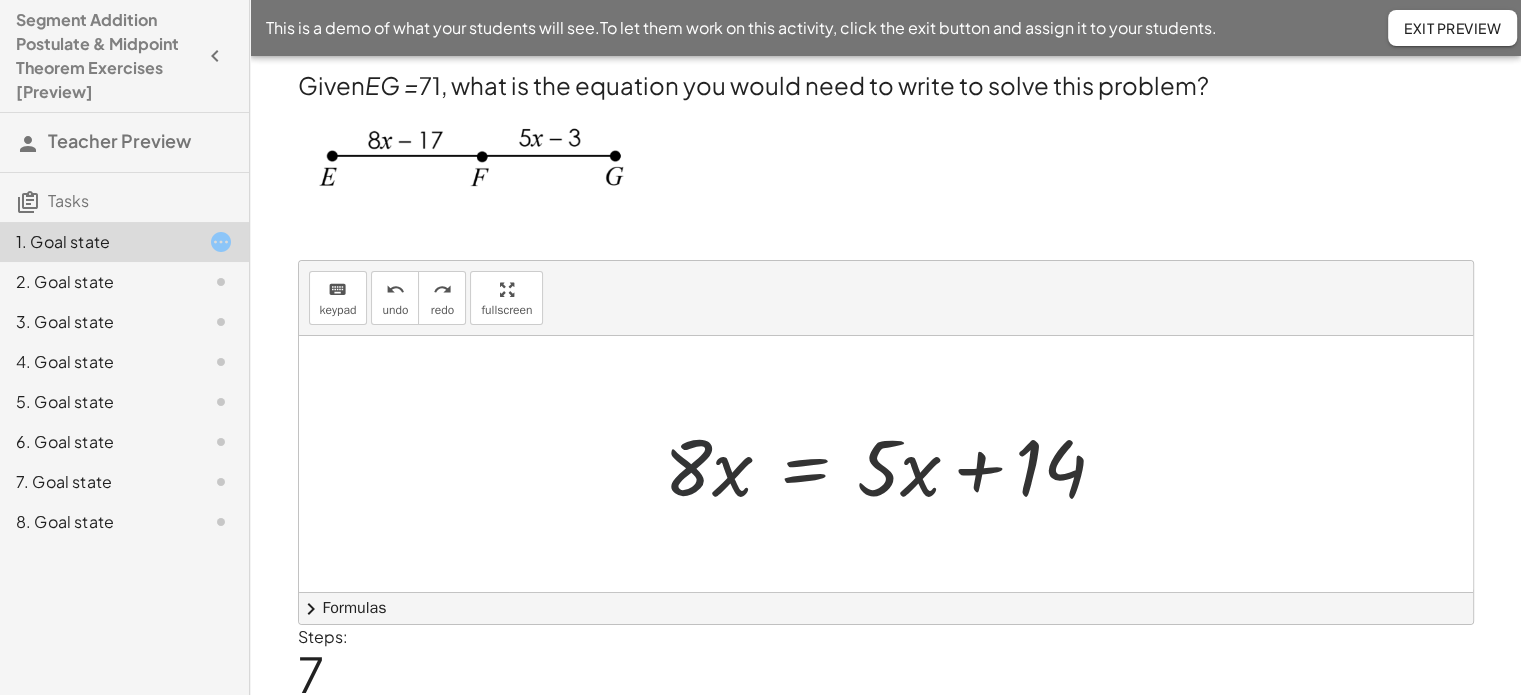 click at bounding box center [893, 464] 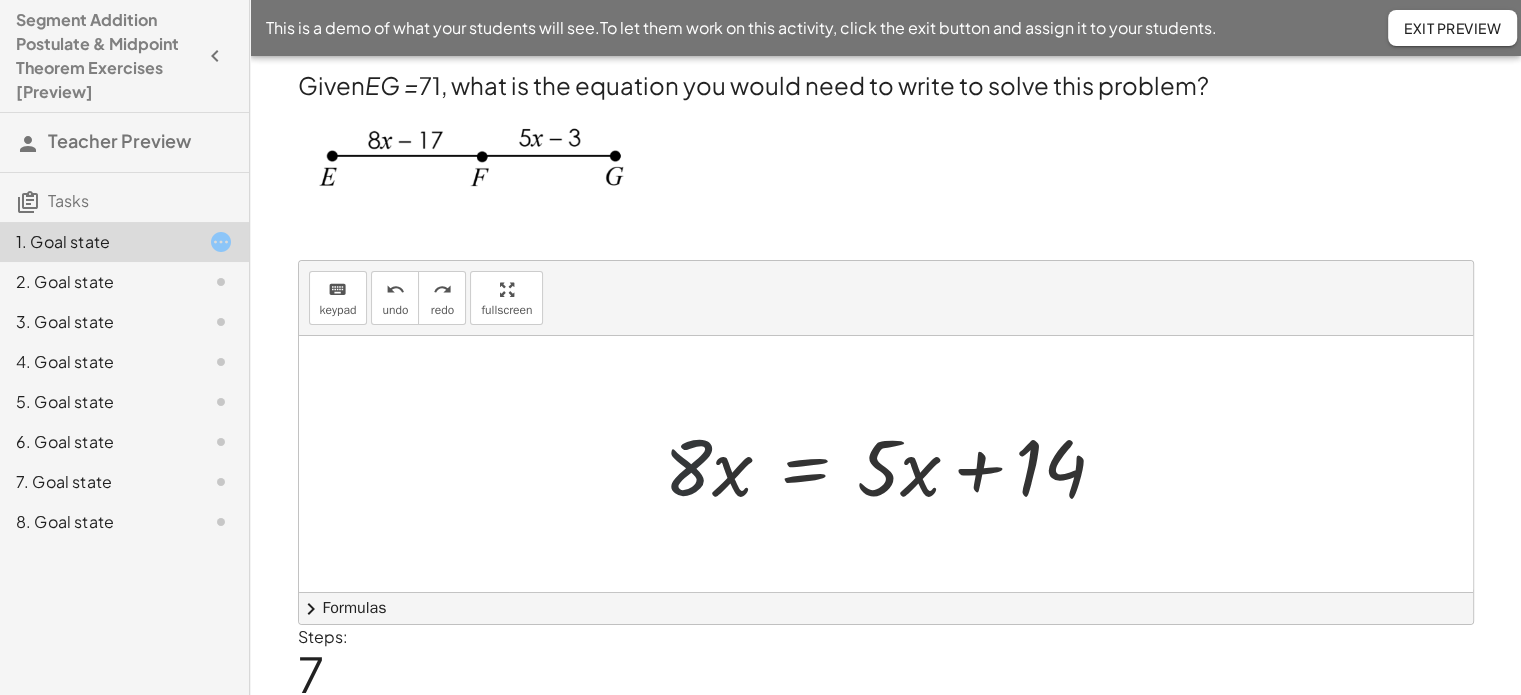 click at bounding box center [893, 464] 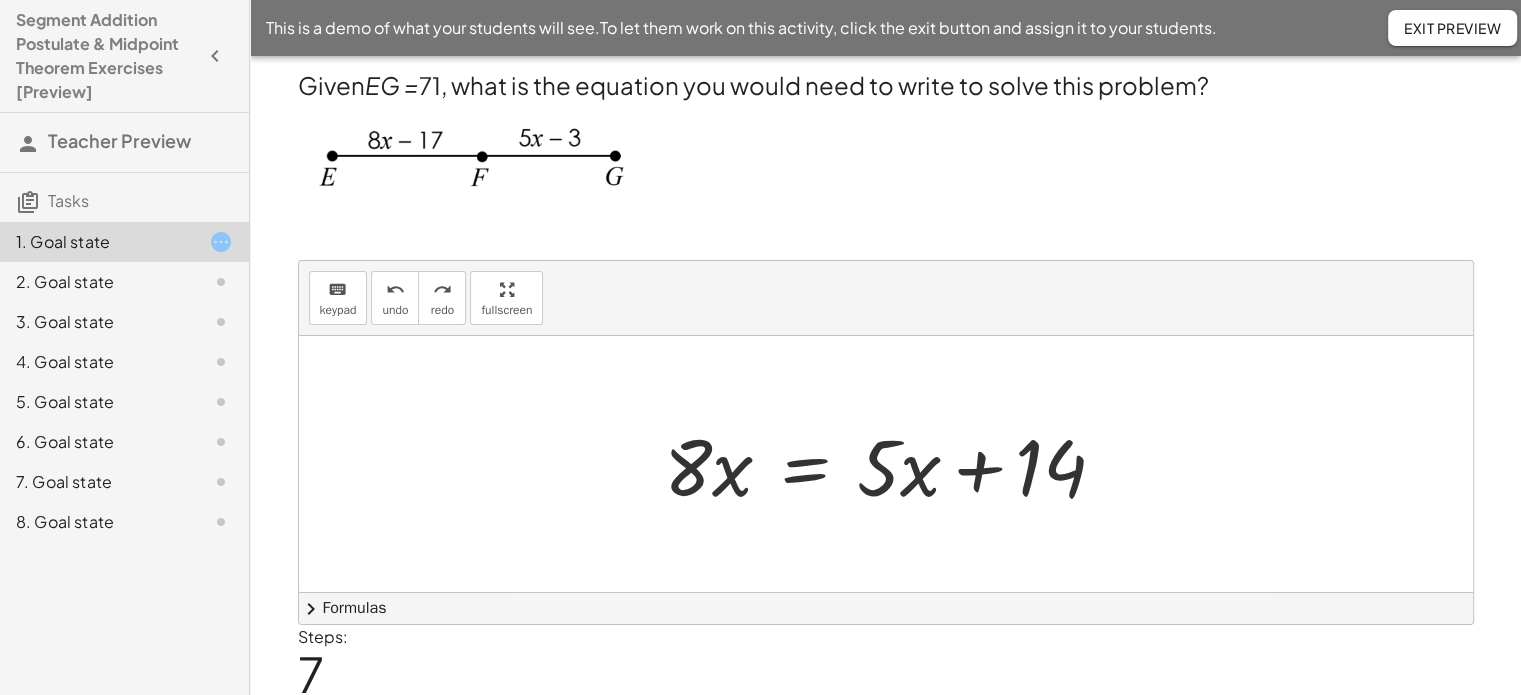click at bounding box center (893, 464) 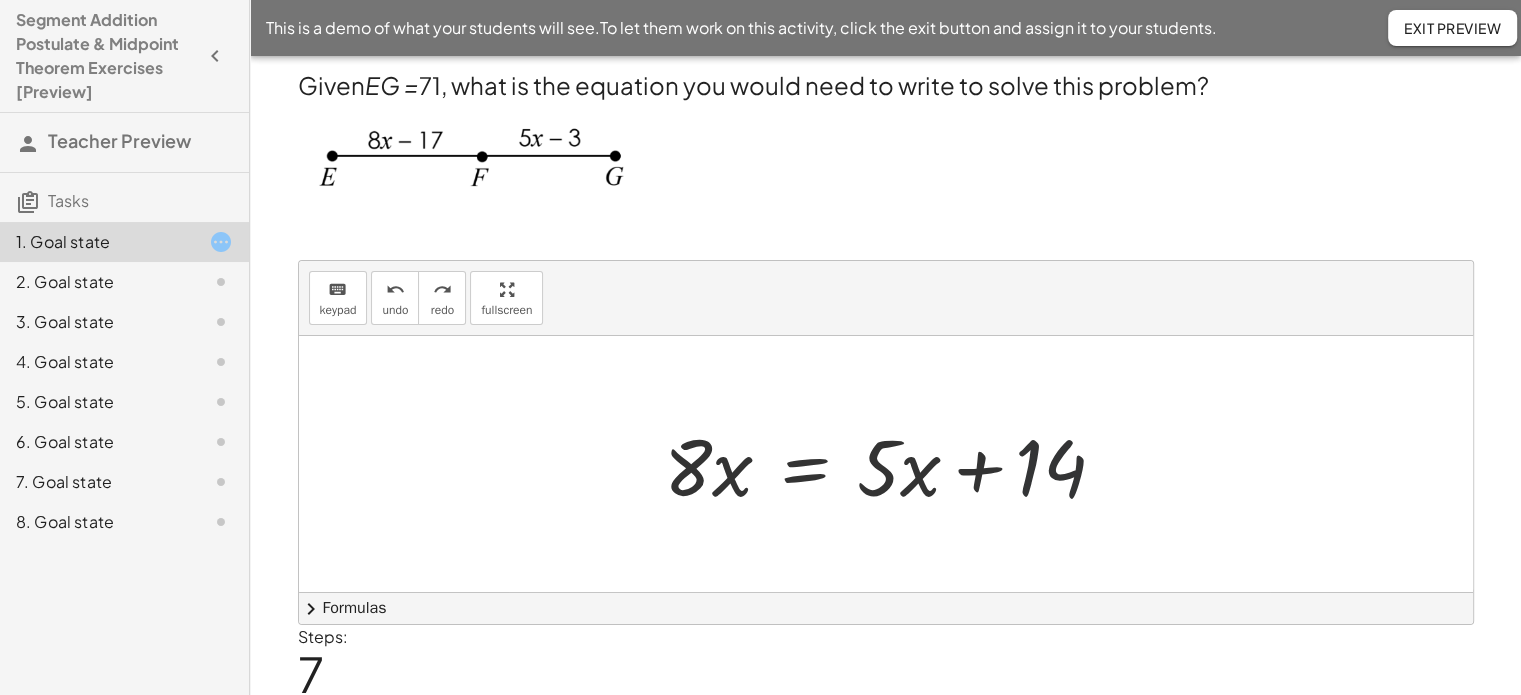 click at bounding box center (893, 464) 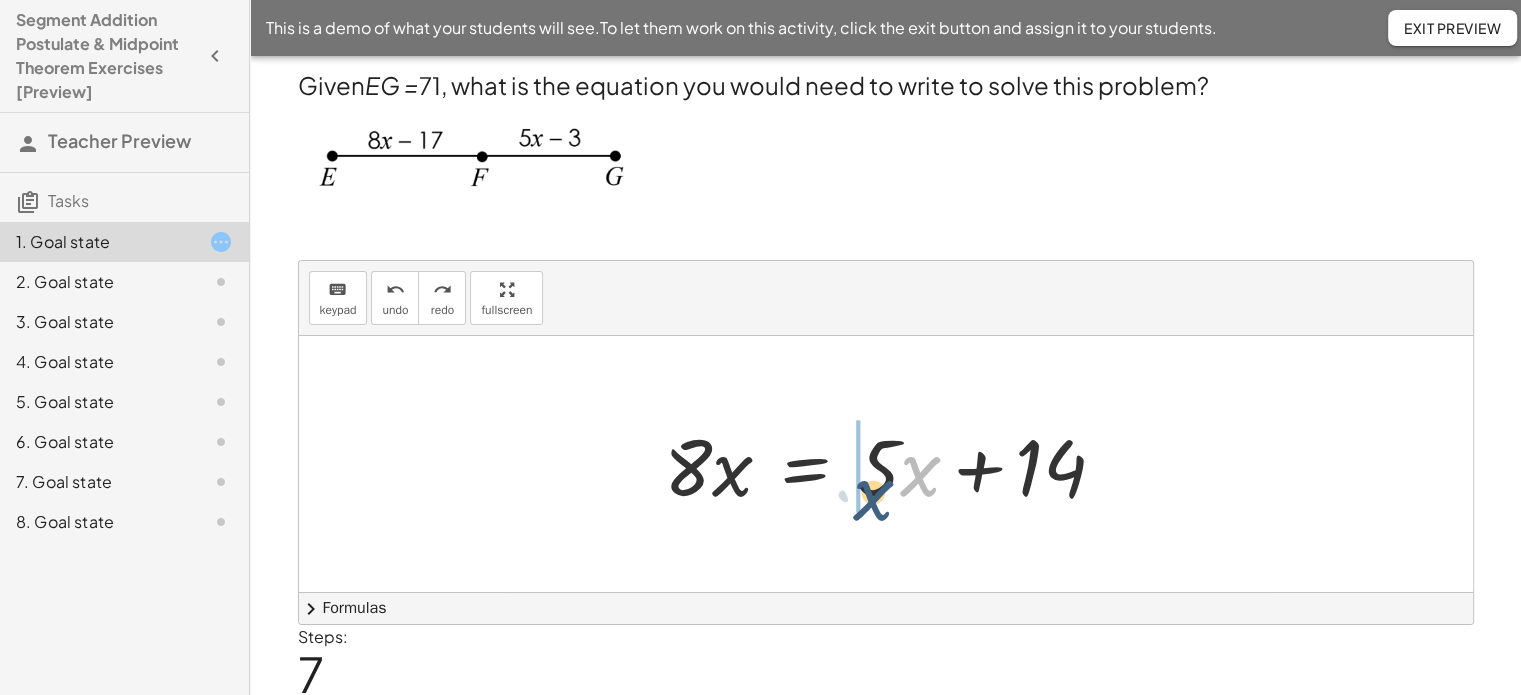 drag, startPoint x: 937, startPoint y: 470, endPoint x: 917, endPoint y: 479, distance: 21.931713 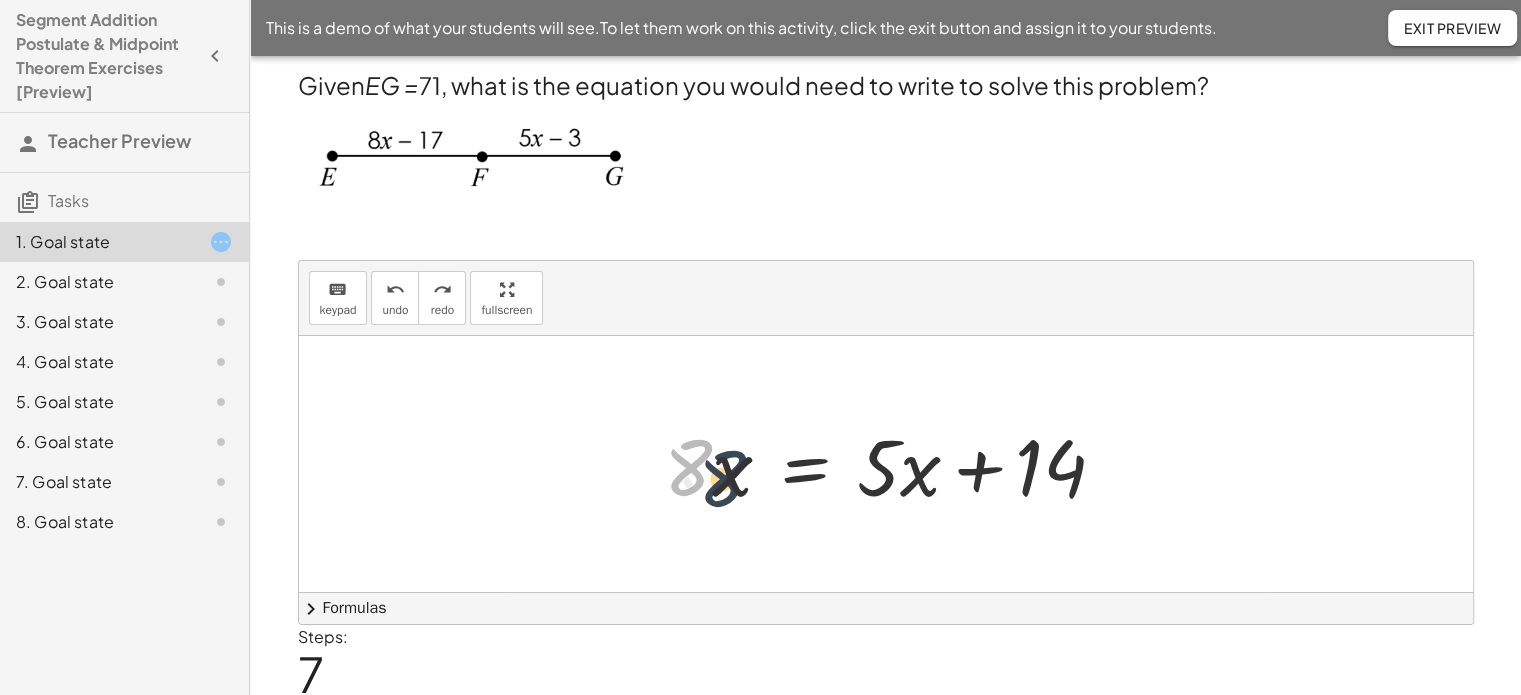 drag, startPoint x: 696, startPoint y: 470, endPoint x: 731, endPoint y: 481, distance: 36.687874 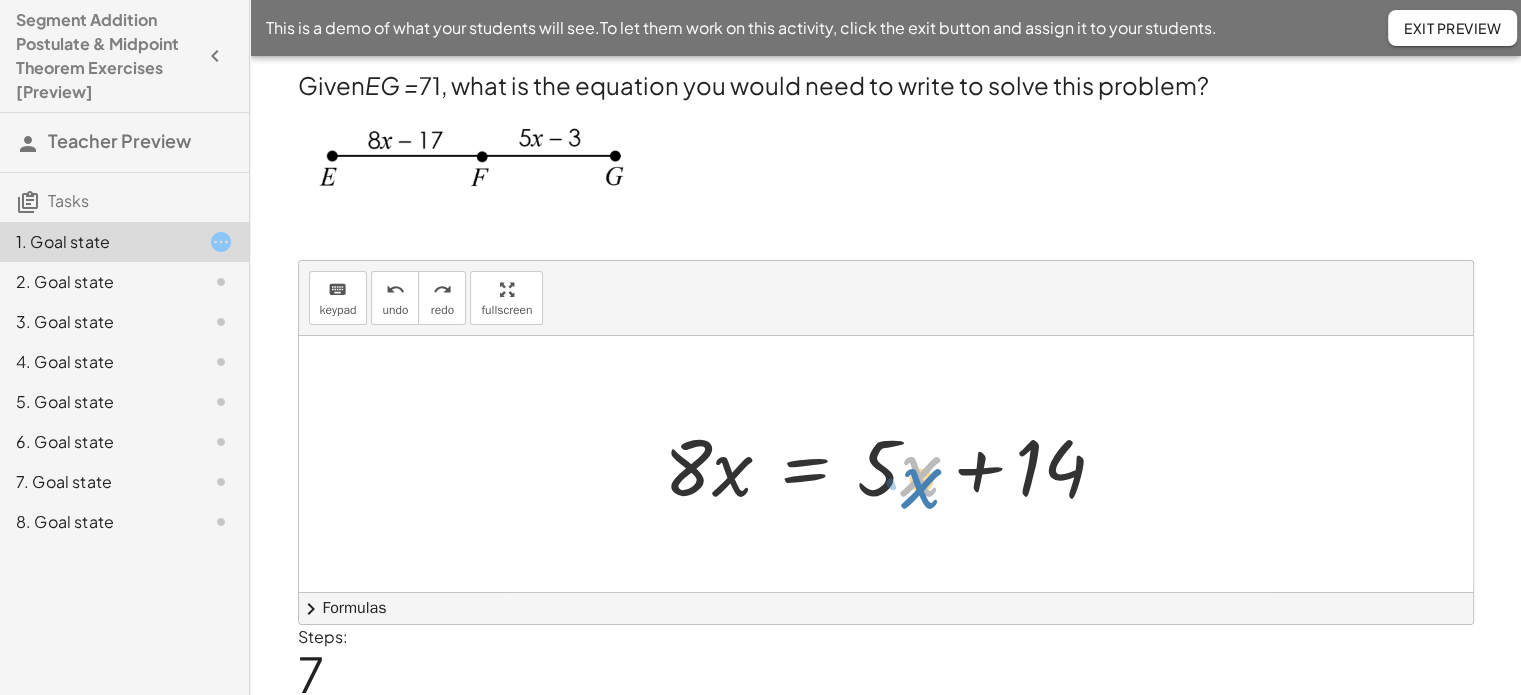 click at bounding box center [893, 464] 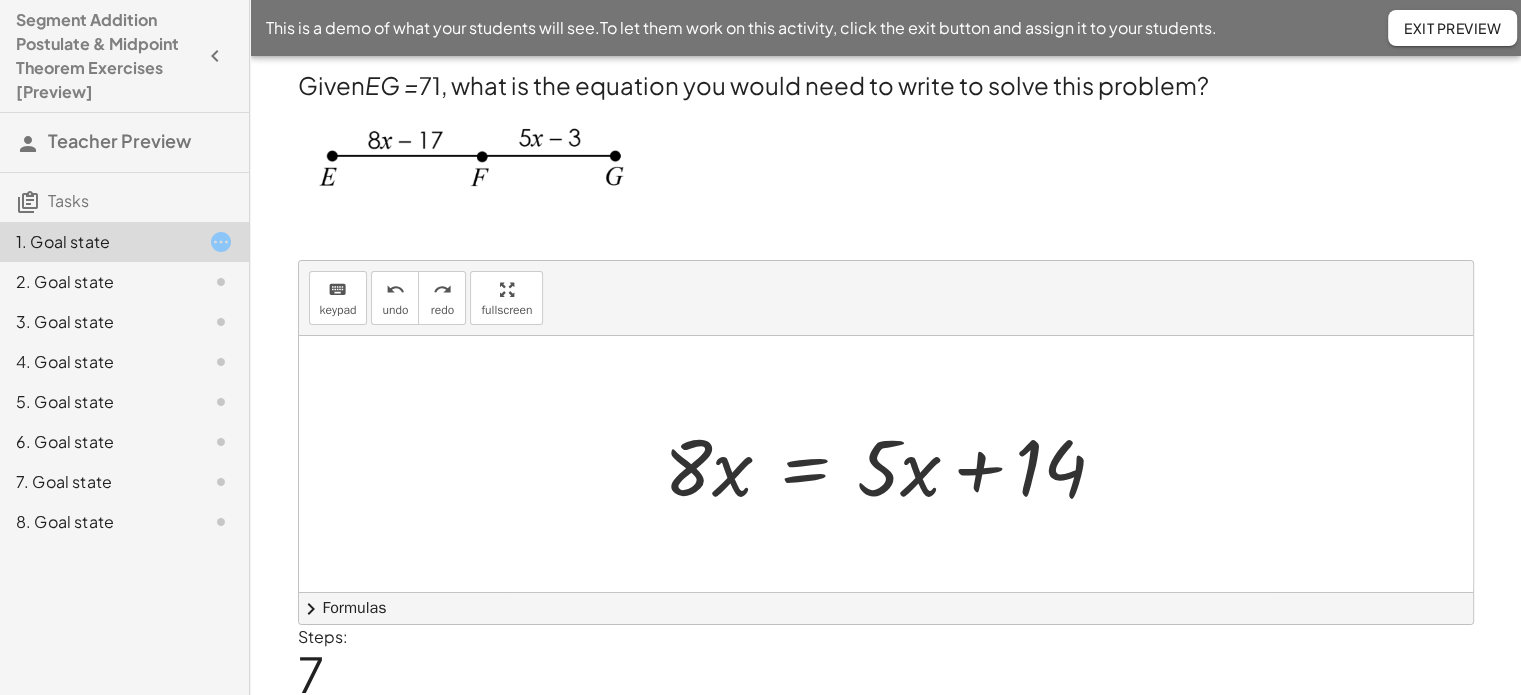 drag, startPoint x: 926, startPoint y: 402, endPoint x: 915, endPoint y: 450, distance: 49.24429 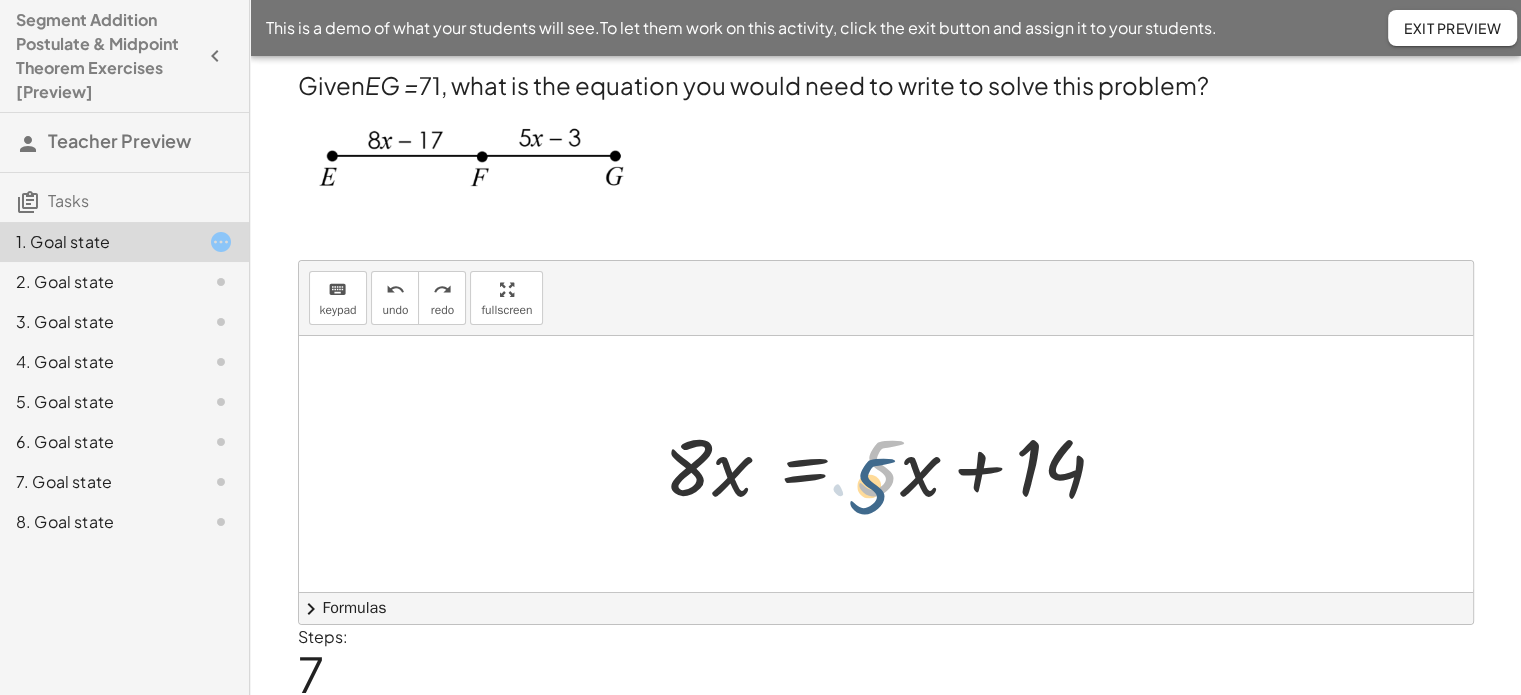 drag, startPoint x: 896, startPoint y: 483, endPoint x: 888, endPoint y: 490, distance: 10.630146 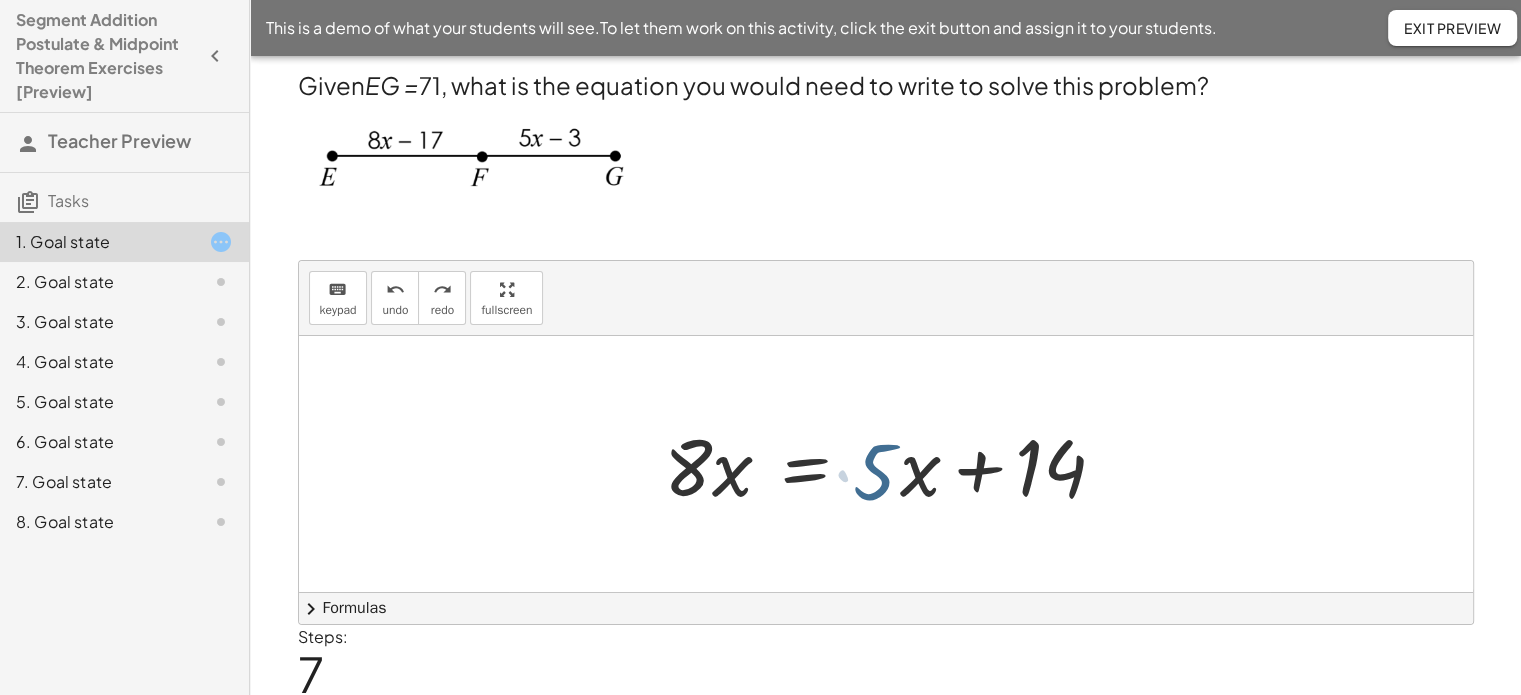 drag, startPoint x: 895, startPoint y: 496, endPoint x: 900, endPoint y: 486, distance: 11.18034 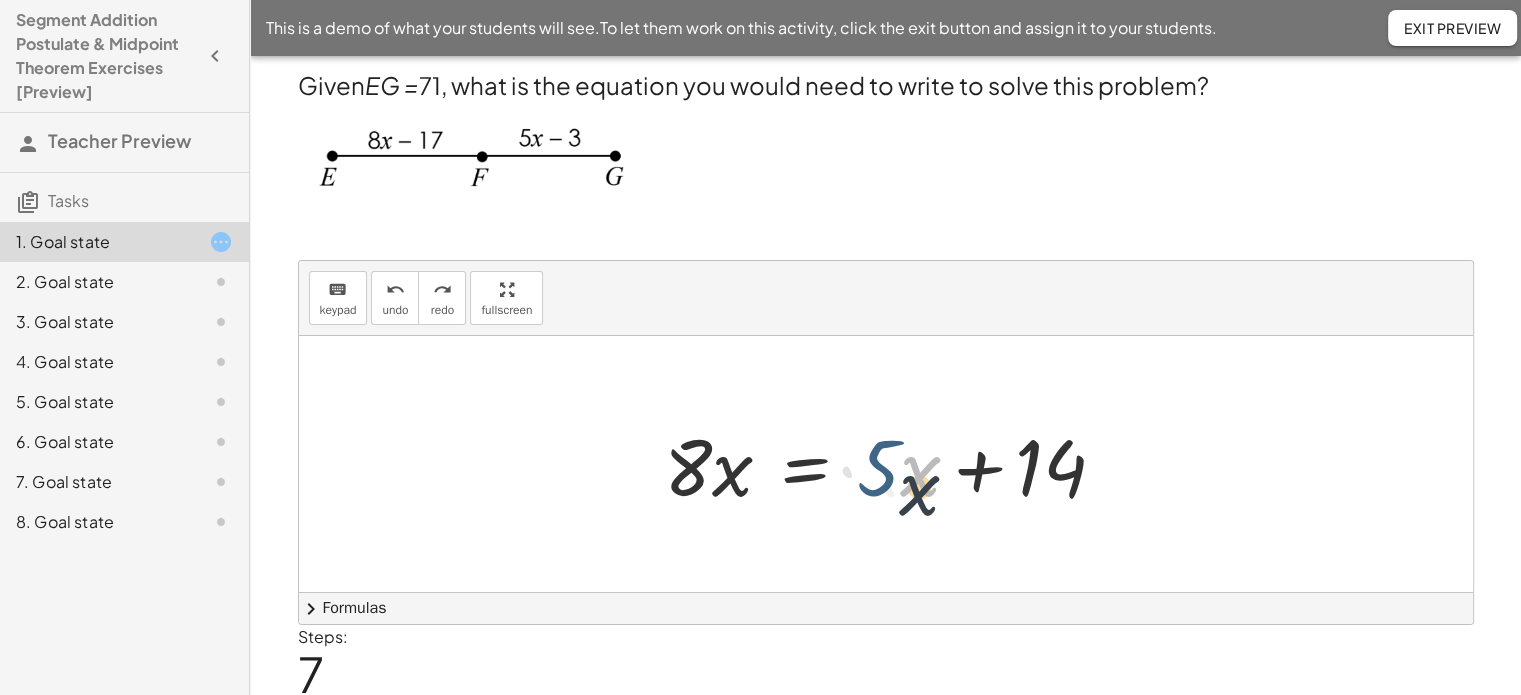 click at bounding box center [893, 464] 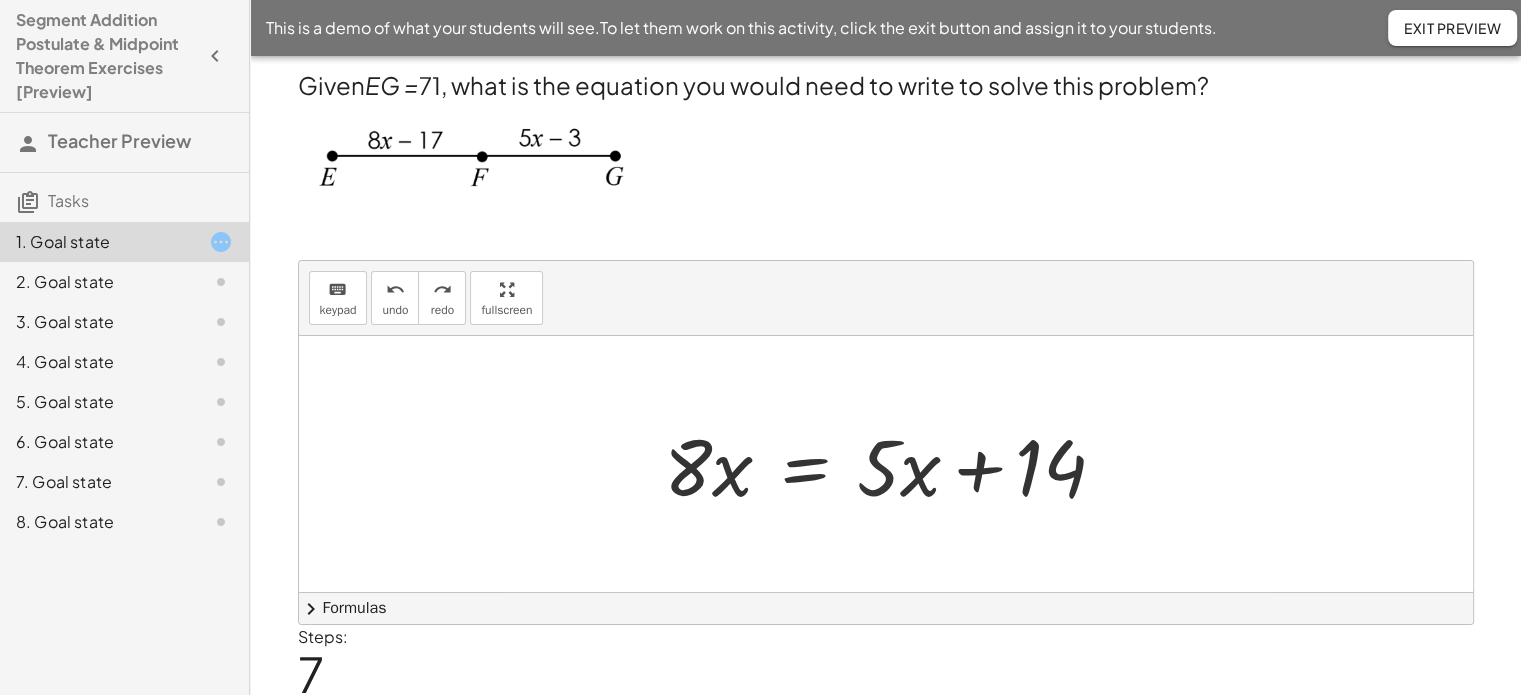 click at bounding box center (893, 464) 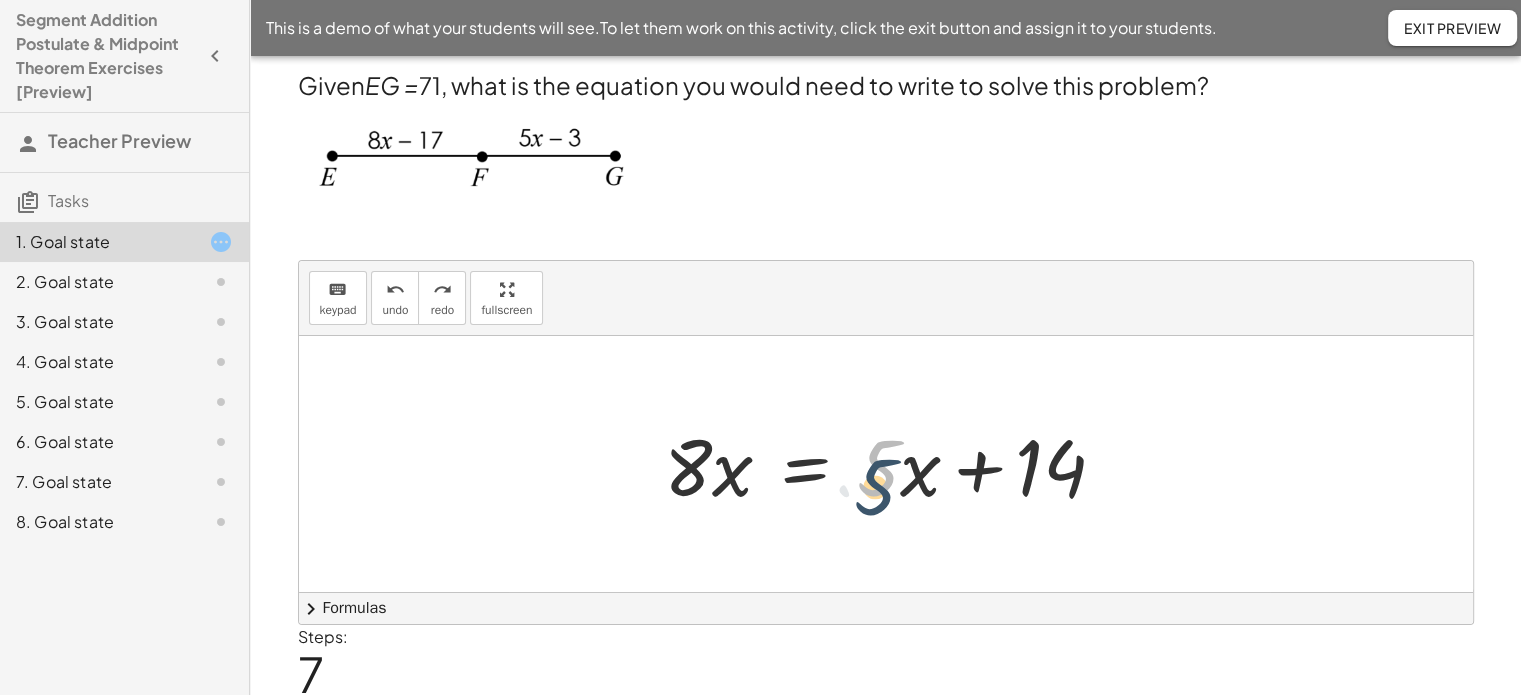 click at bounding box center [893, 464] 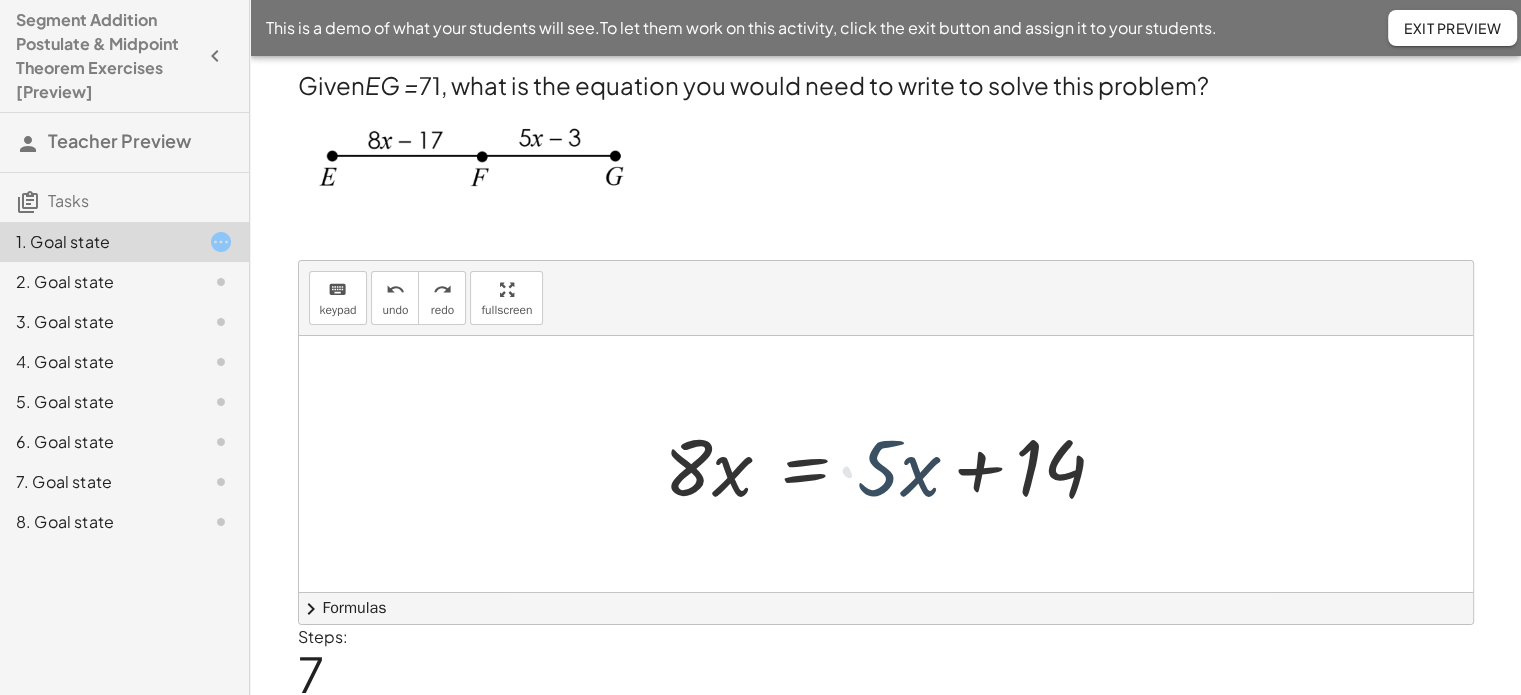 click at bounding box center [893, 464] 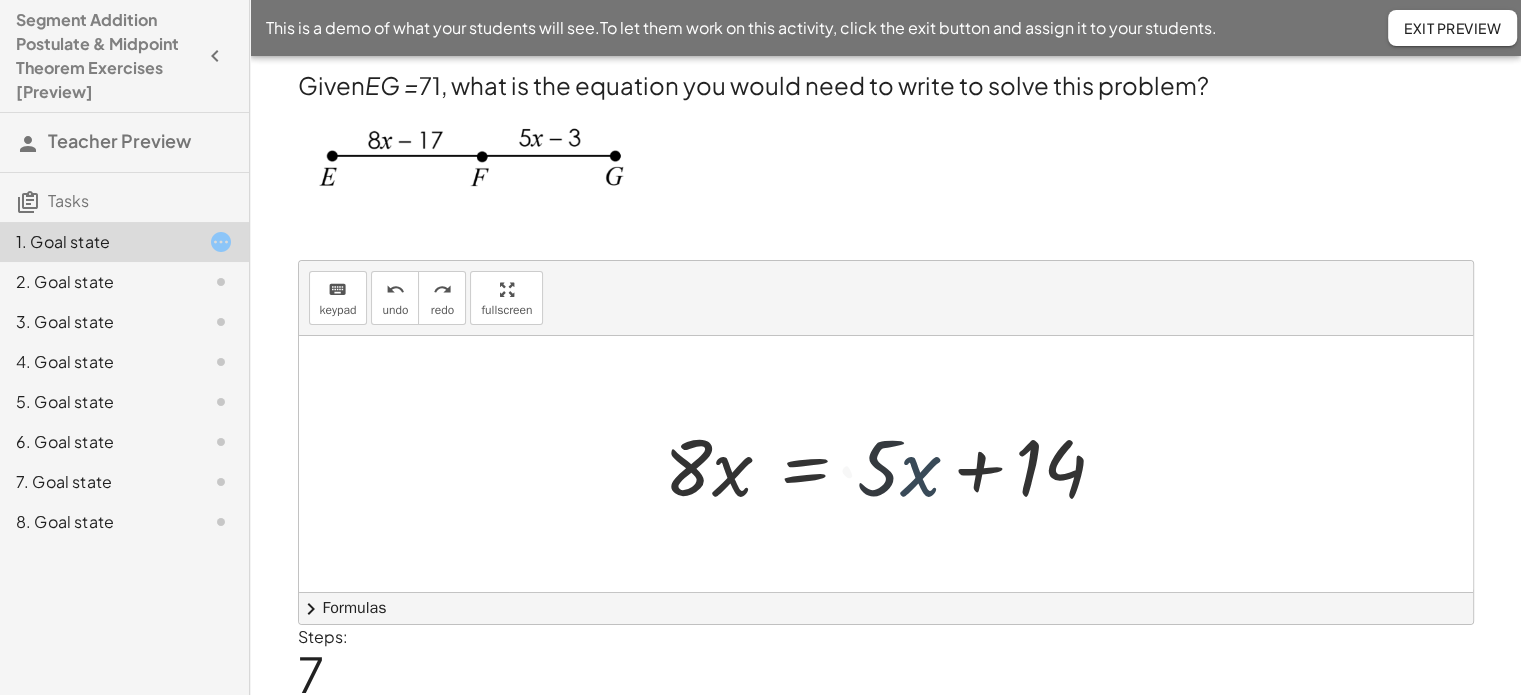 click at bounding box center (893, 464) 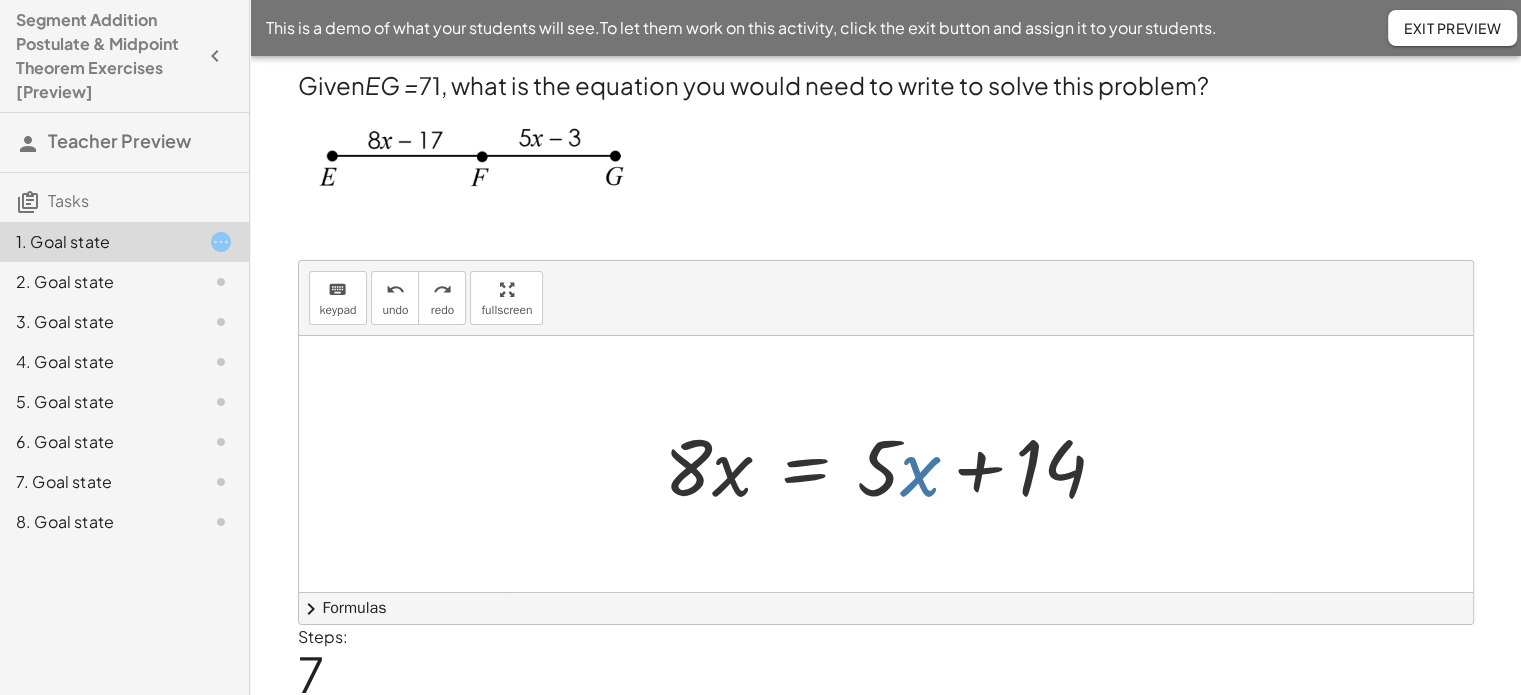 click at bounding box center [893, 464] 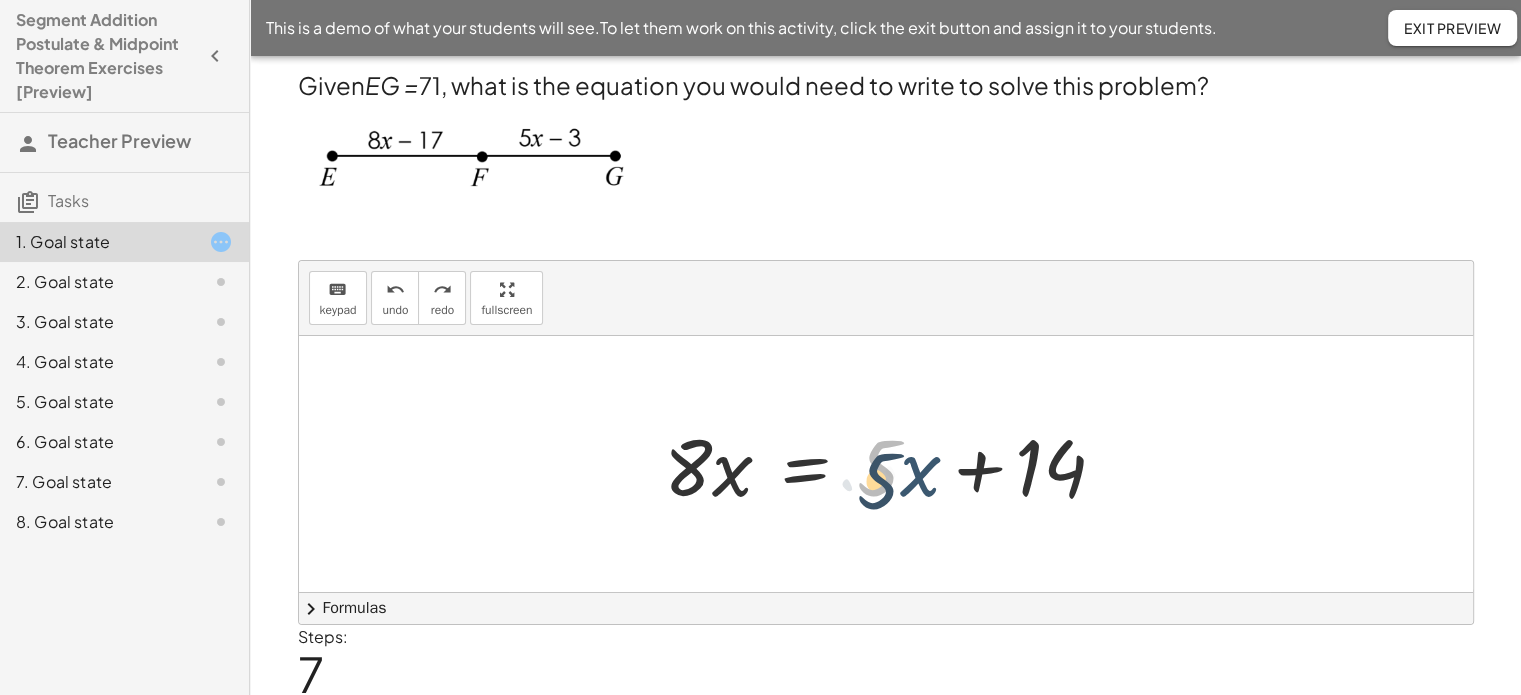 click at bounding box center [893, 464] 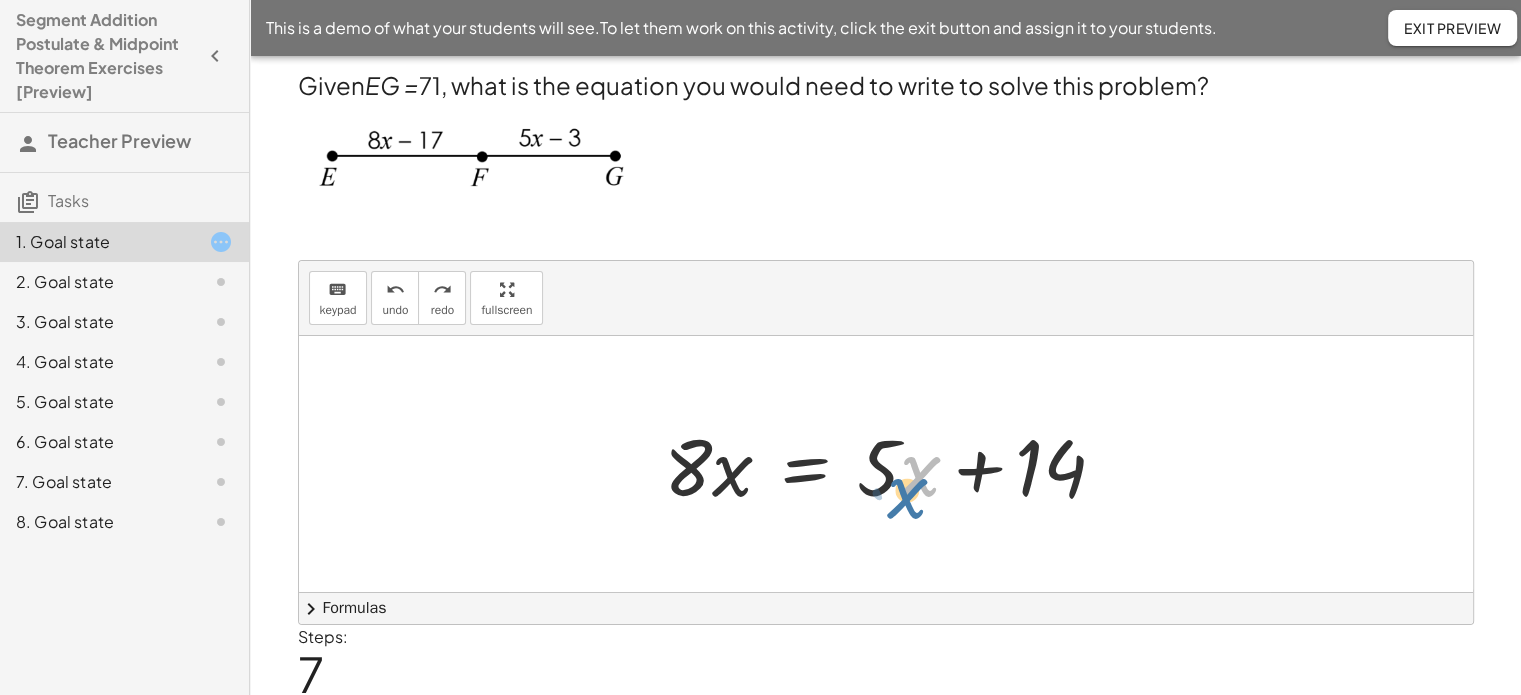drag, startPoint x: 908, startPoint y: 411, endPoint x: 896, endPoint y: 423, distance: 16.970562 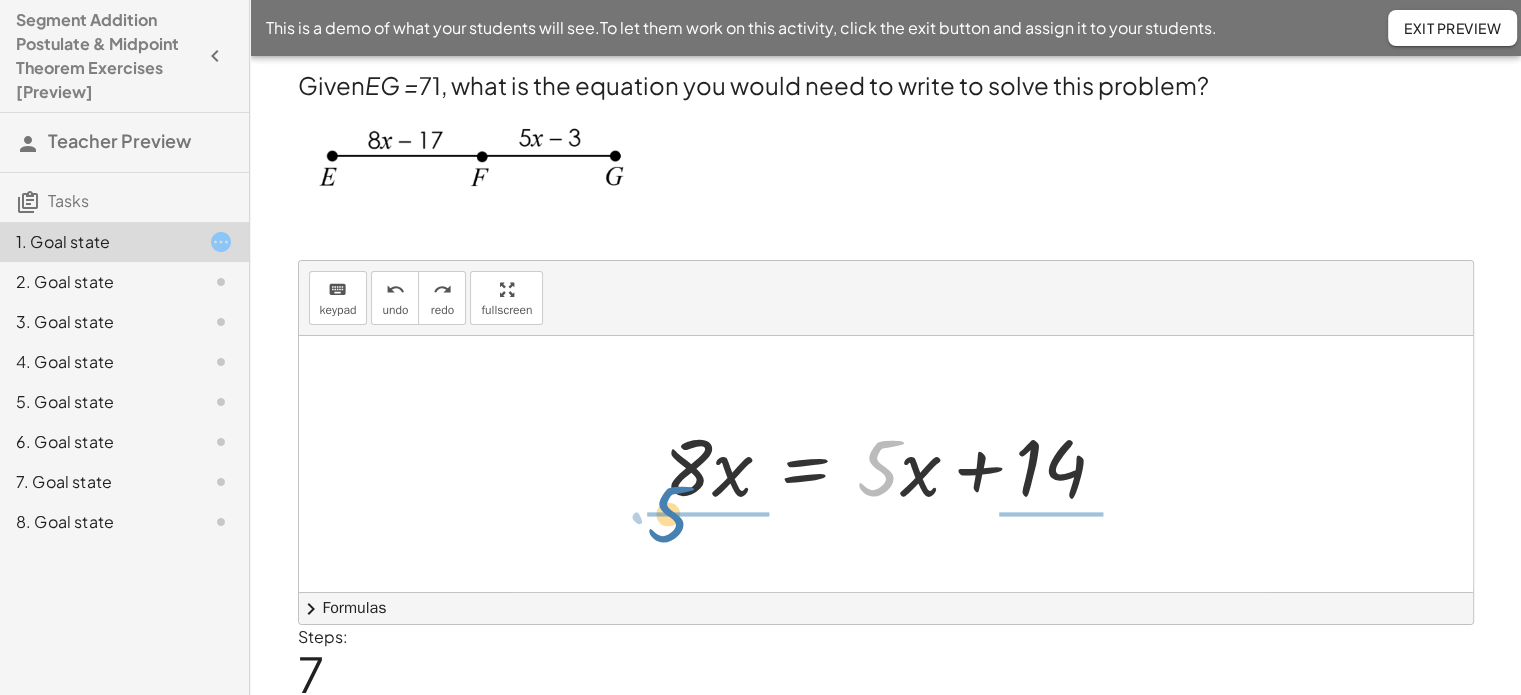drag, startPoint x: 883, startPoint y: 454, endPoint x: 673, endPoint y: 500, distance: 214.97906 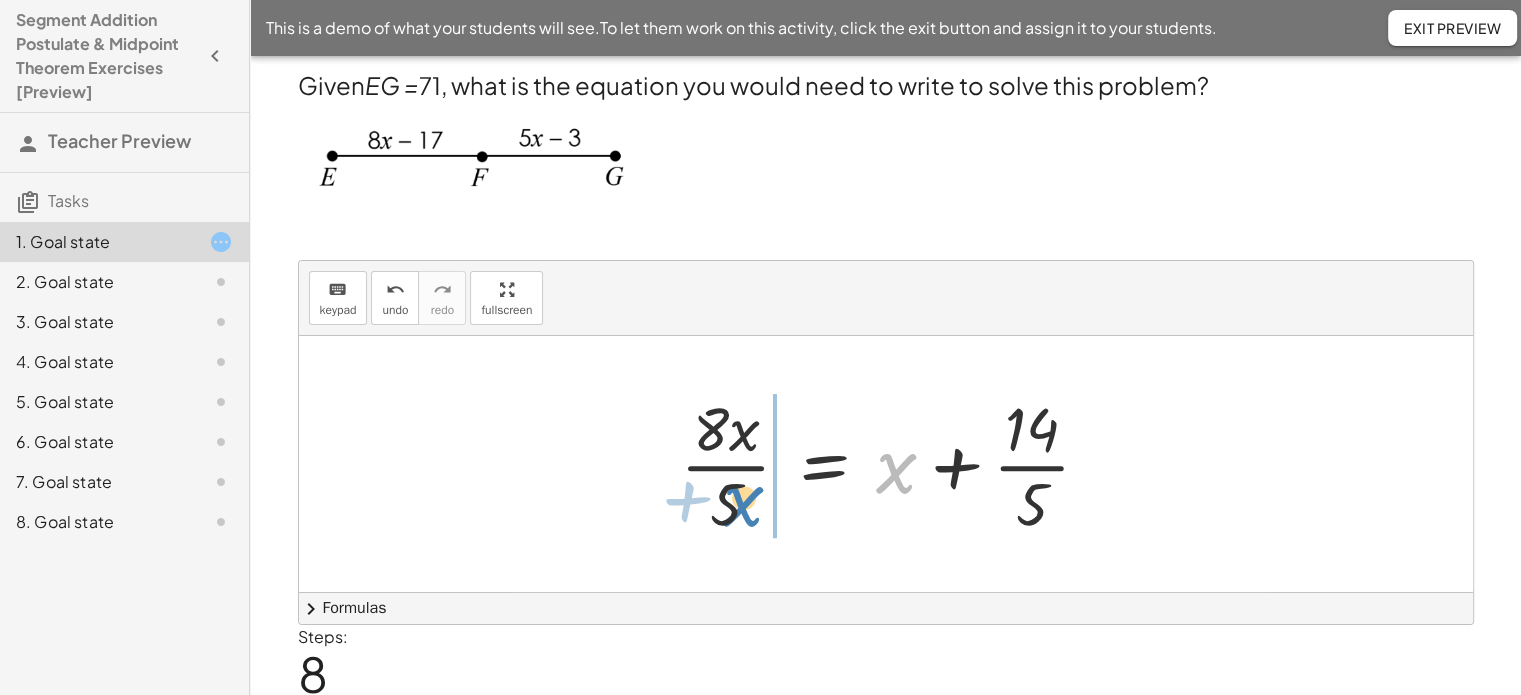 drag, startPoint x: 898, startPoint y: 468, endPoint x: 744, endPoint y: 501, distance: 157.49603 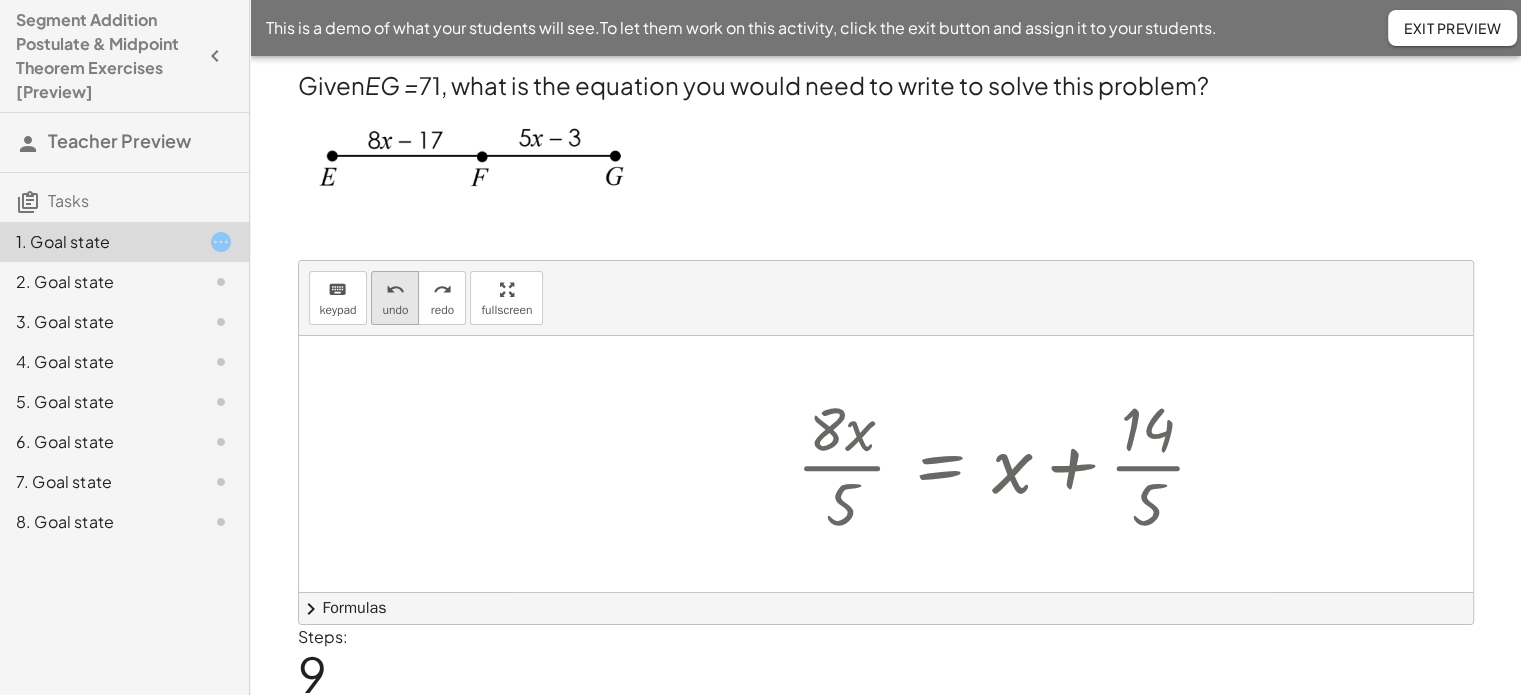 click on "undo" at bounding box center (395, 290) 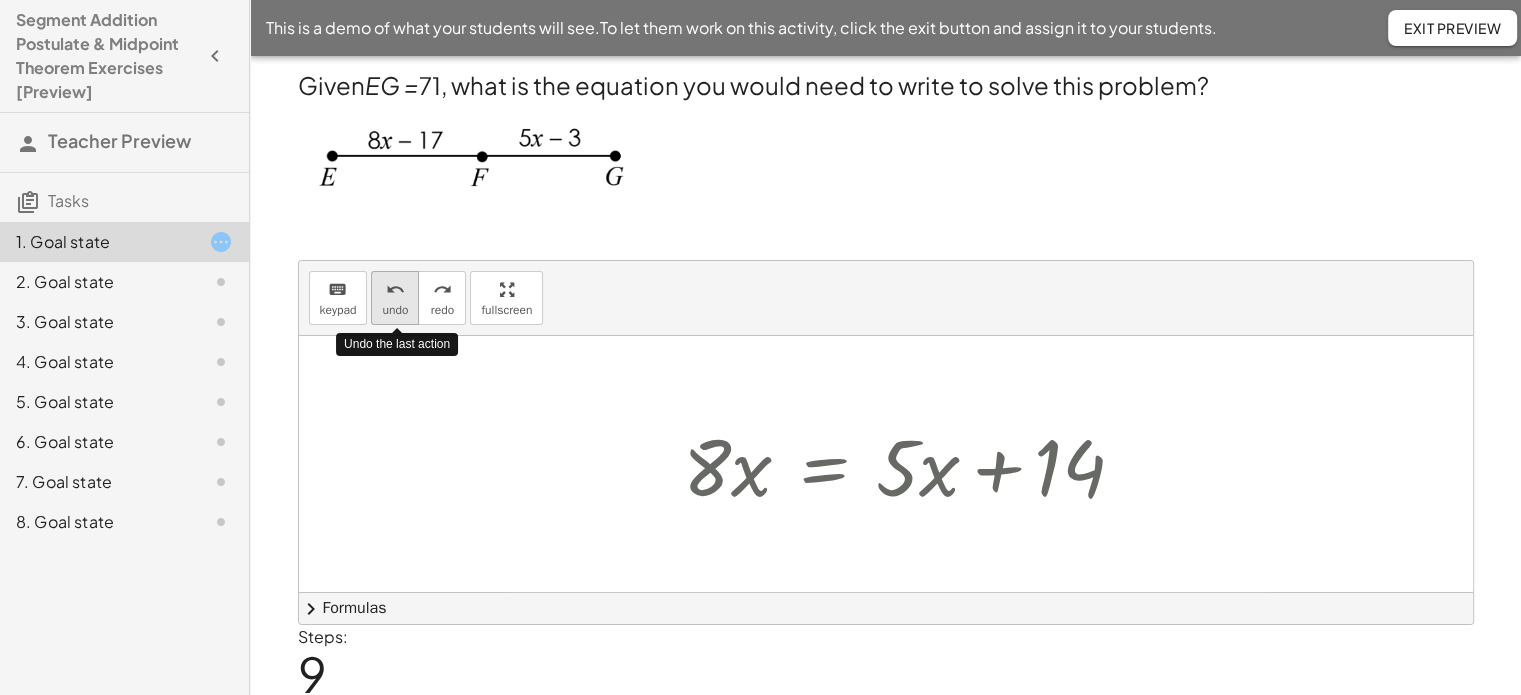 click on "undo" at bounding box center [395, 290] 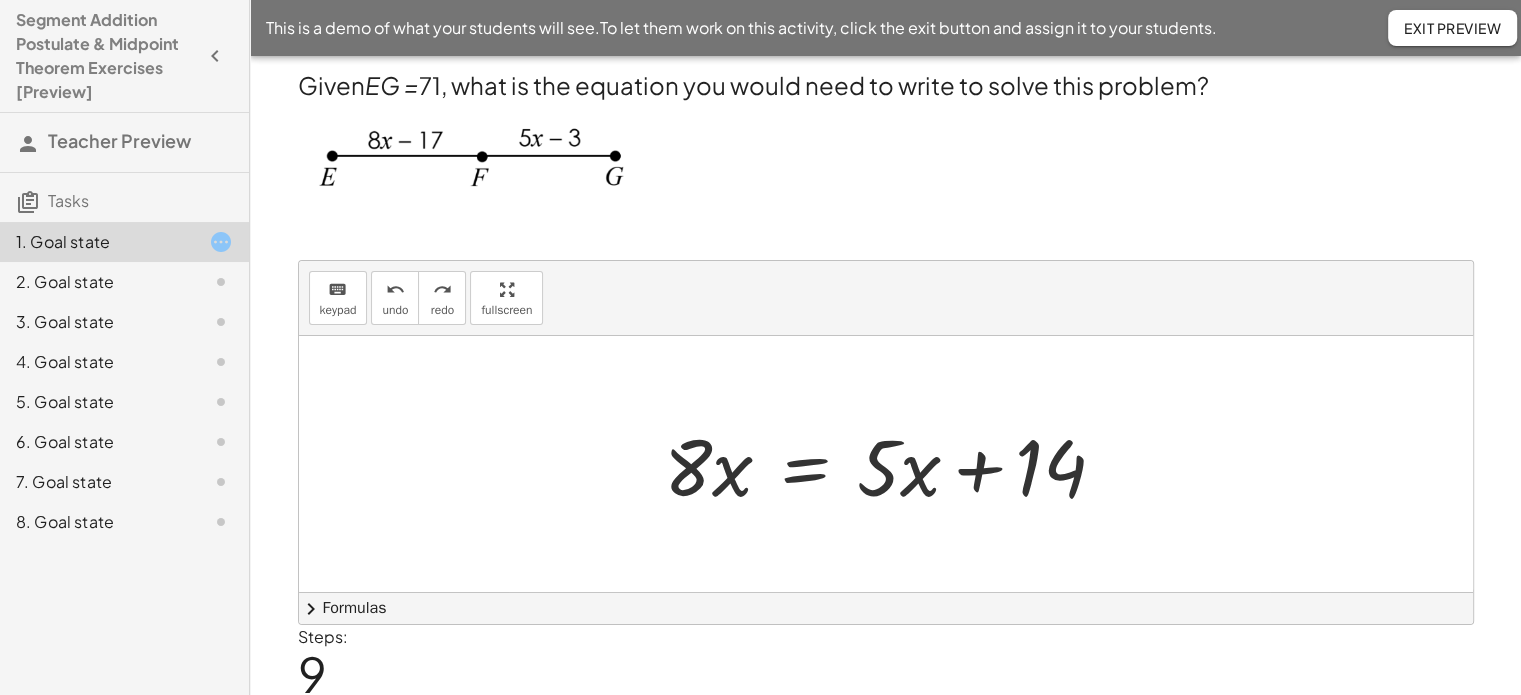 click on "3. Goal state" 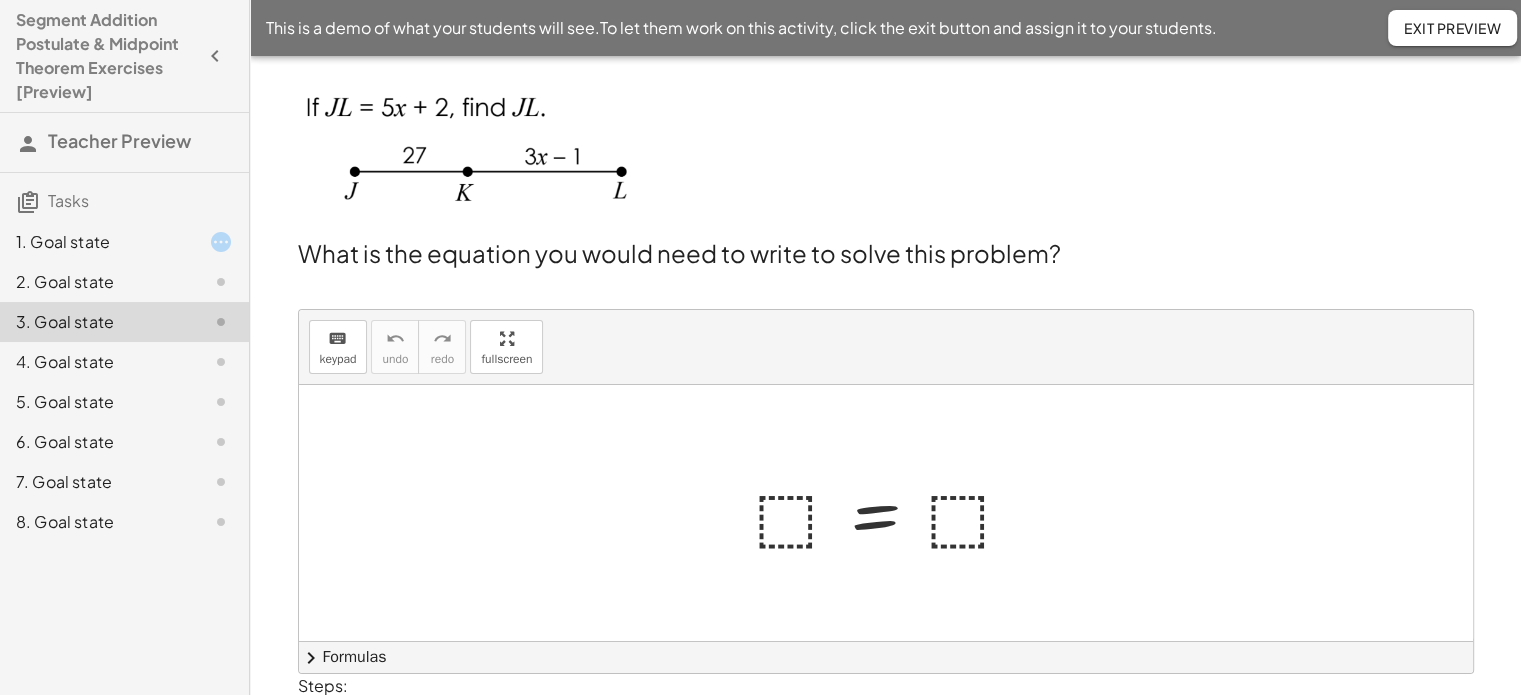 click on "2. Goal state" 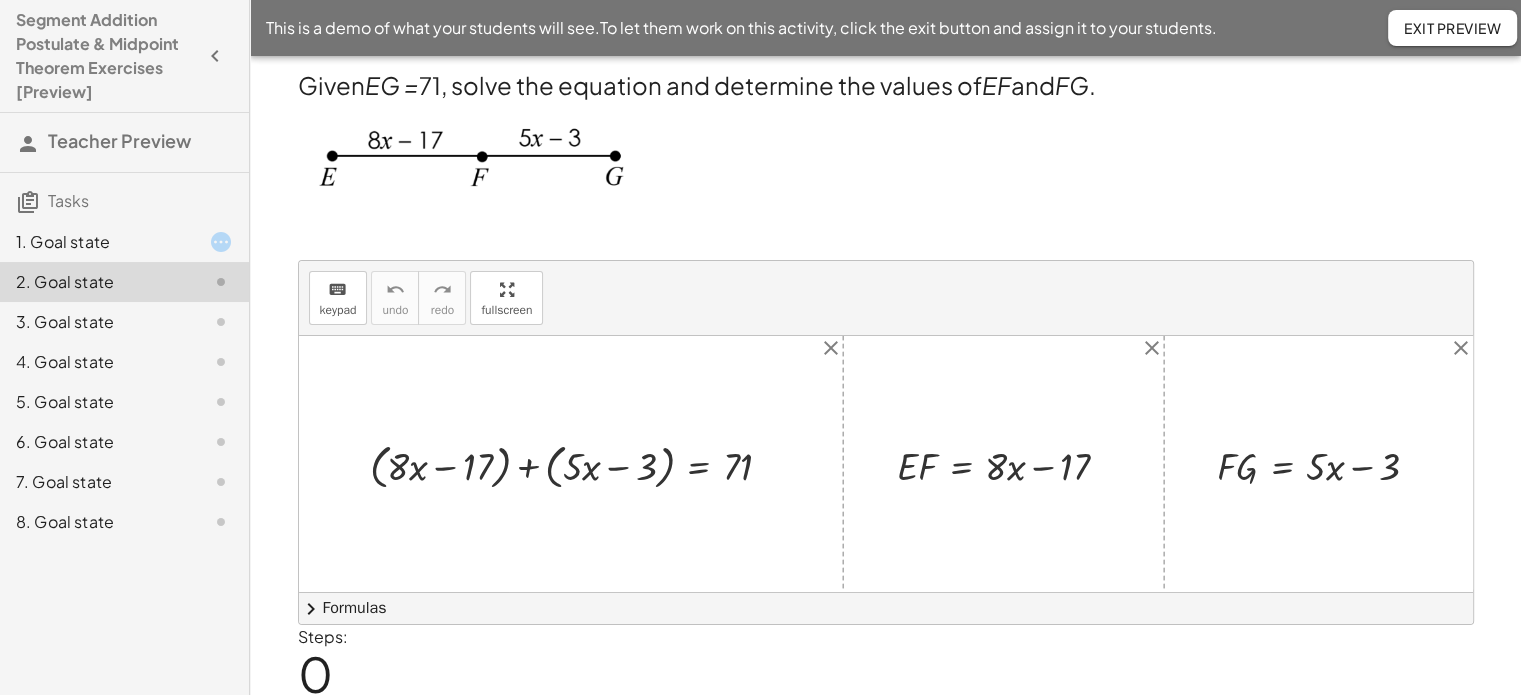 click on "3. Goal state" 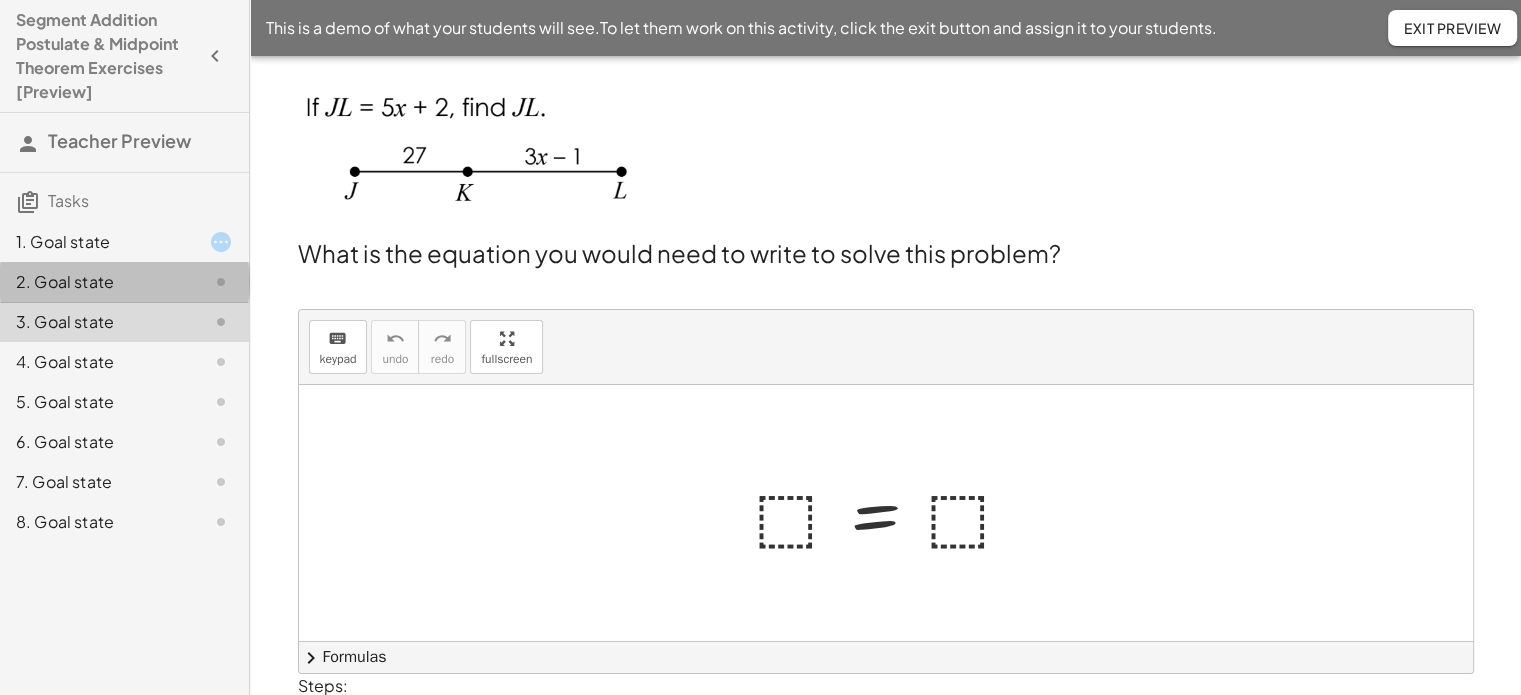 click on "2. Goal state" 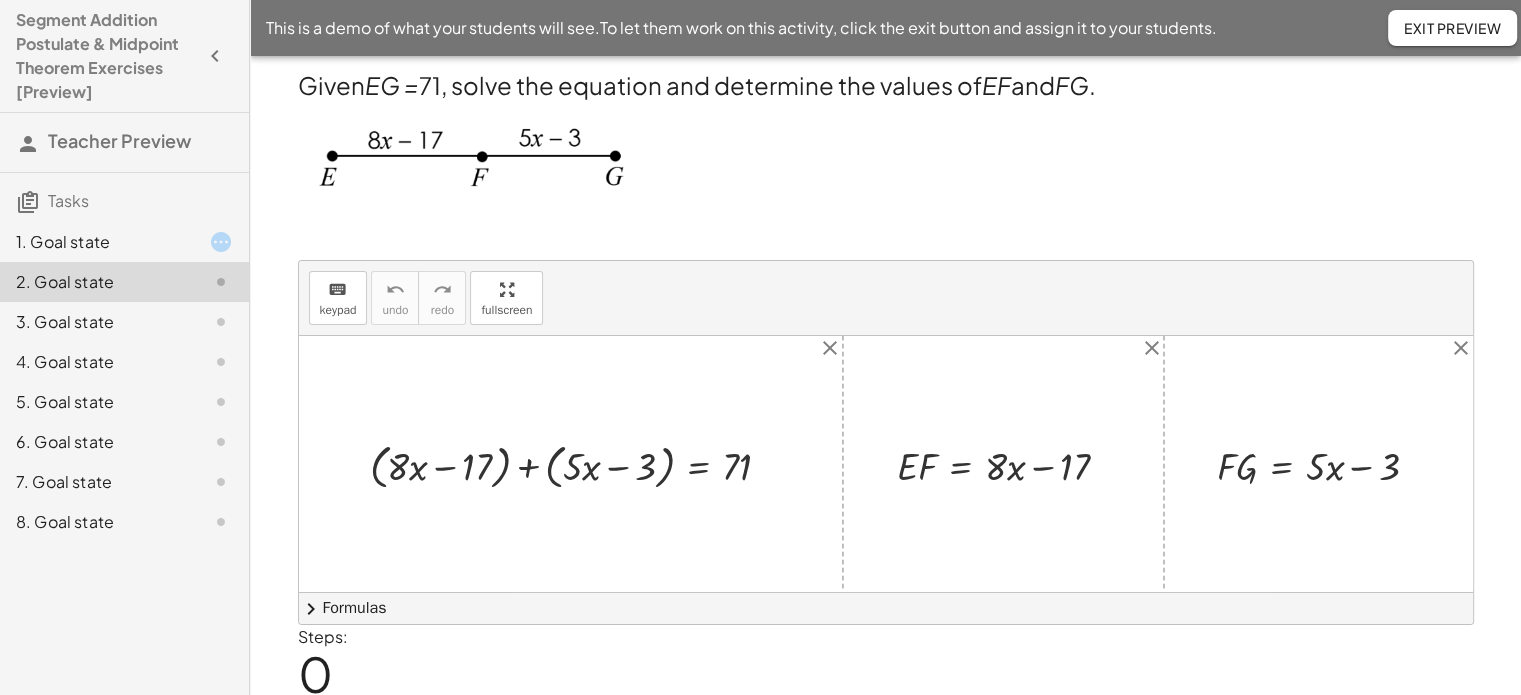 click on "· E · F = + · 8 · x − 17" at bounding box center (1003, 464) 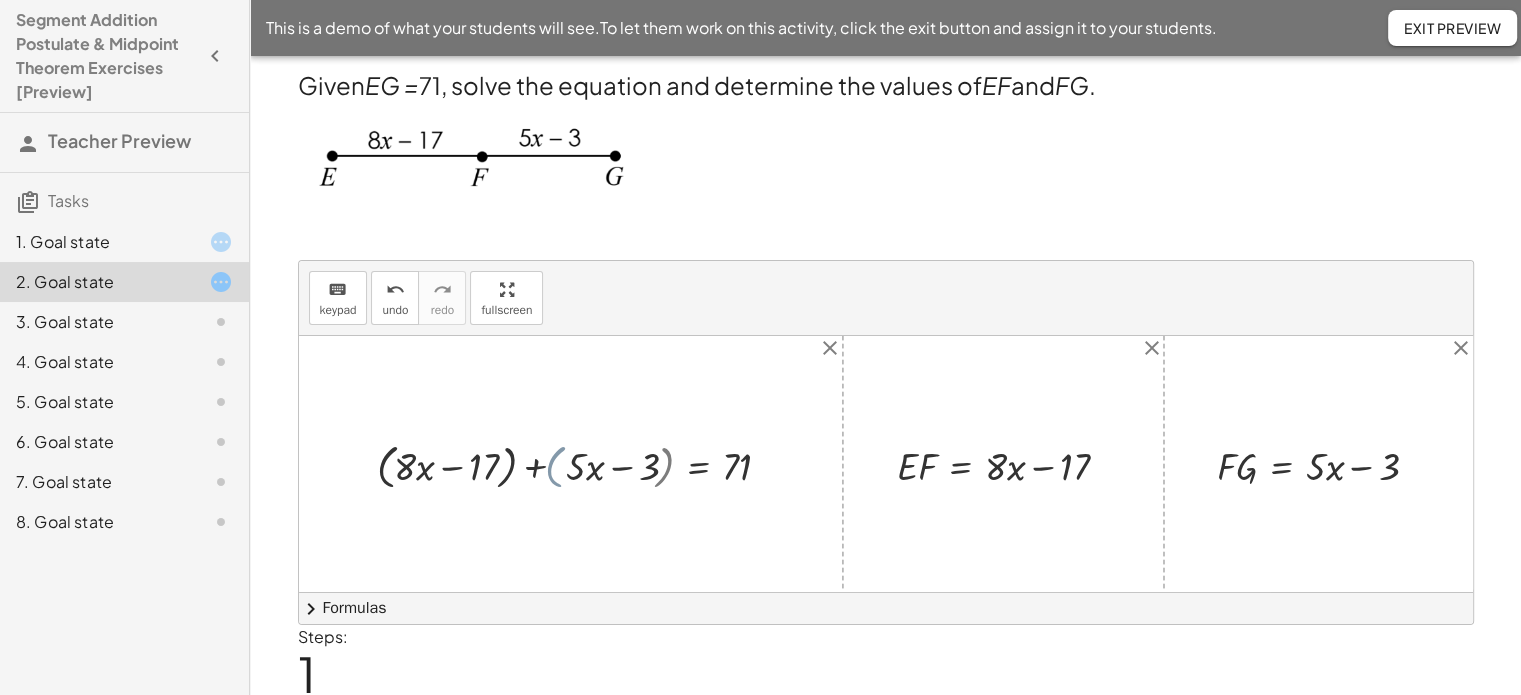 click on "+ ( + · 8 · x − 17 ) + ( + · 5 · x − 3 ) = 71 + ( + · 8 · x − 17 ) + ( + · 5 · x − 3 ) = 71" at bounding box center (589, 464) 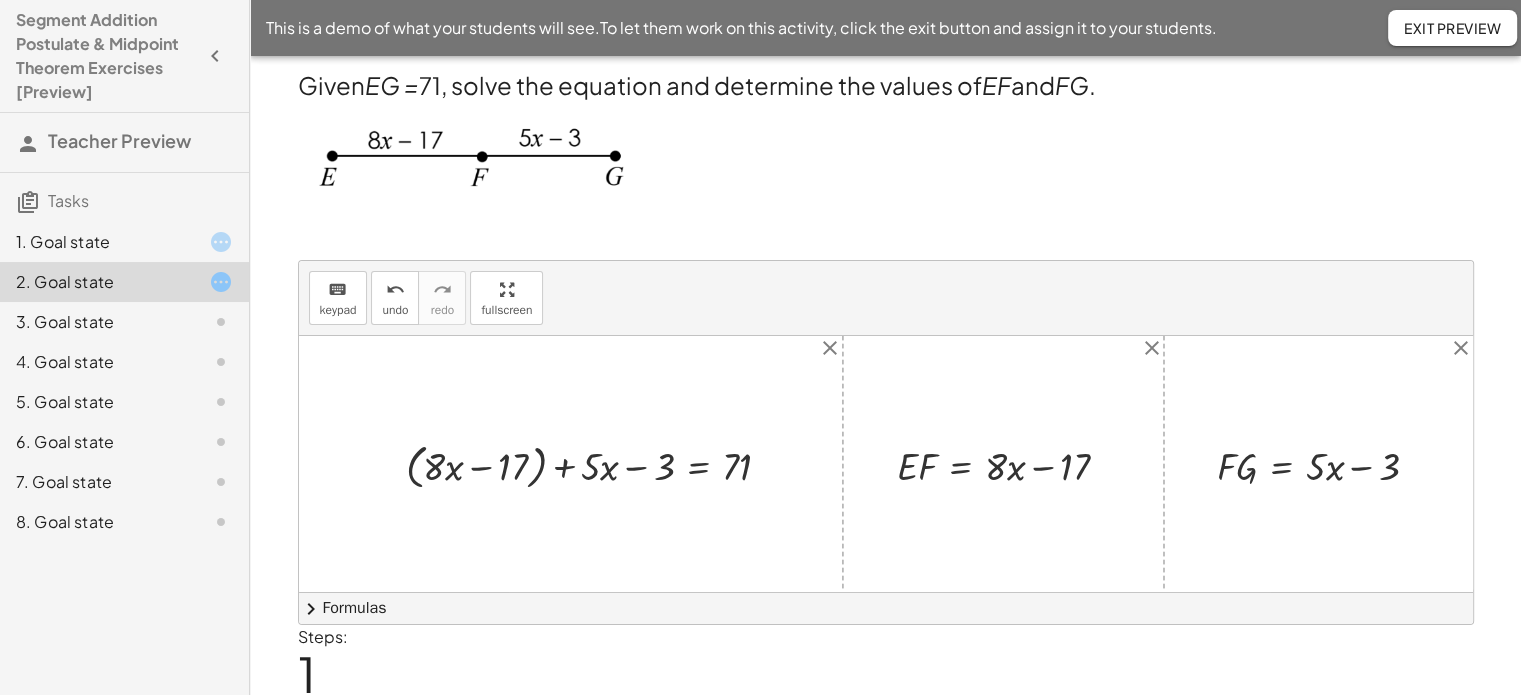 click at bounding box center [596, 464] 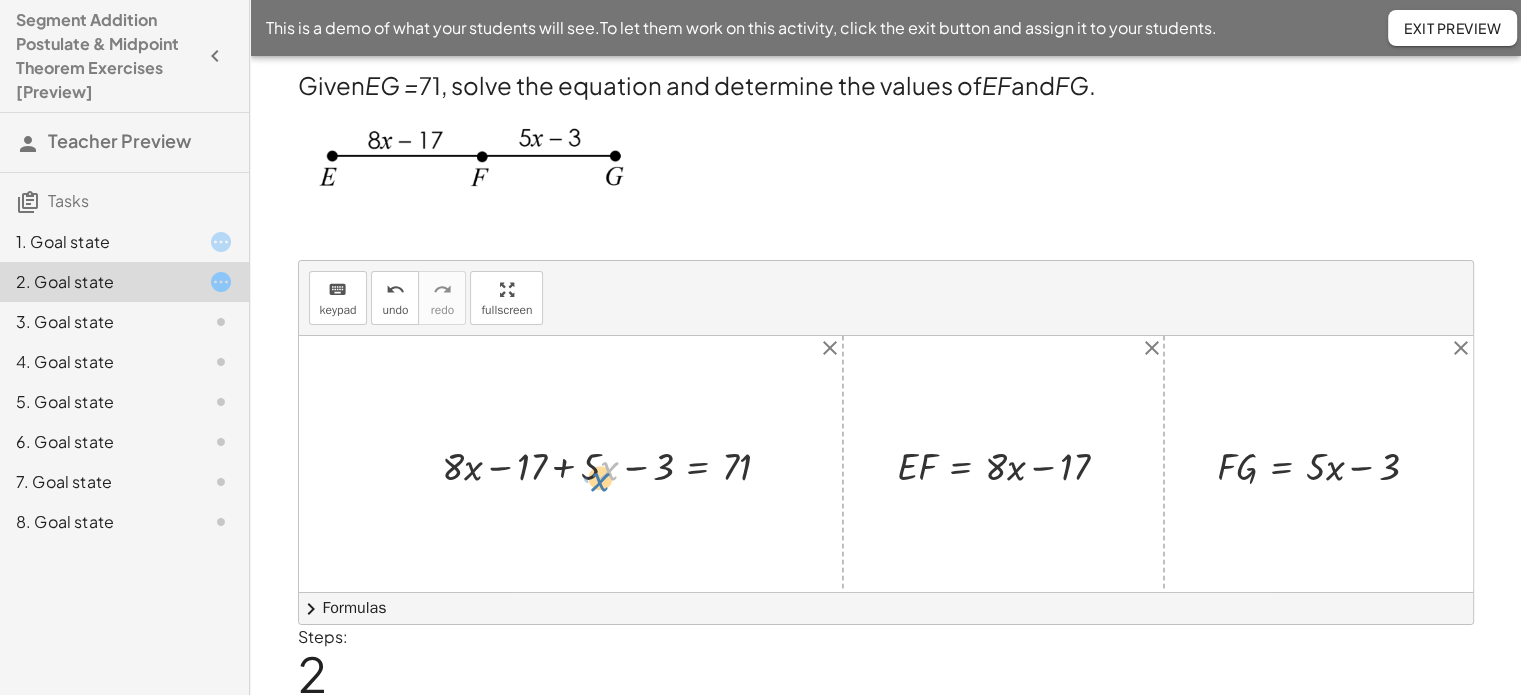 click at bounding box center [614, 464] 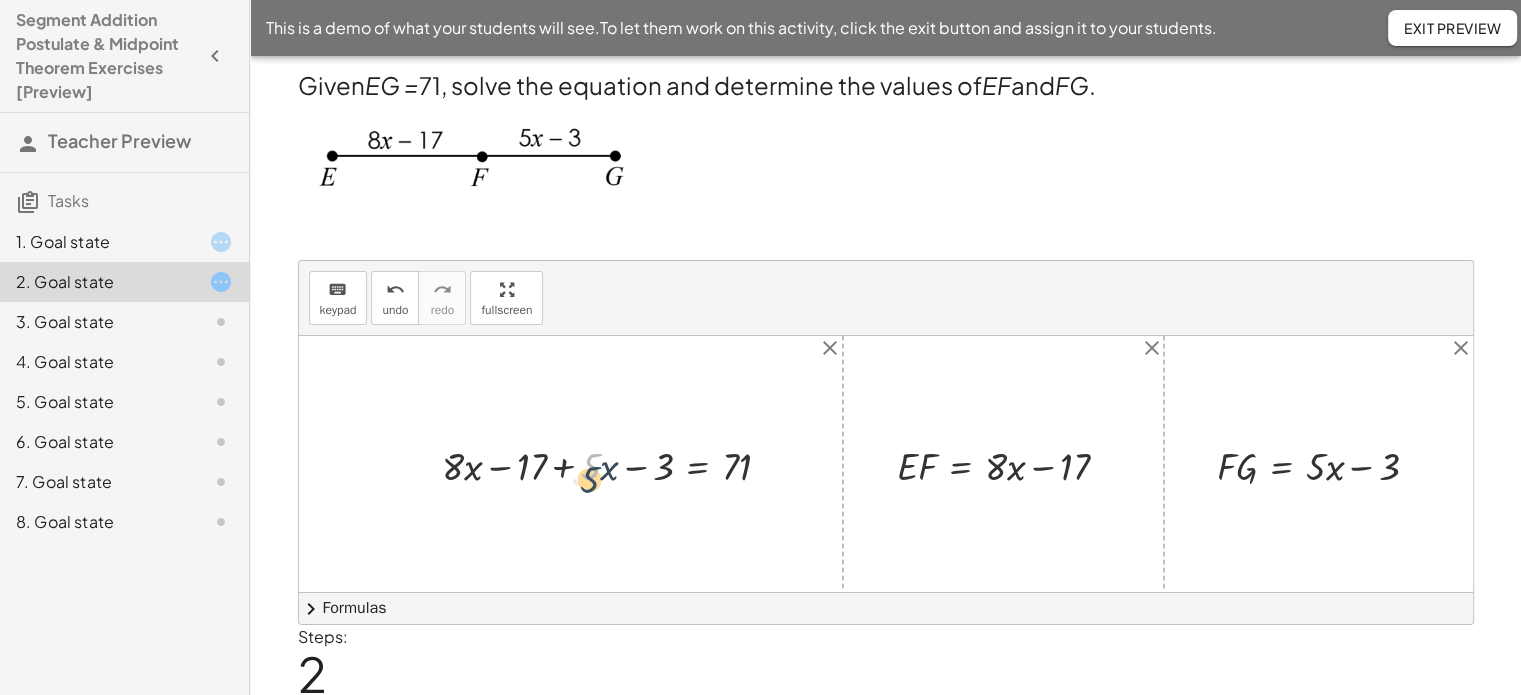 drag, startPoint x: 596, startPoint y: 464, endPoint x: 595, endPoint y: 477, distance: 13.038404 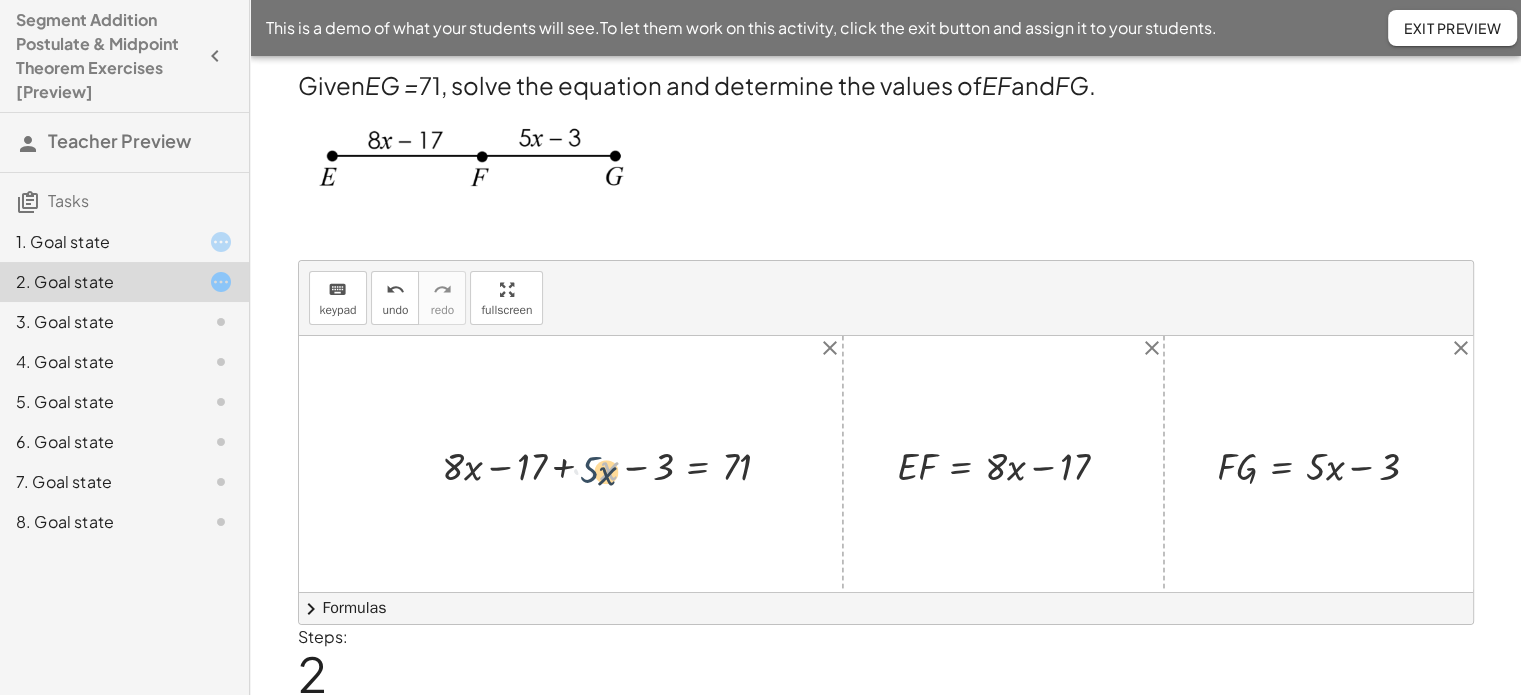 drag, startPoint x: 601, startPoint y: 467, endPoint x: 596, endPoint y: 477, distance: 11.18034 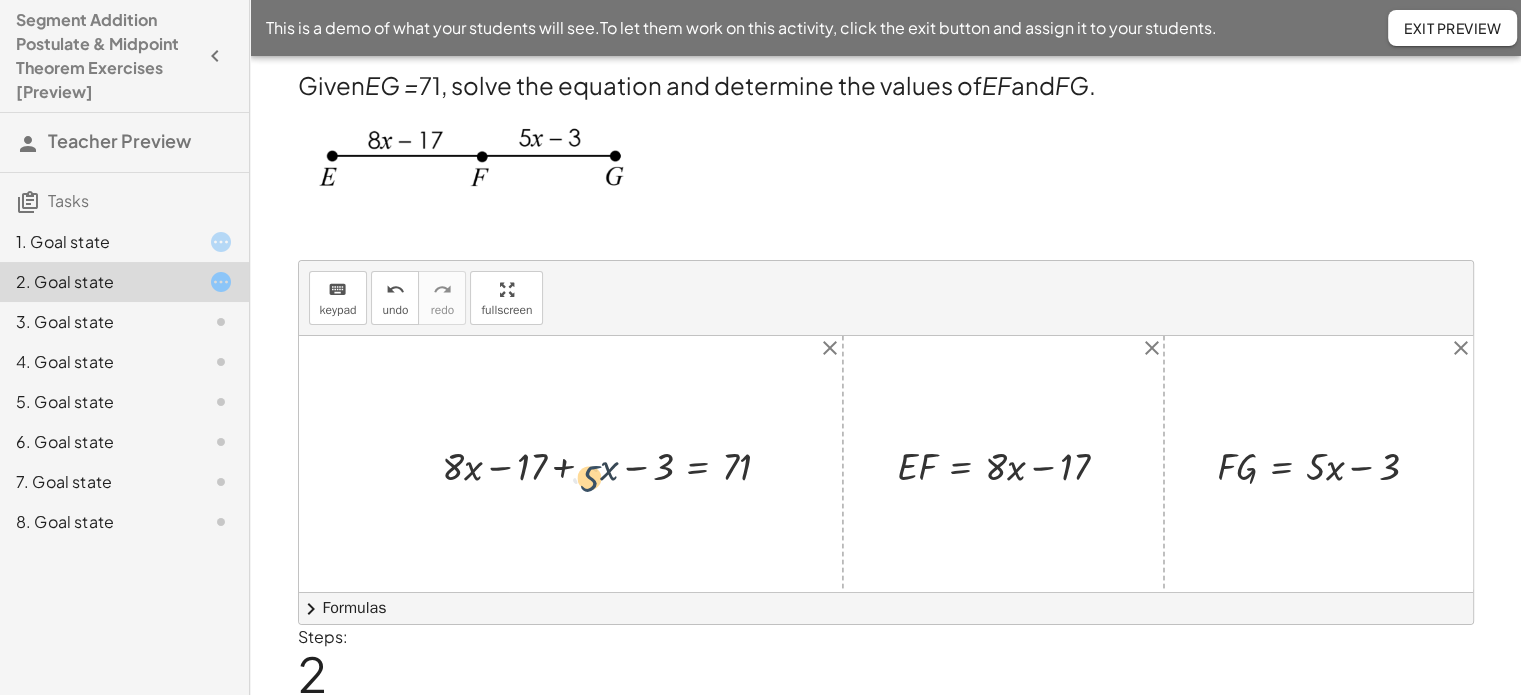 click at bounding box center (614, 464) 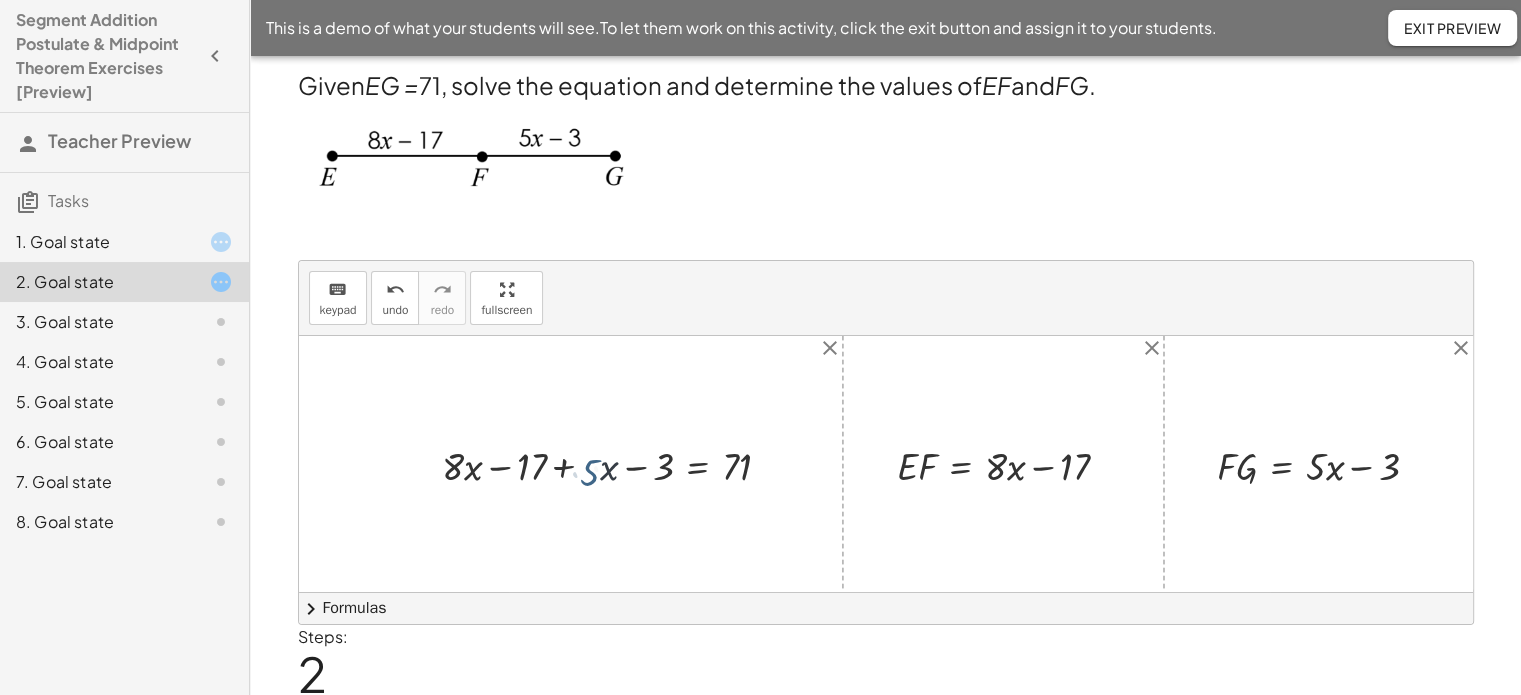 click at bounding box center [614, 464] 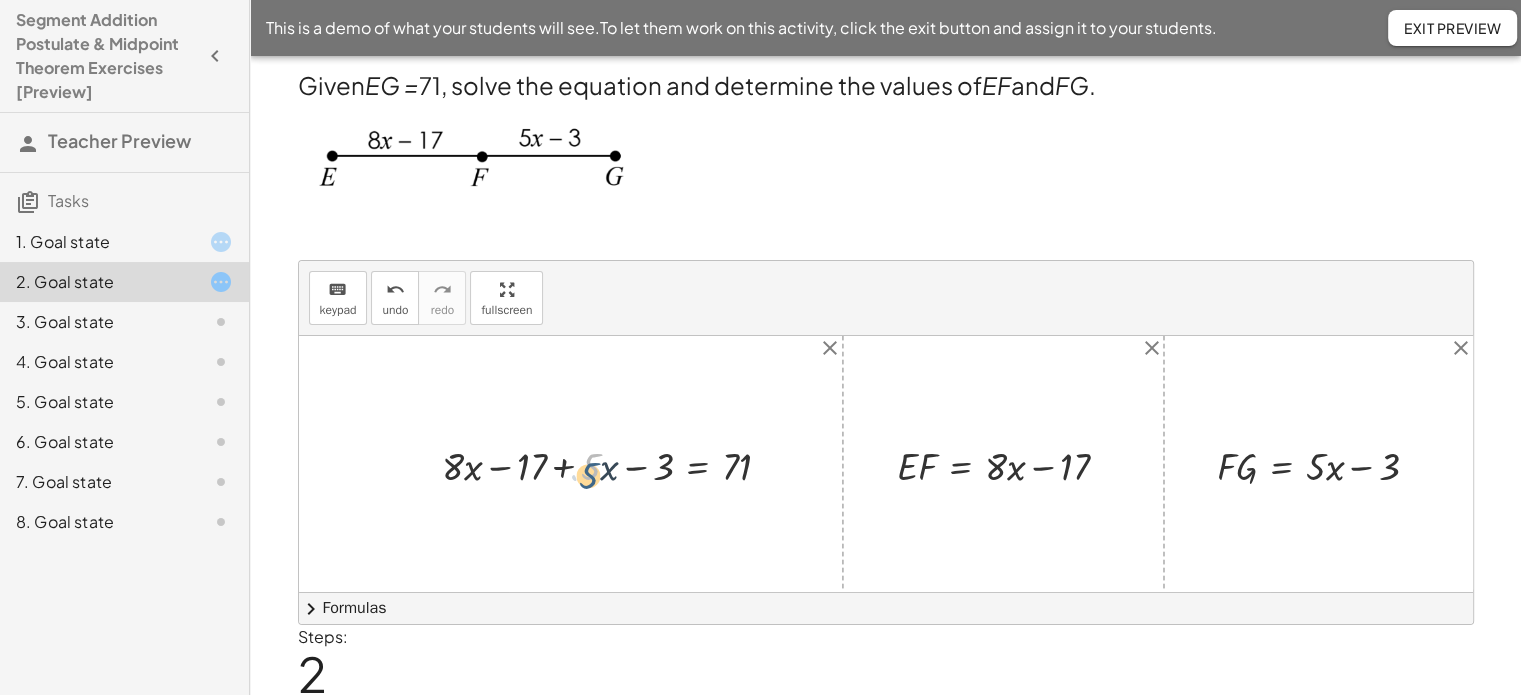 click at bounding box center (614, 464) 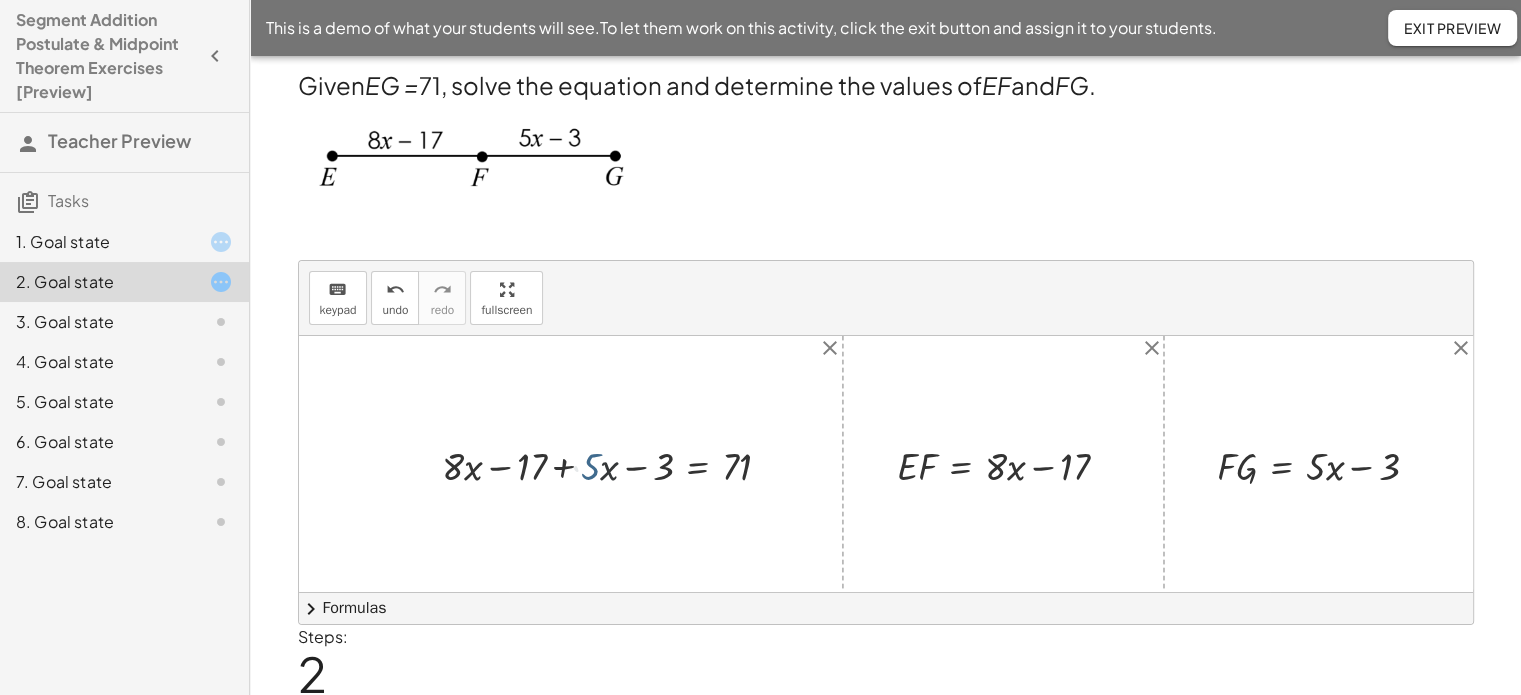 click at bounding box center [614, 464] 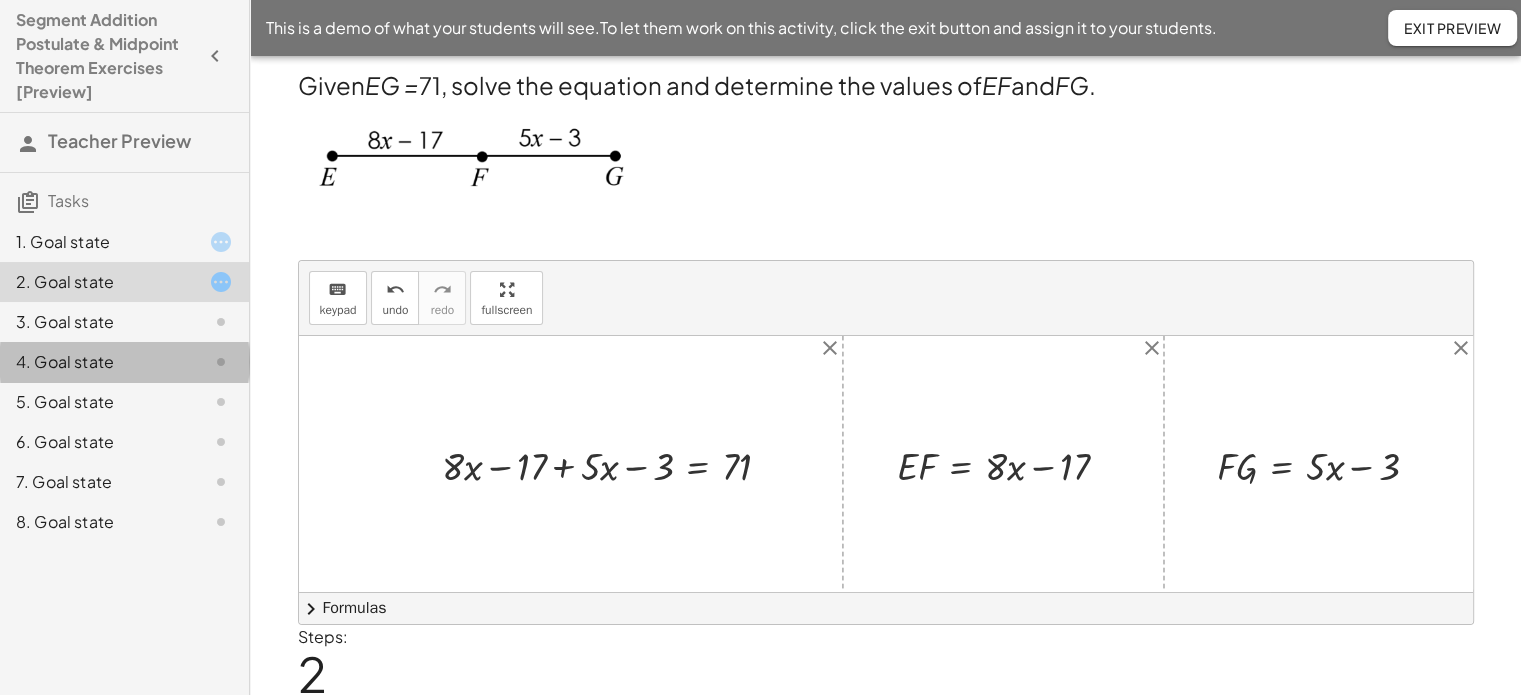 click 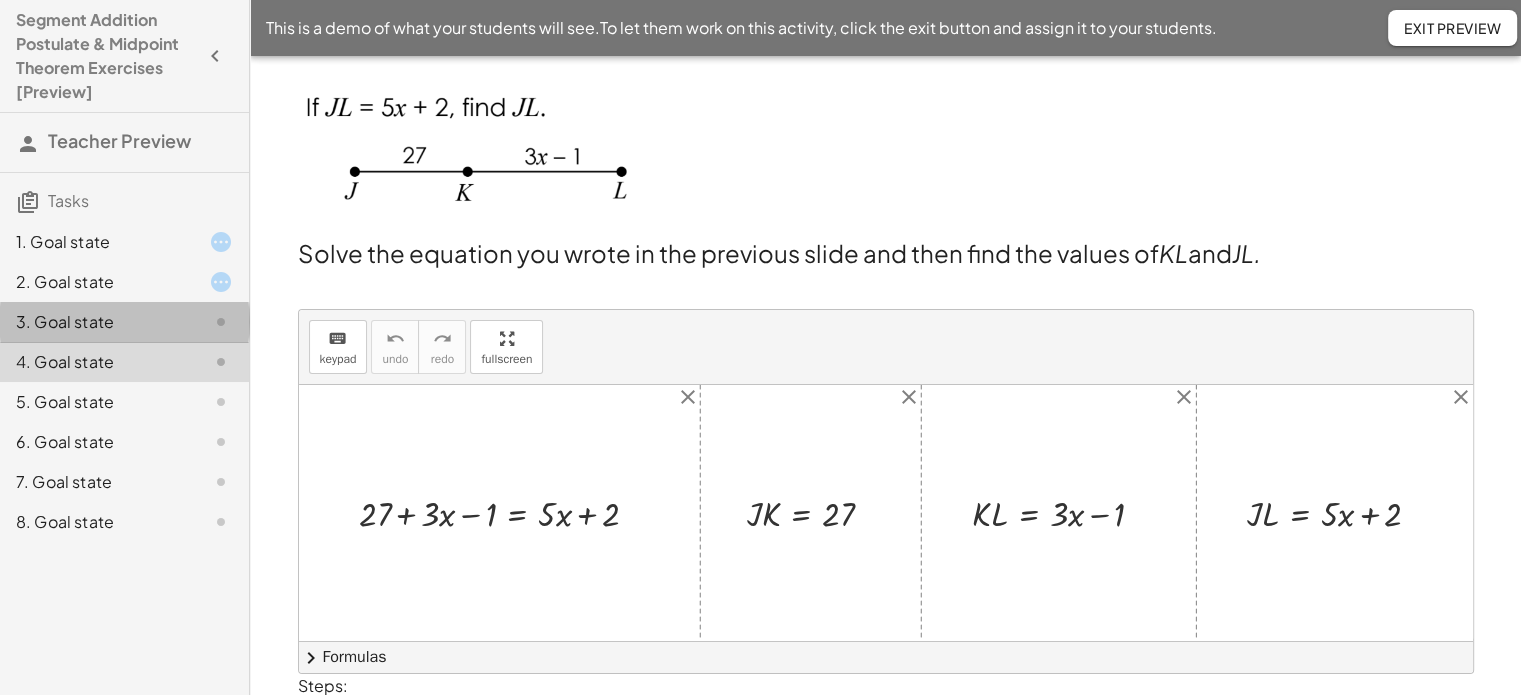 click 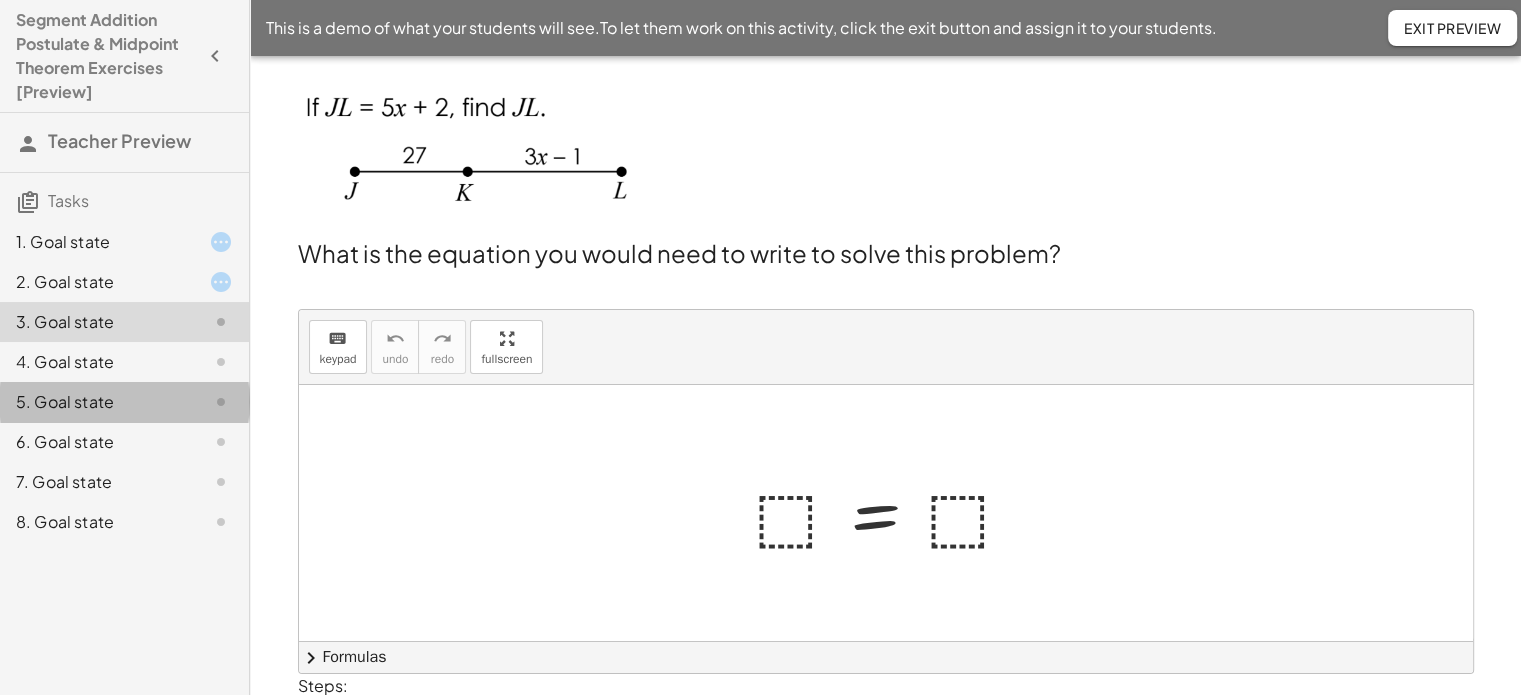 click on "5. Goal state" 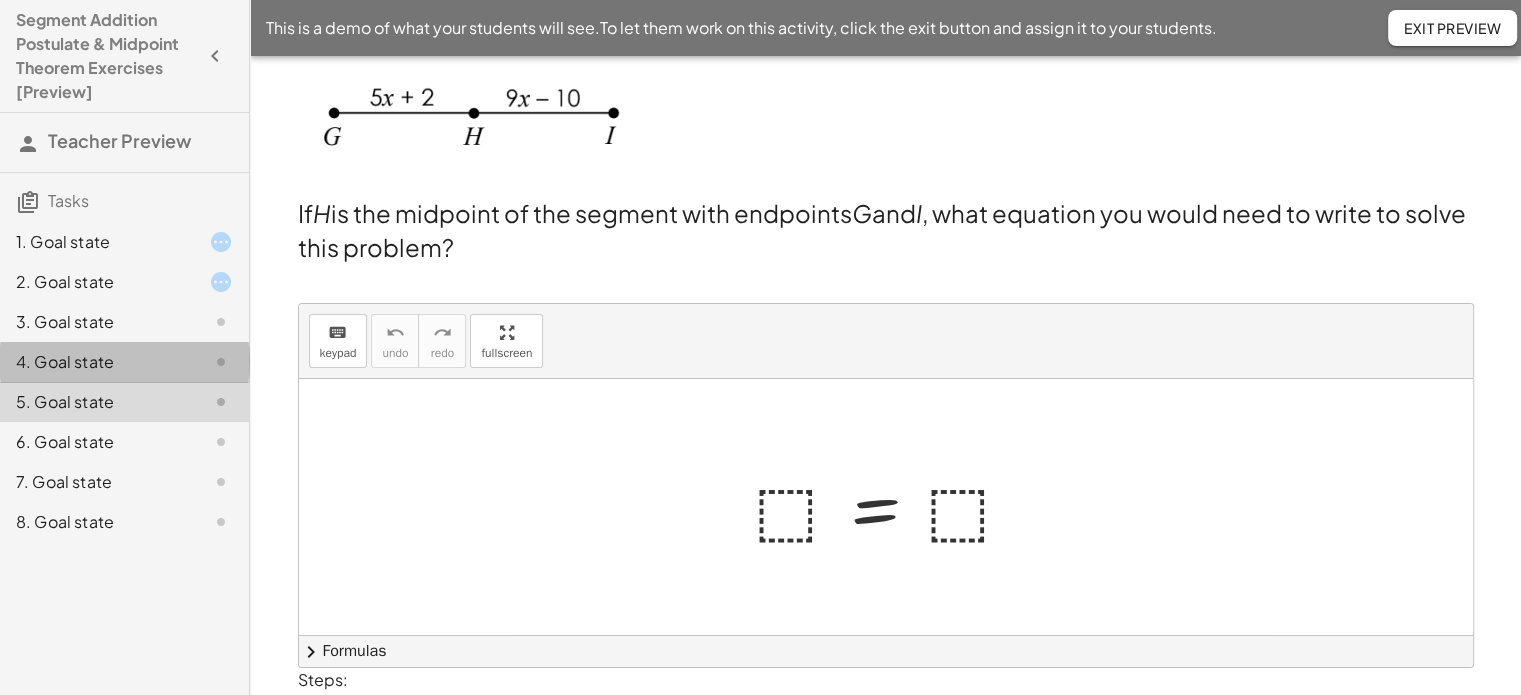 click on "4. Goal state" 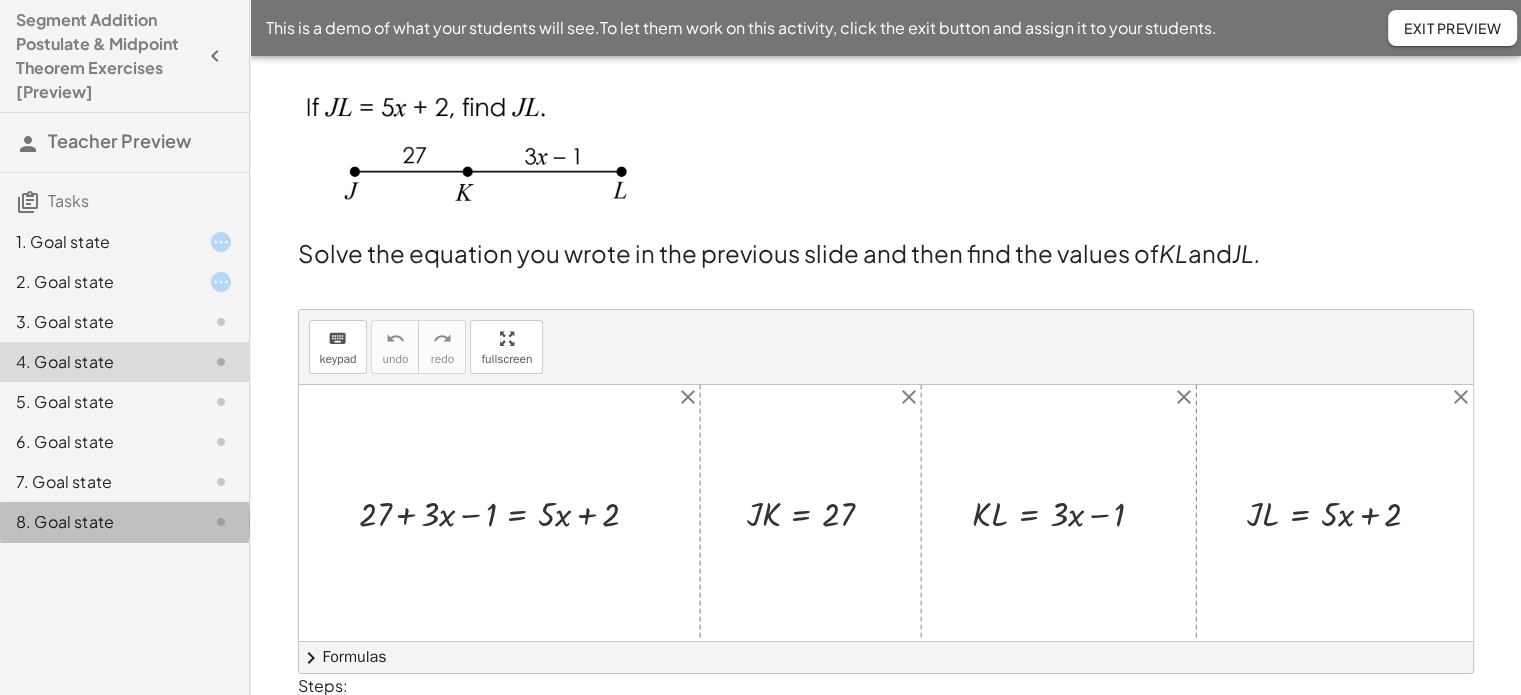 click on "8. Goal state" 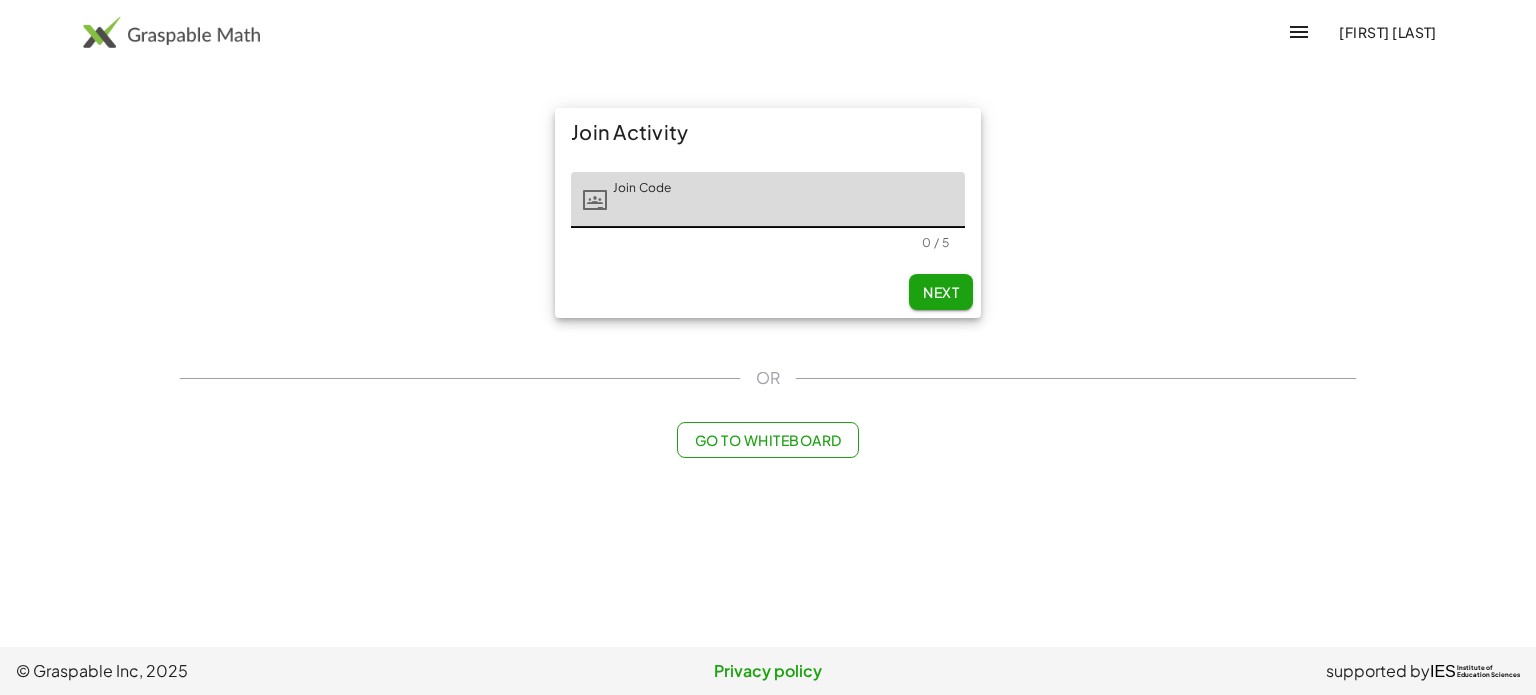 scroll, scrollTop: 0, scrollLeft: 0, axis: both 